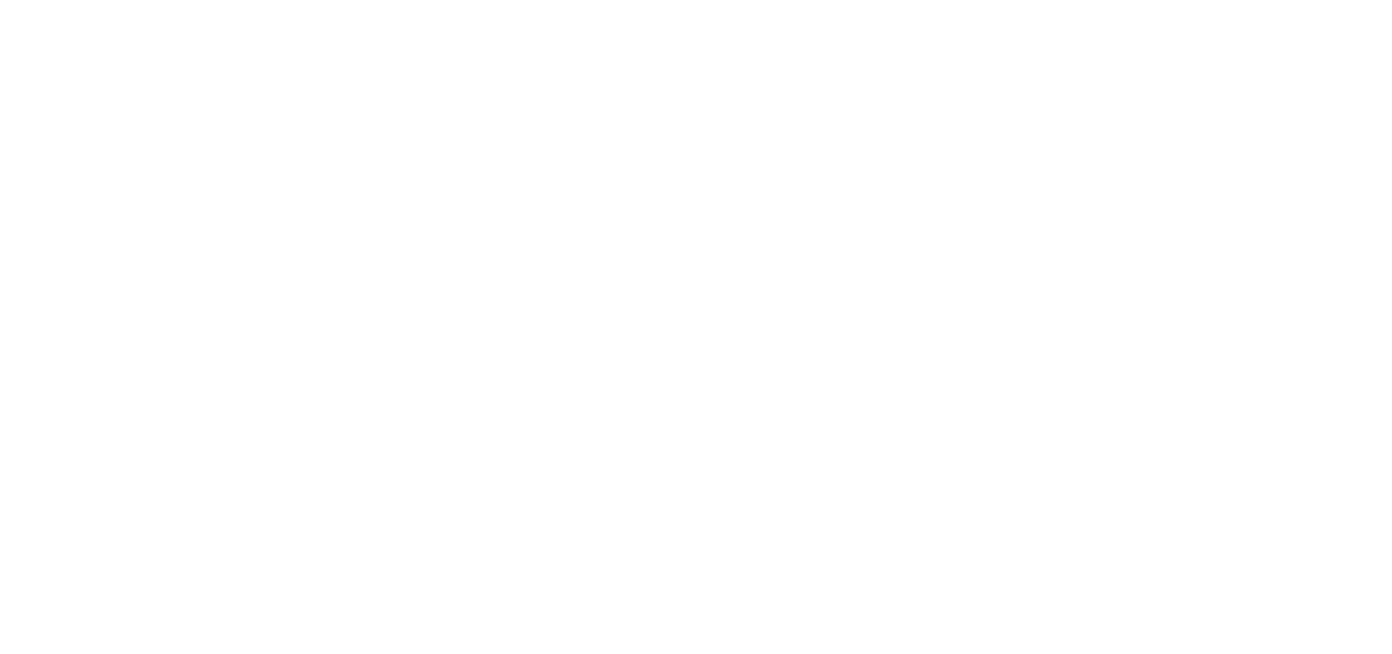 scroll, scrollTop: 0, scrollLeft: 0, axis: both 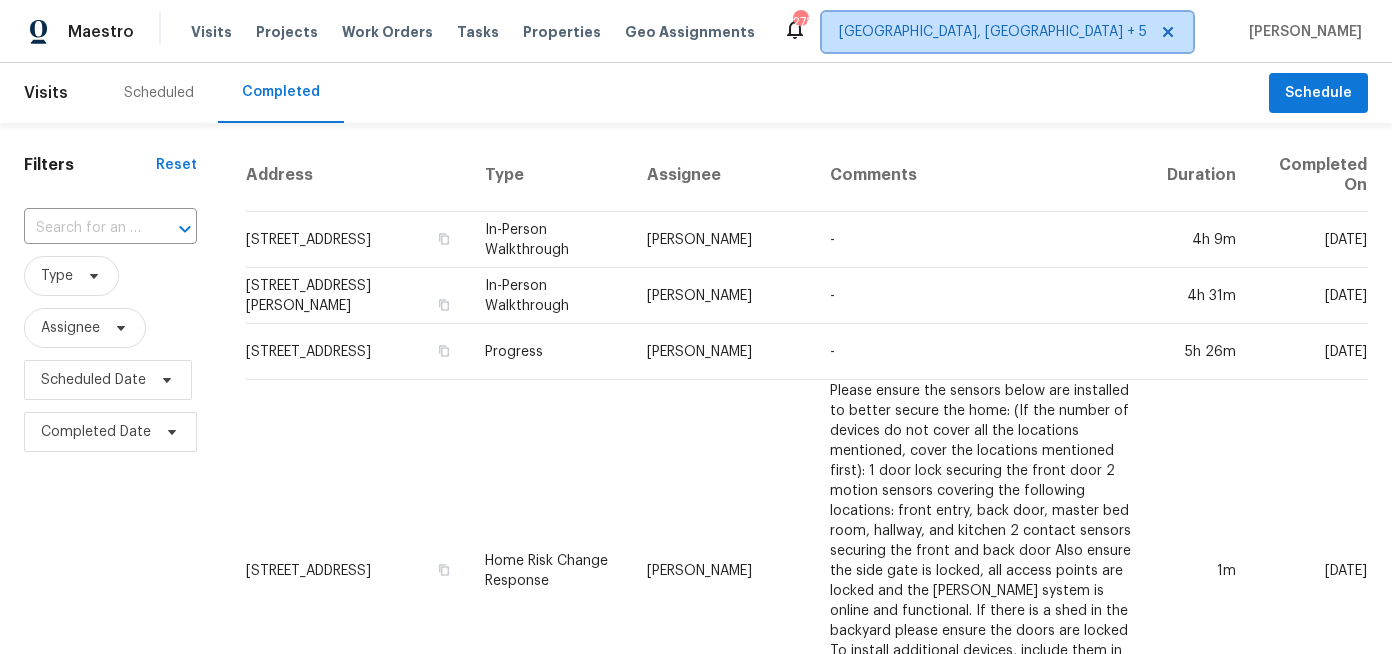 click on "[GEOGRAPHIC_DATA], [GEOGRAPHIC_DATA] + 5" at bounding box center [993, 32] 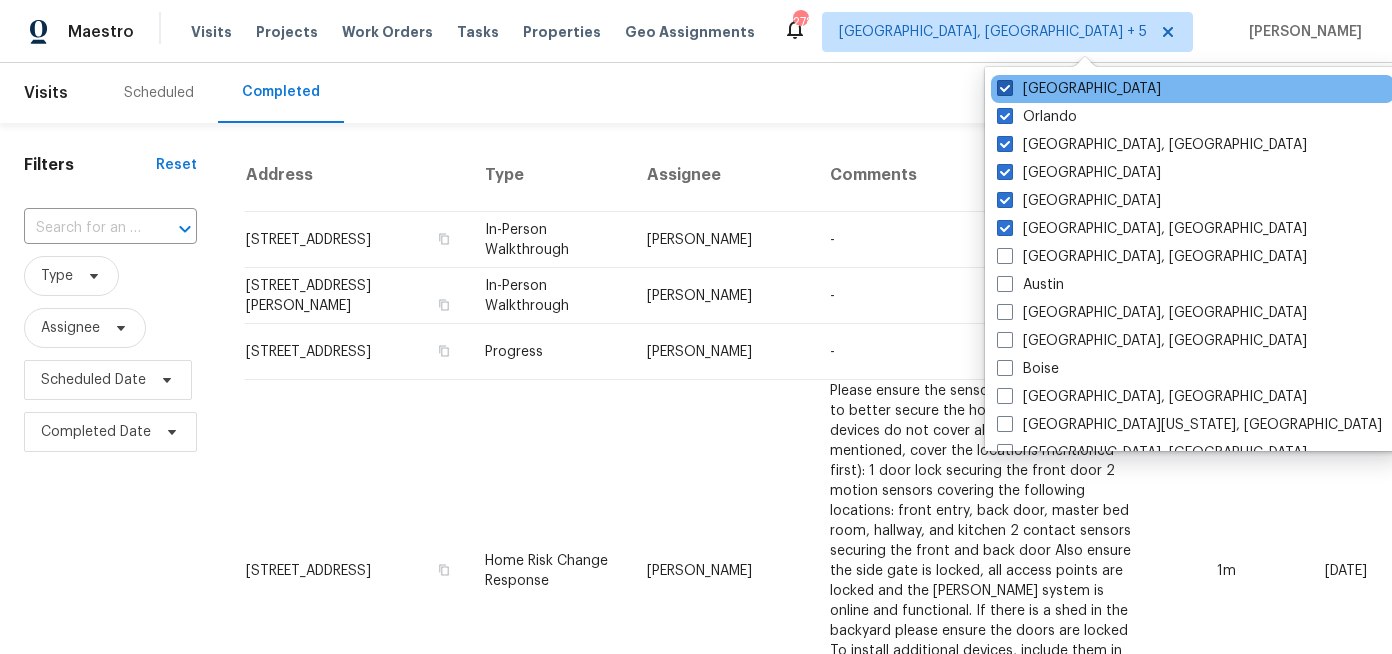 click on "Tampa" at bounding box center [1079, 89] 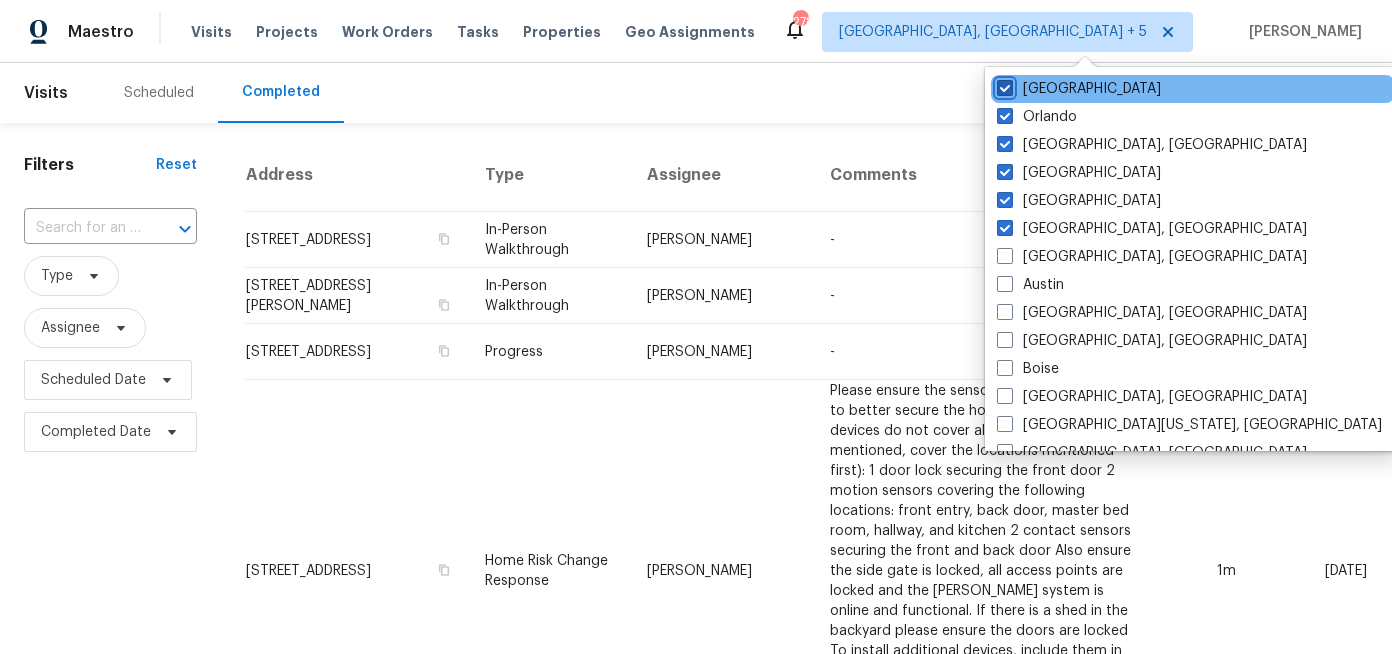 click on "Tampa" at bounding box center [1003, 85] 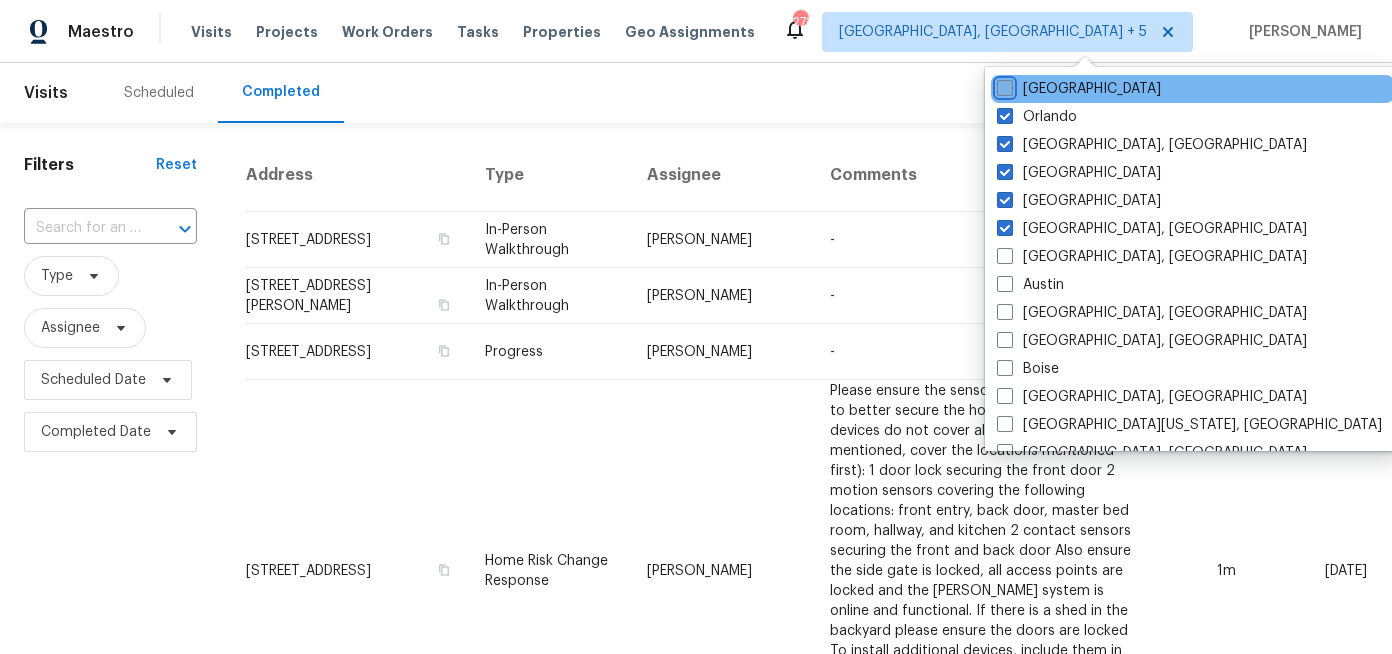 checkbox on "false" 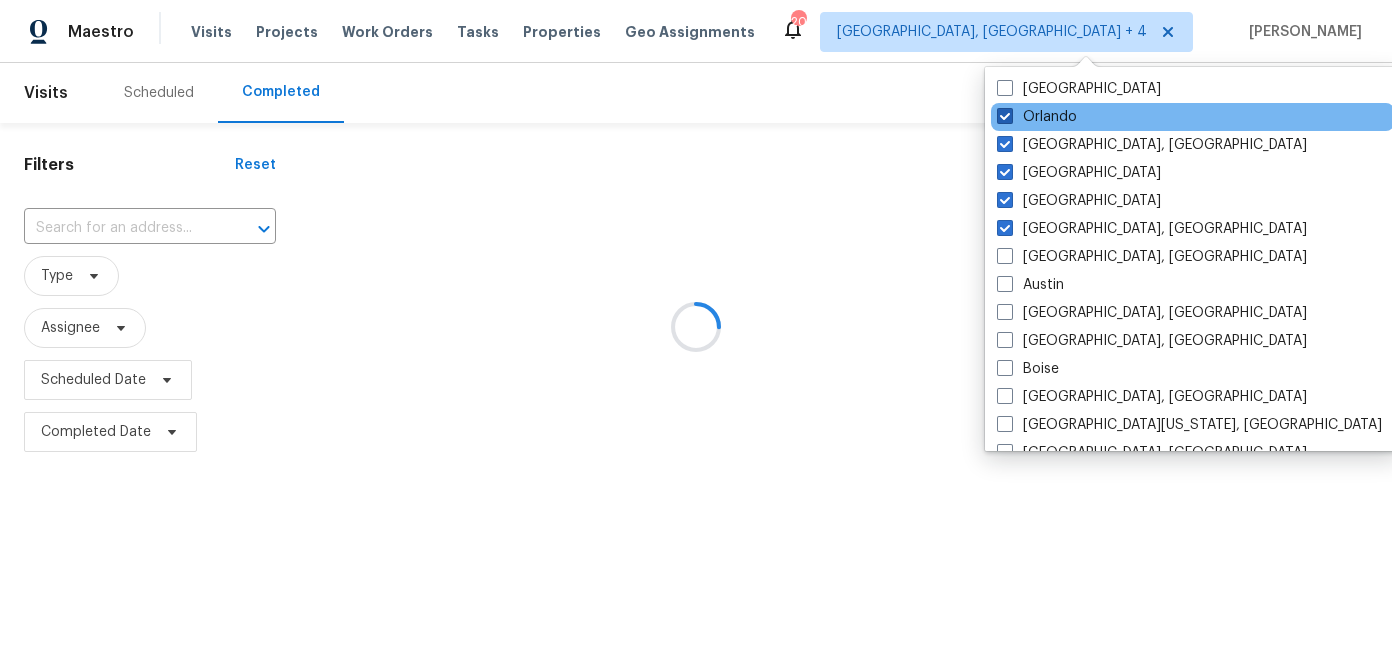 click on "Orlando" at bounding box center (1037, 117) 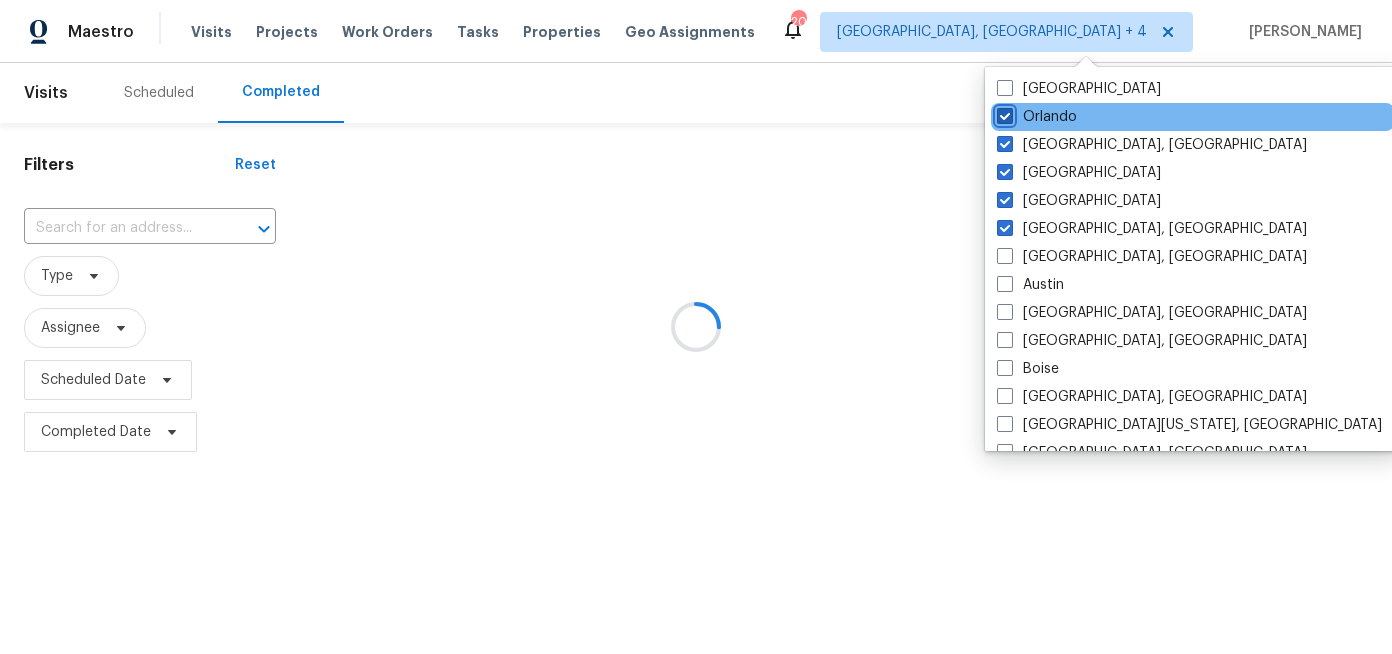 click on "Orlando" at bounding box center [1003, 113] 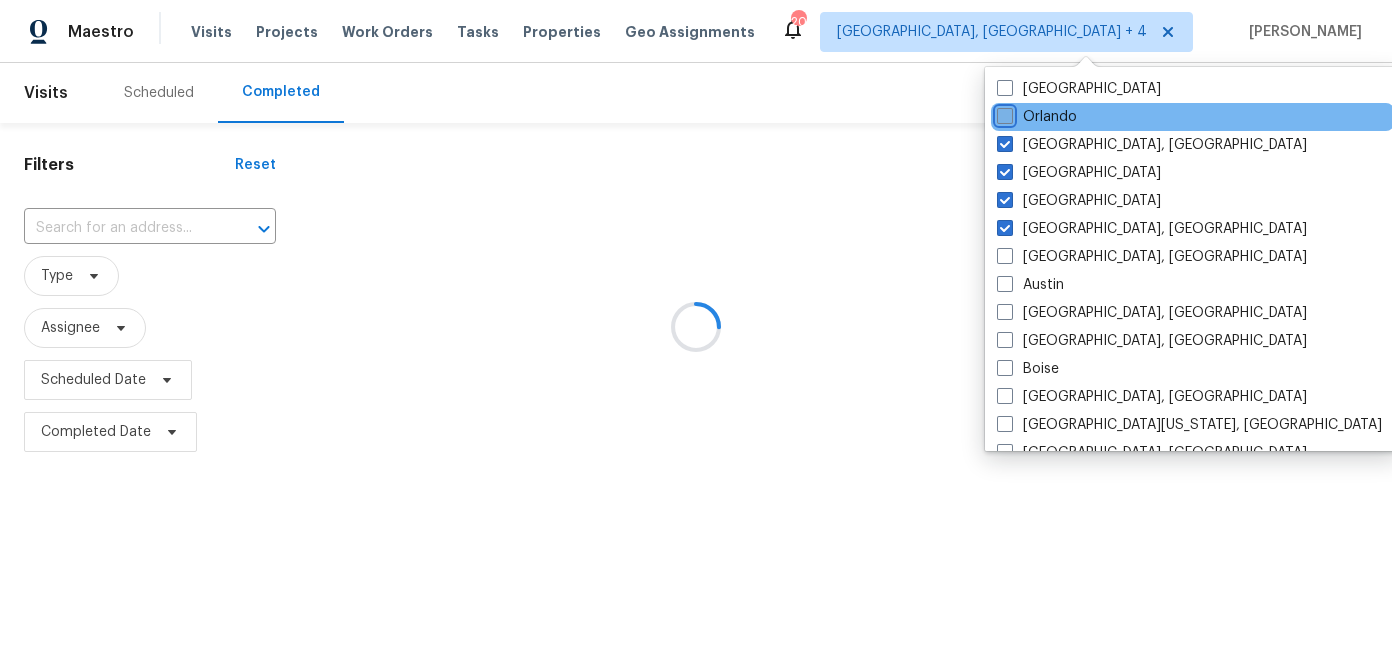 checkbox on "false" 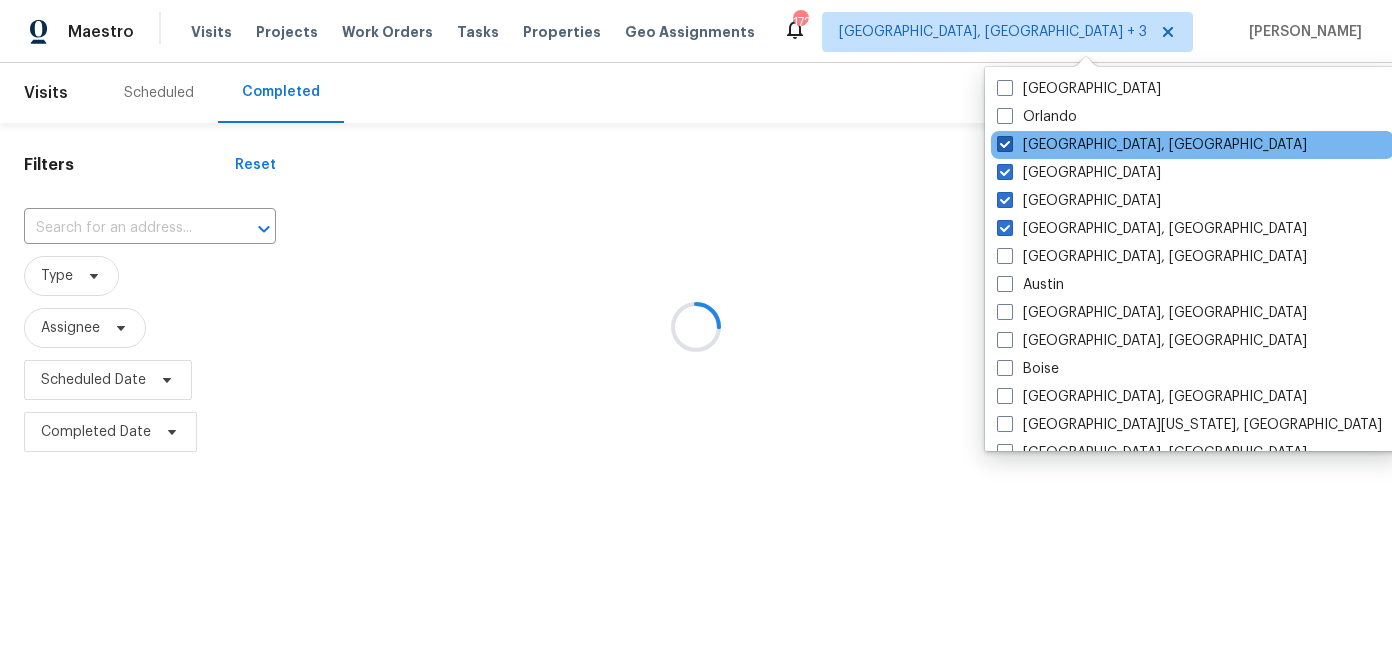 click on "Miami, FL" at bounding box center [1152, 145] 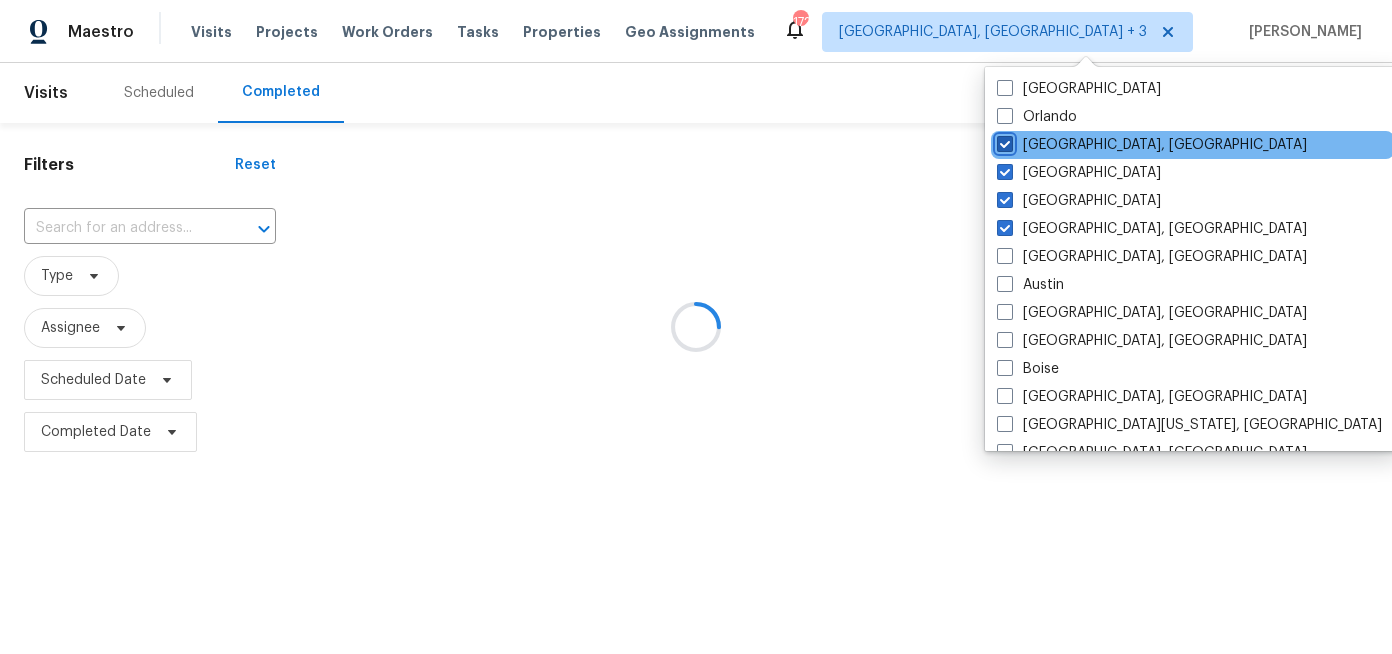click on "Miami, FL" at bounding box center [1003, 141] 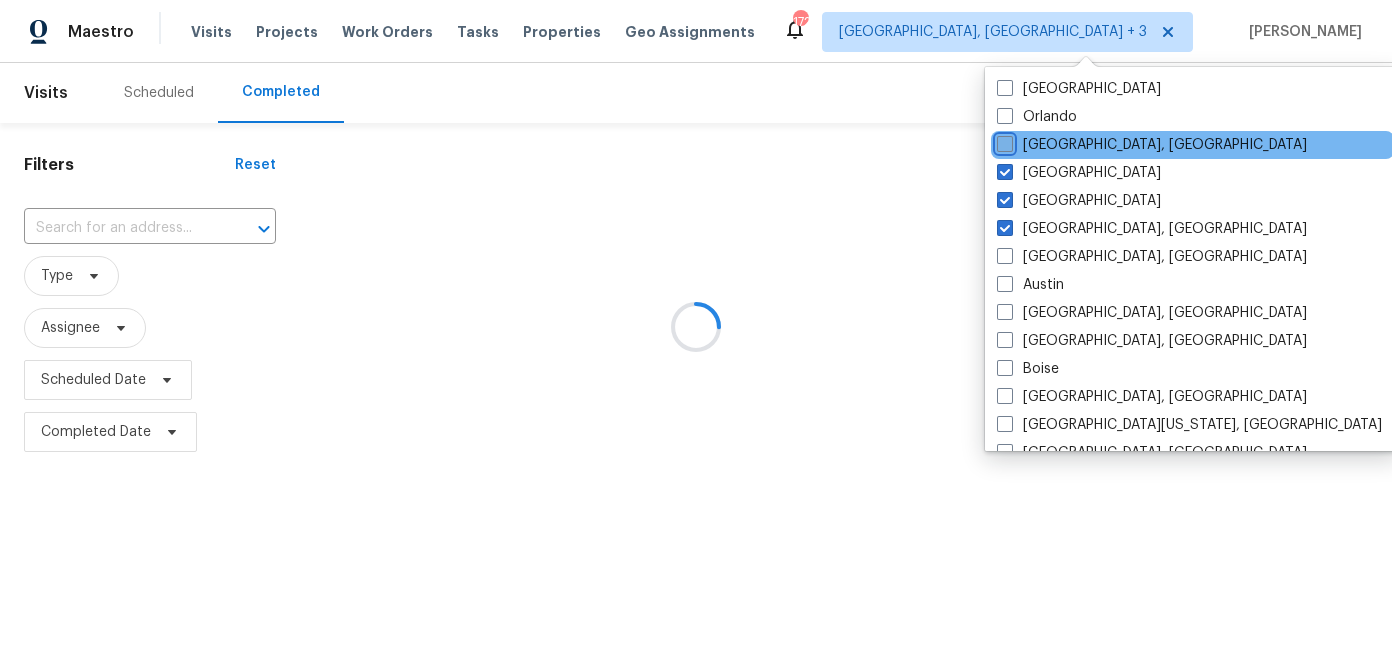 checkbox on "false" 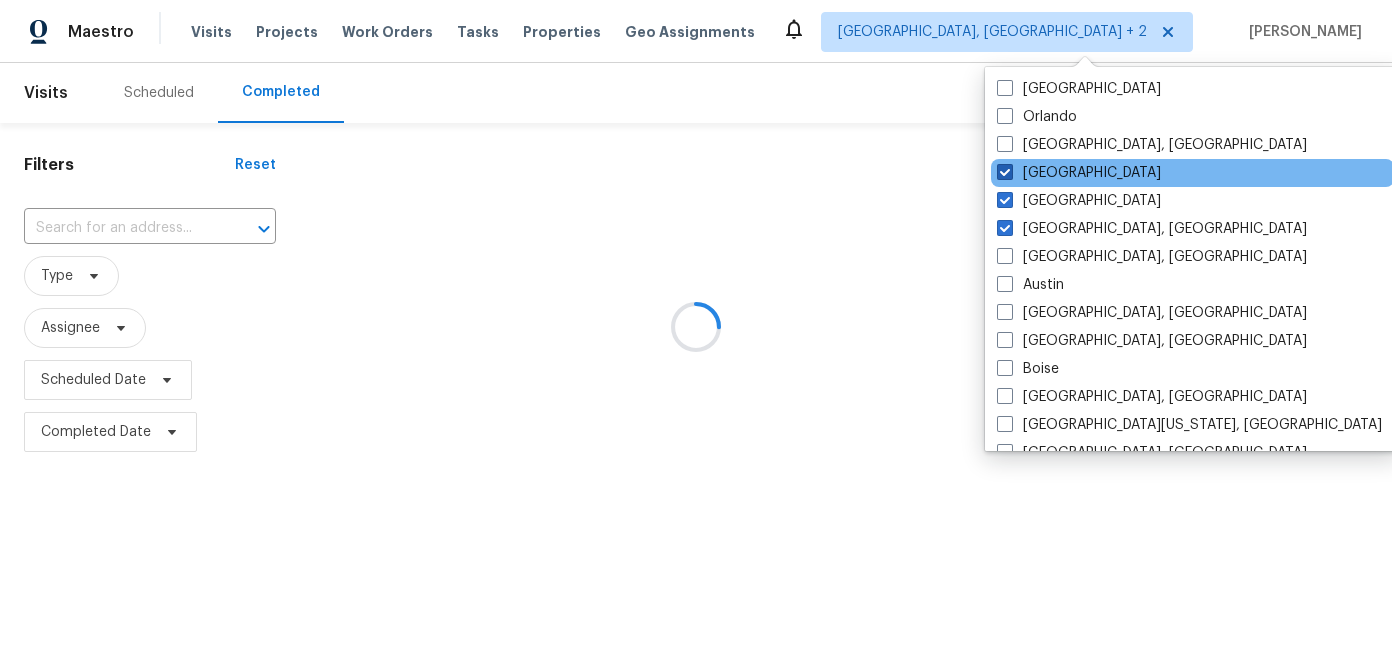 click on "Jacksonville" at bounding box center (1079, 173) 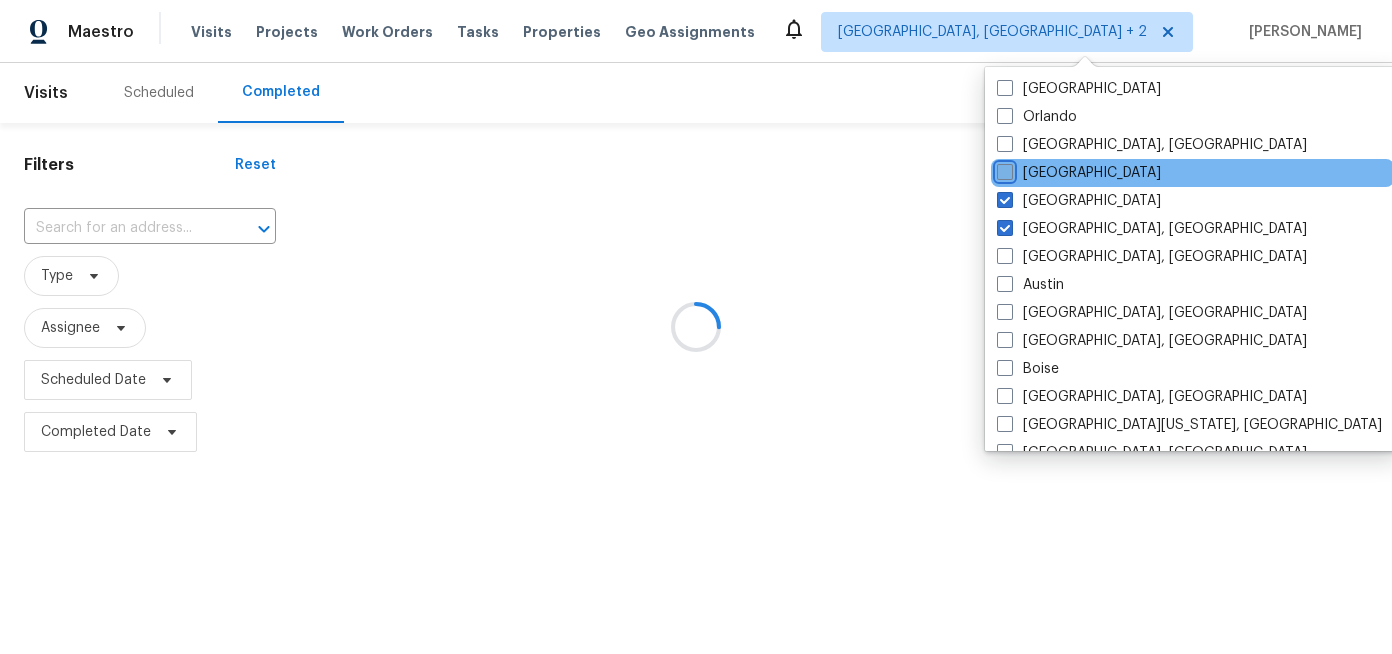 checkbox on "false" 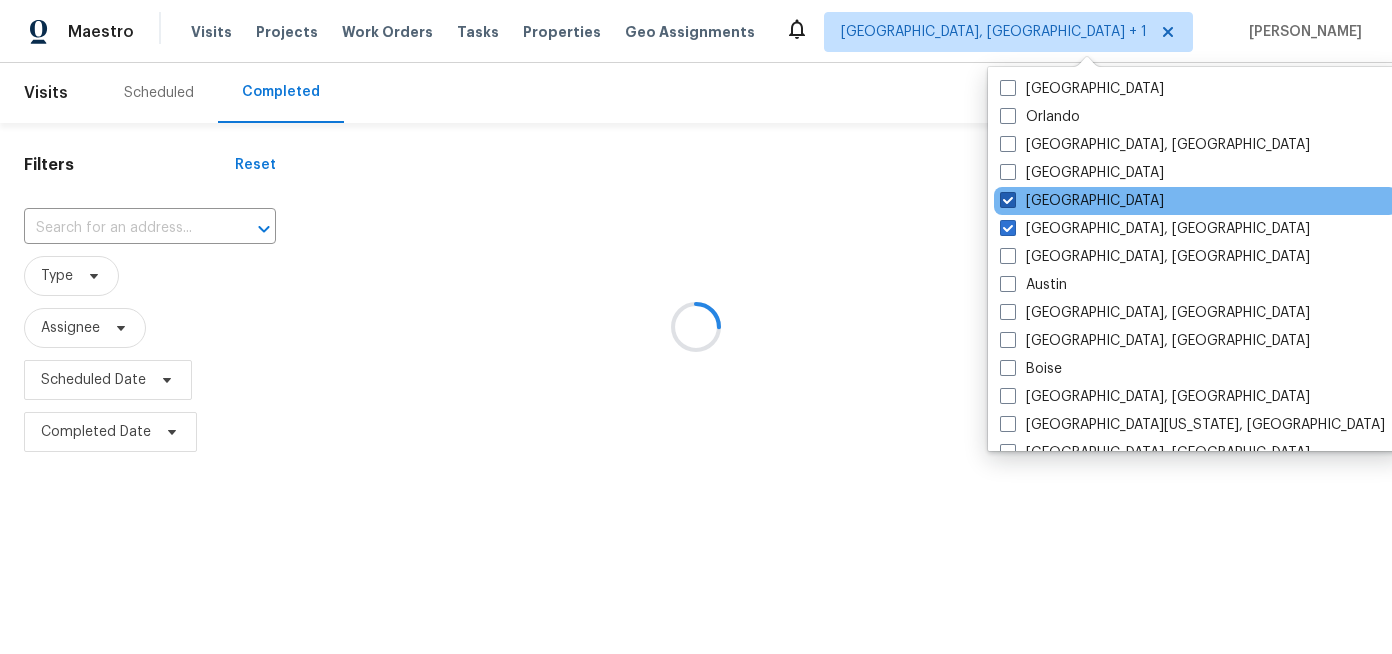 click on "Atlanta" at bounding box center [1082, 201] 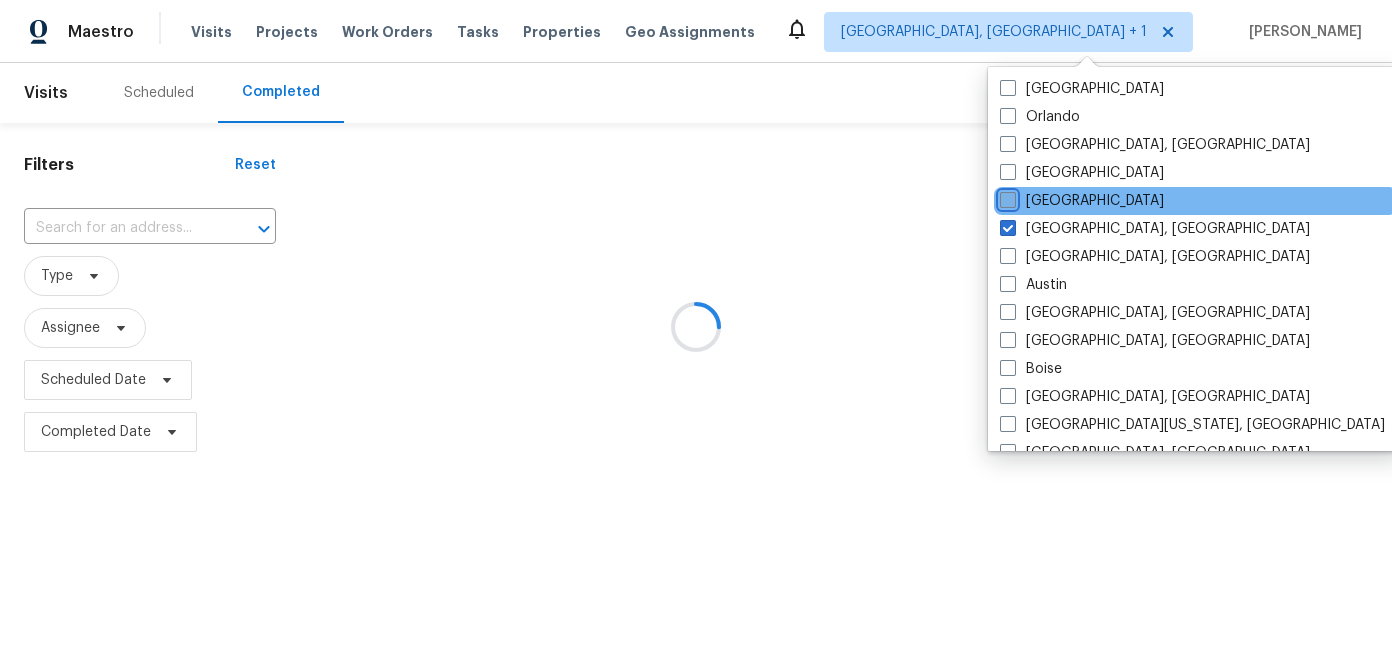checkbox on "false" 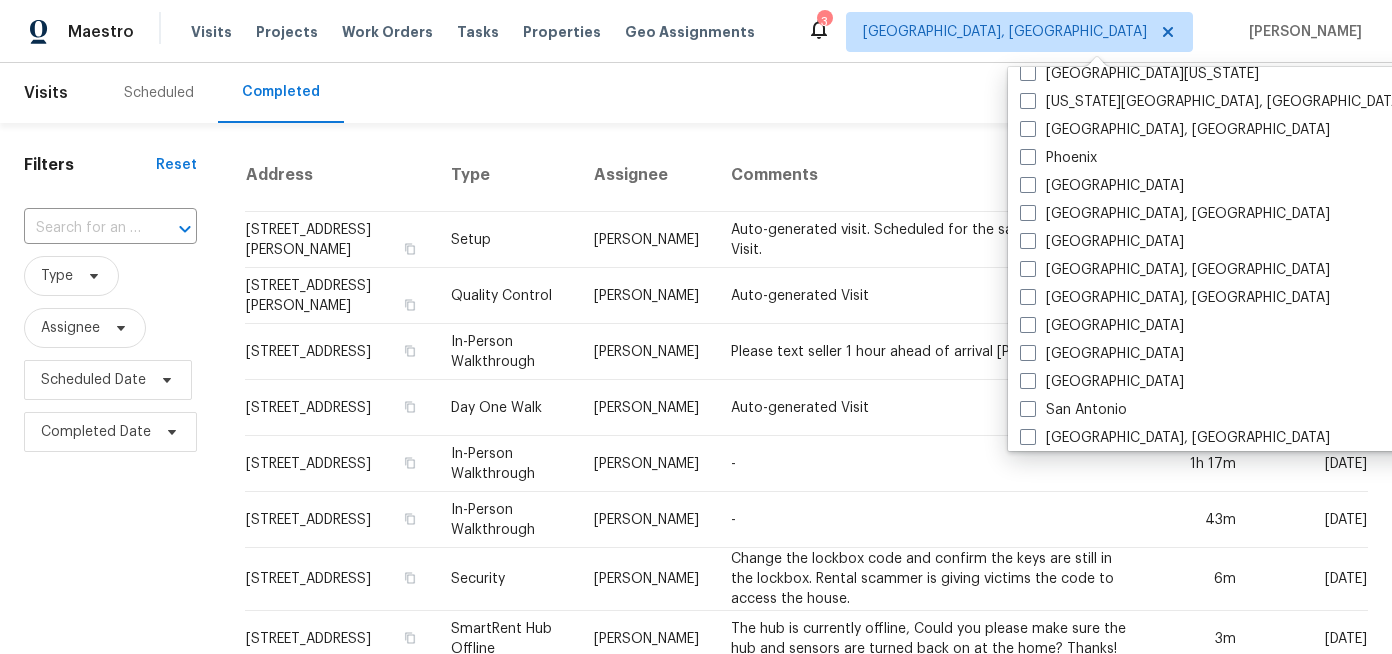 scroll, scrollTop: 1134, scrollLeft: 0, axis: vertical 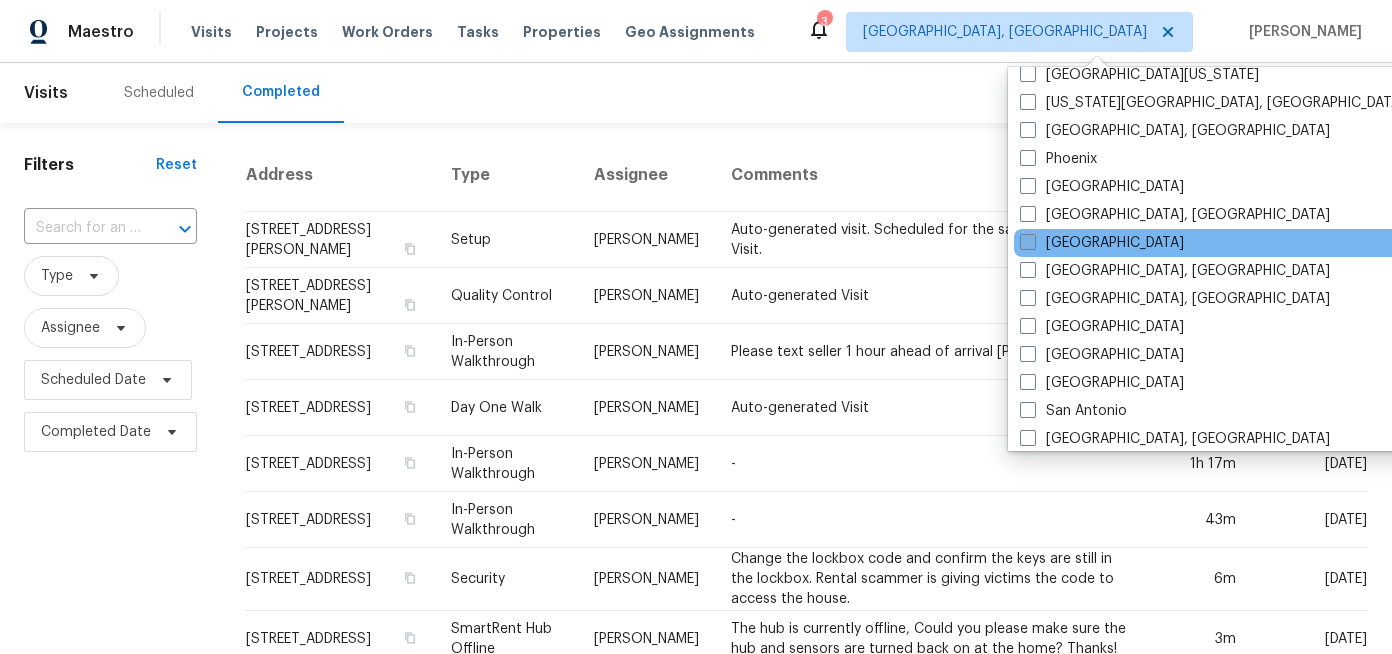click on "Raleigh" at bounding box center [1102, 243] 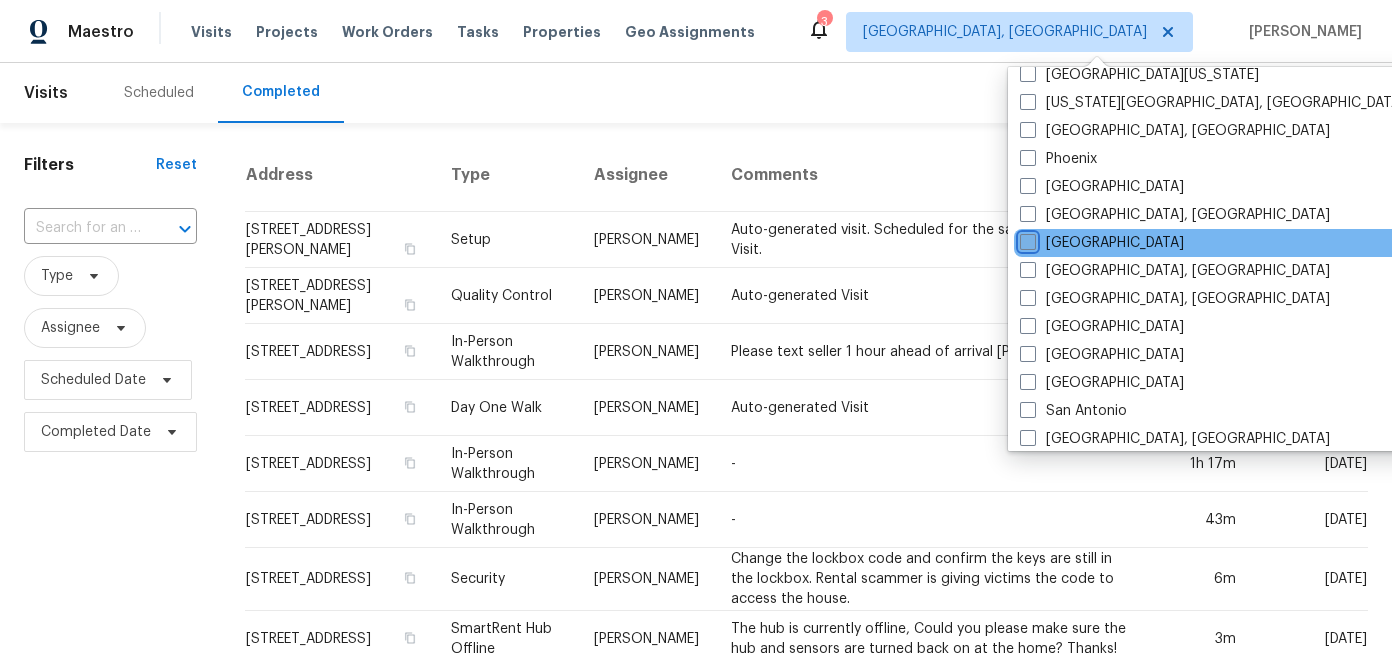 click on "Raleigh" at bounding box center (1026, 239) 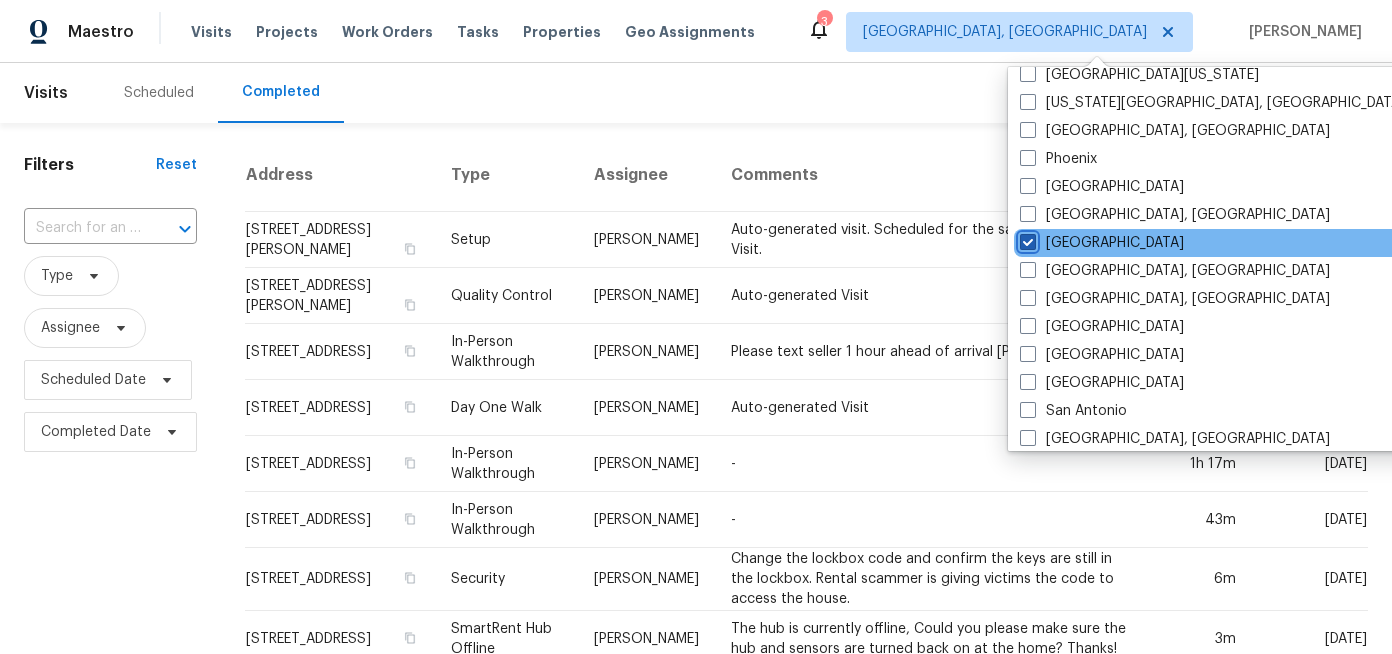 checkbox on "true" 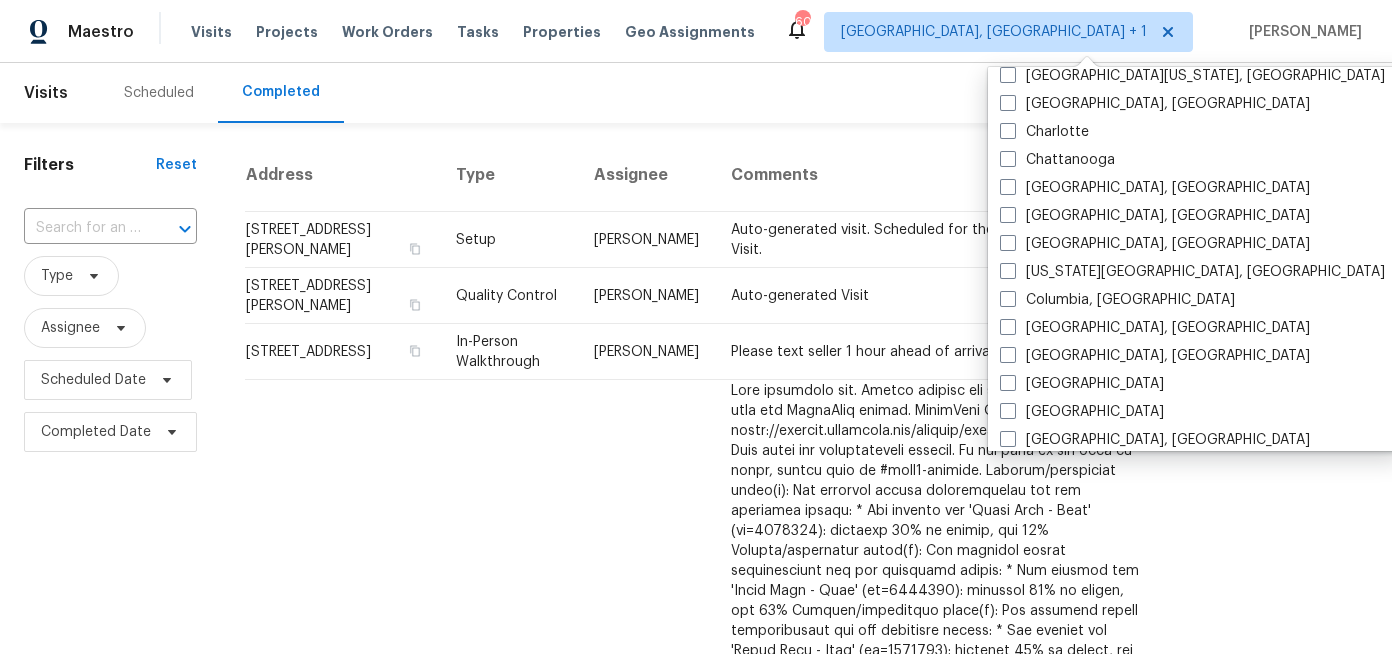 scroll, scrollTop: 347, scrollLeft: 0, axis: vertical 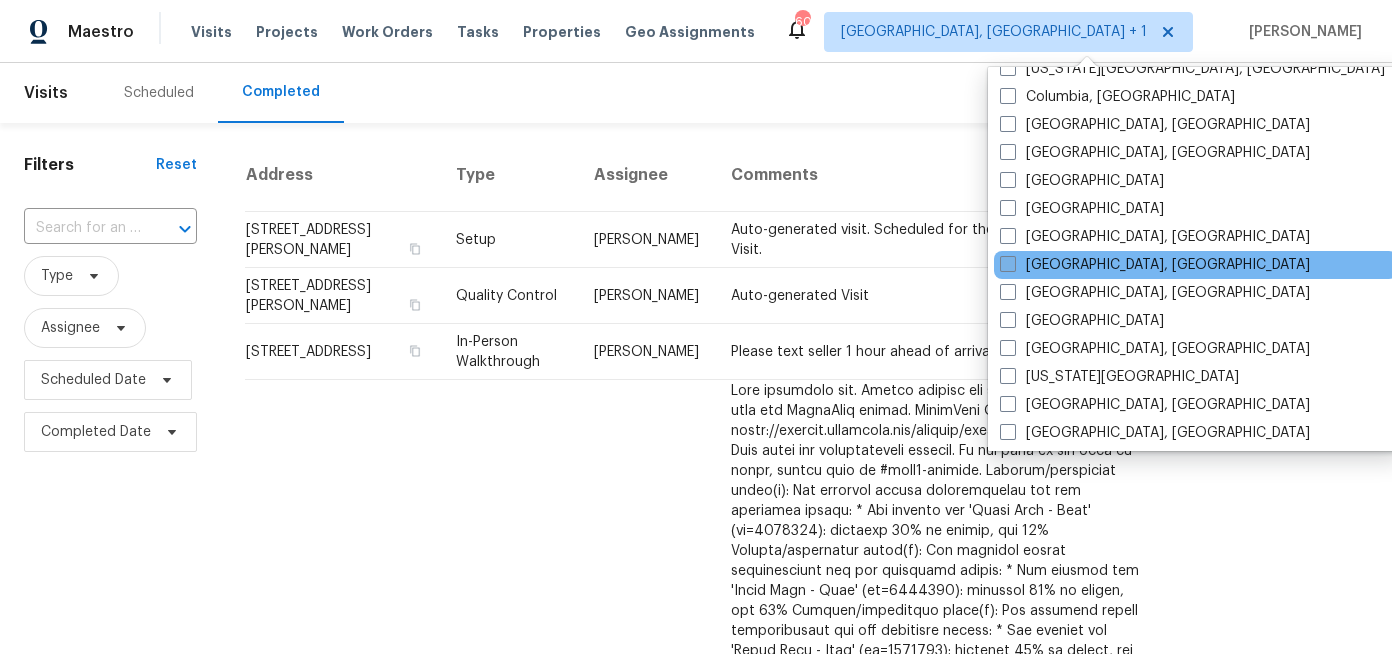 click on "[GEOGRAPHIC_DATA], [GEOGRAPHIC_DATA]" at bounding box center (1155, 265) 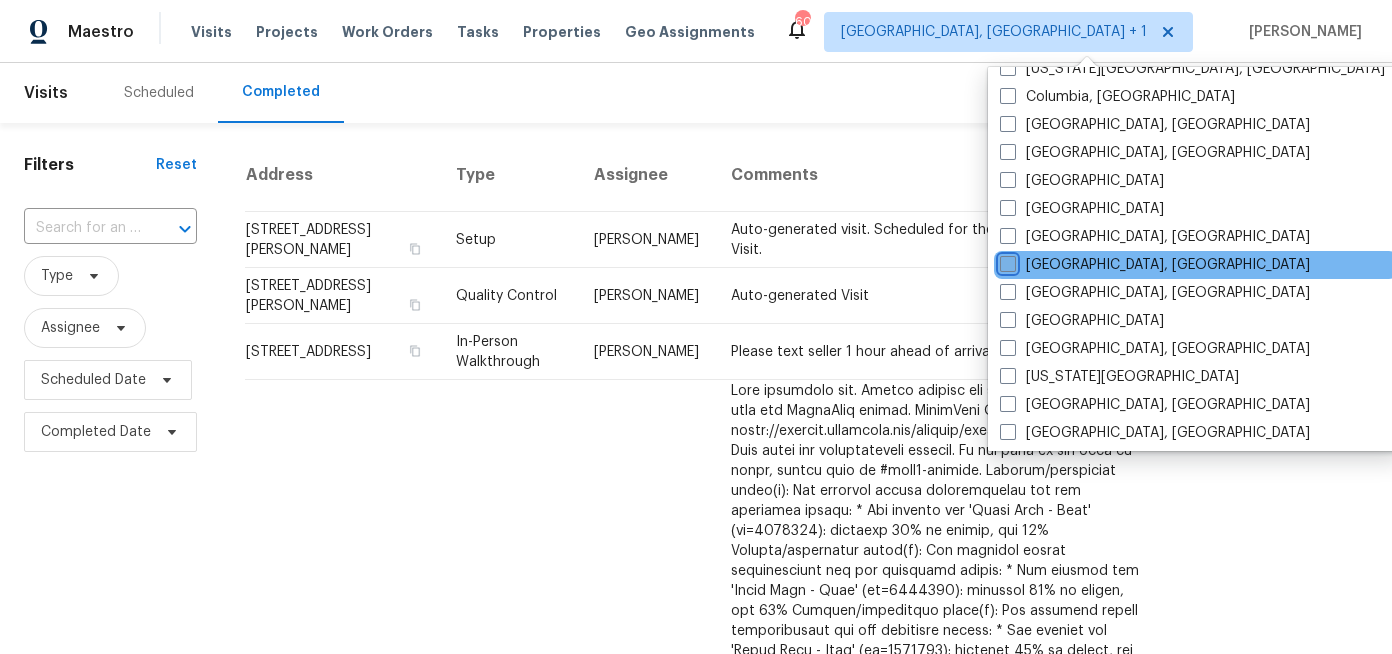 click on "[GEOGRAPHIC_DATA], [GEOGRAPHIC_DATA]" at bounding box center [1006, 261] 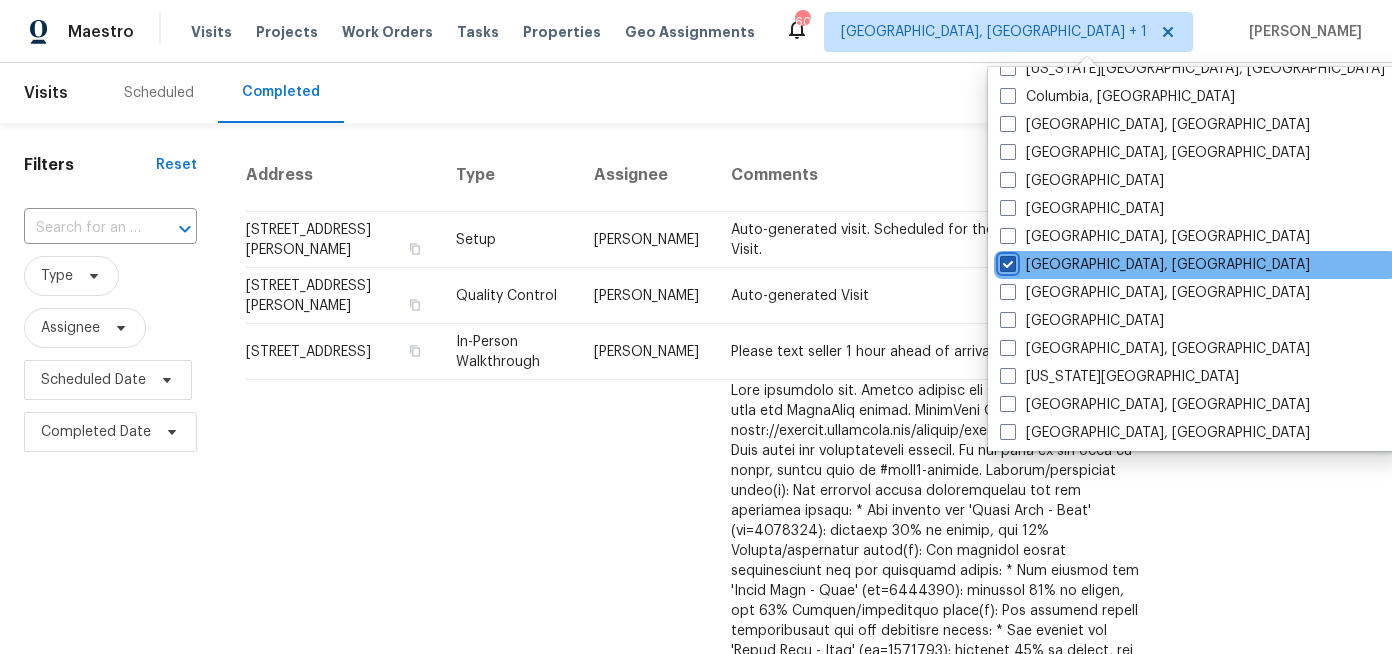 checkbox on "true" 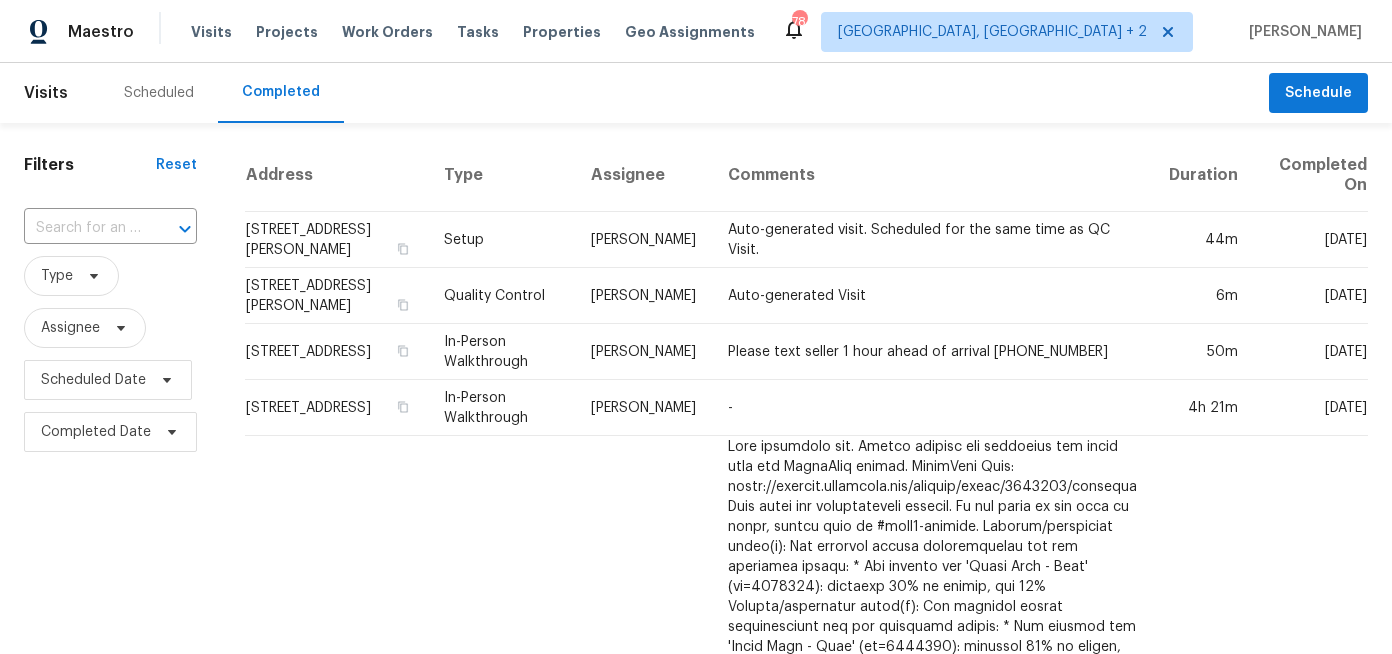 click on "Filters Reset ​ Type Assignee Scheduled Date Completed Date" at bounding box center (110, 1251) 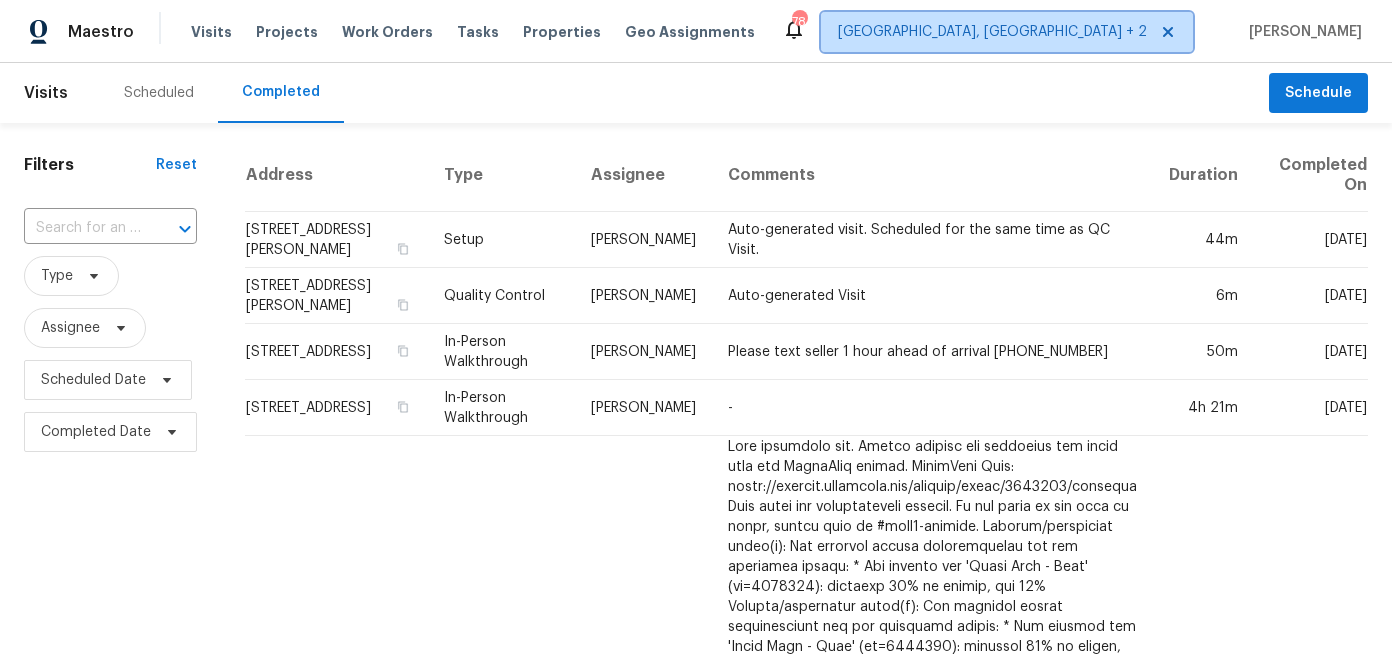 click on "Albuquerque, NM + 2" at bounding box center (992, 32) 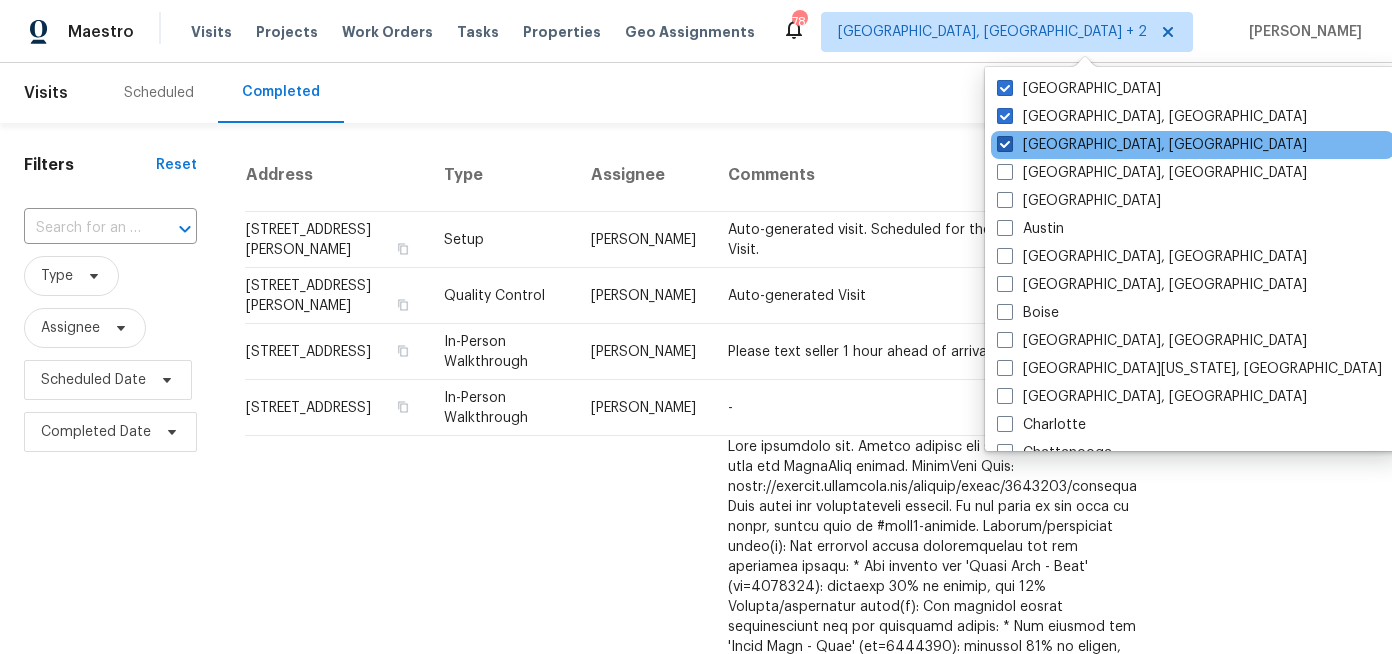 click on "[GEOGRAPHIC_DATA], [GEOGRAPHIC_DATA]" at bounding box center (1152, 145) 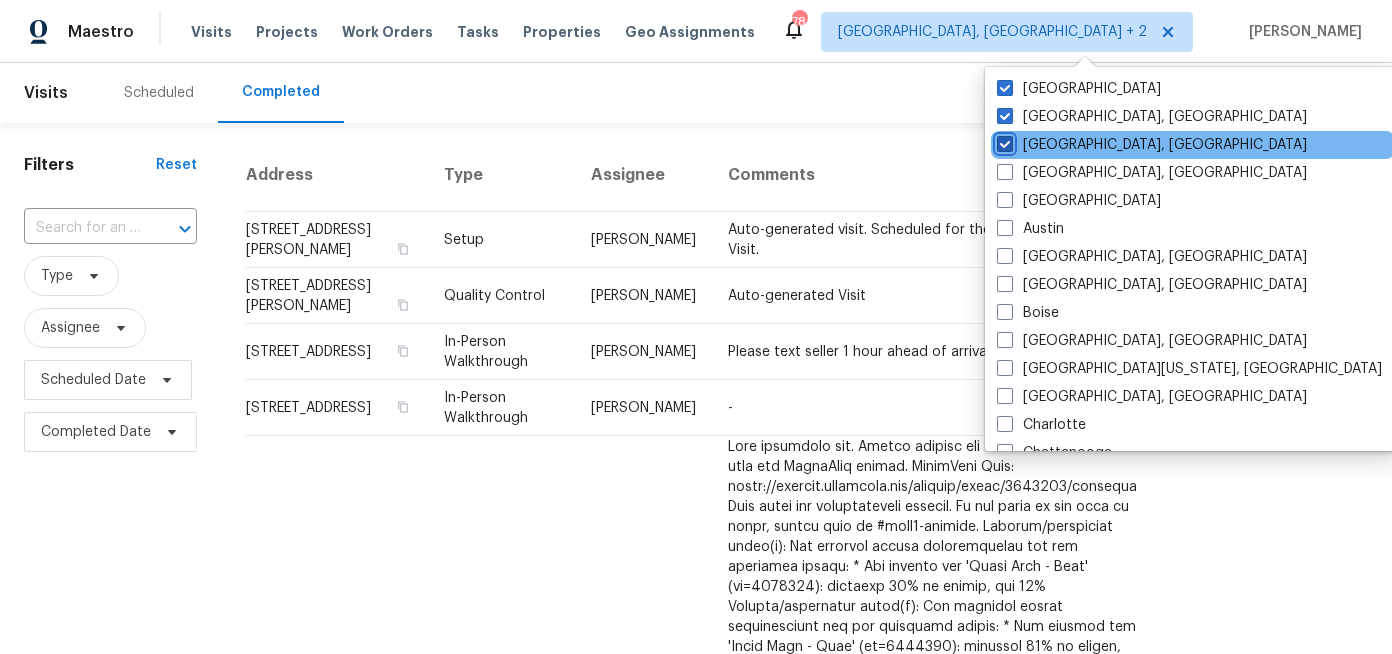 click on "[GEOGRAPHIC_DATA], [GEOGRAPHIC_DATA]" at bounding box center [1003, 141] 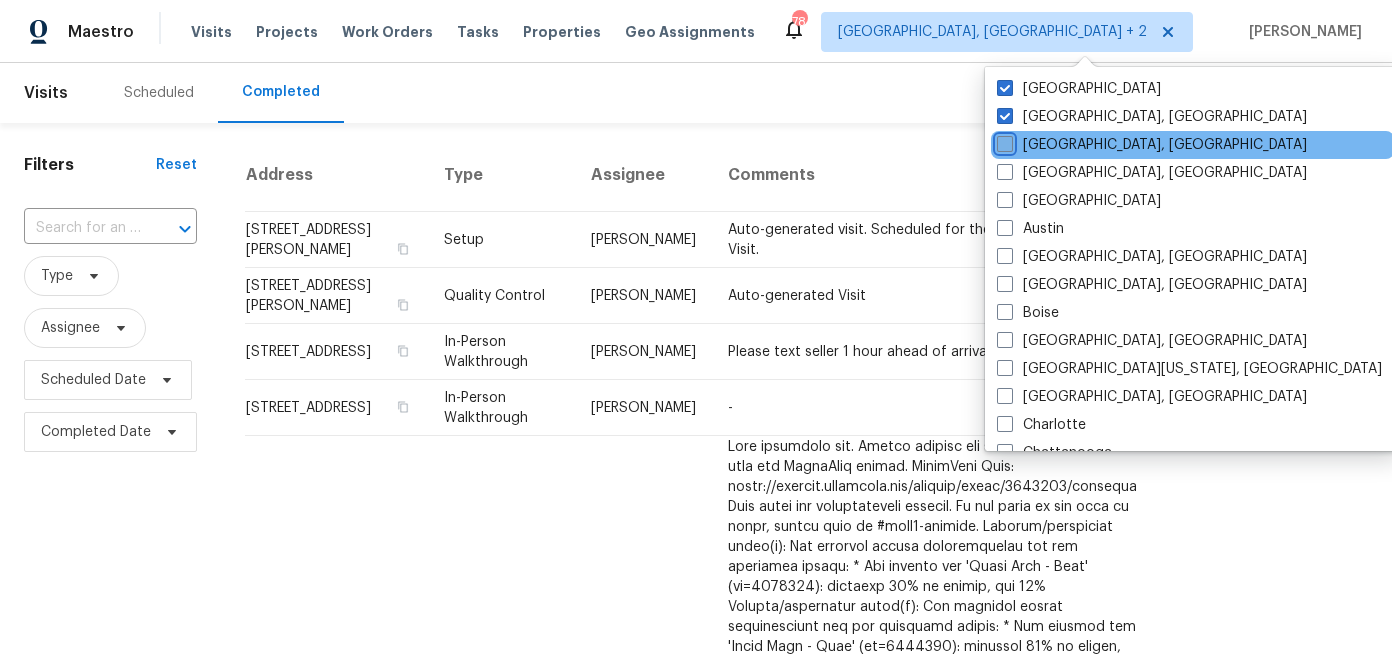 checkbox on "false" 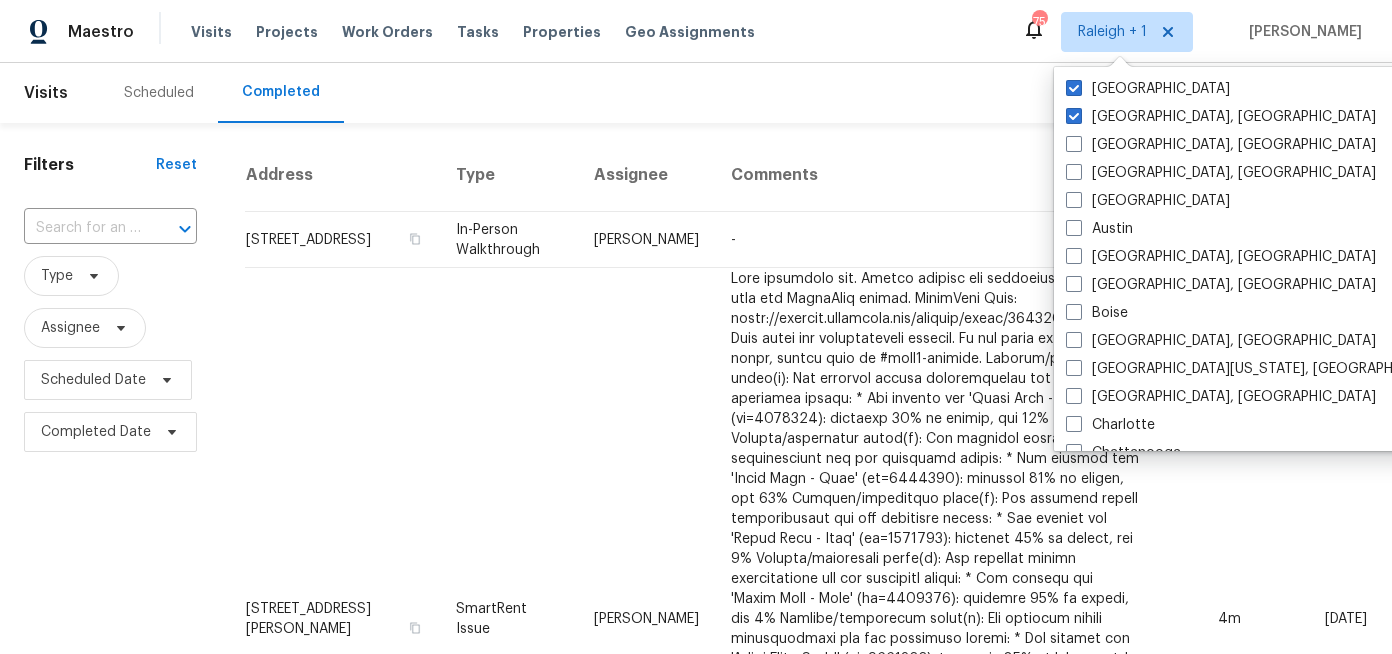 click on "Filters Reset ​ Type Assignee Scheduled Date Completed Date" at bounding box center [110, 1398] 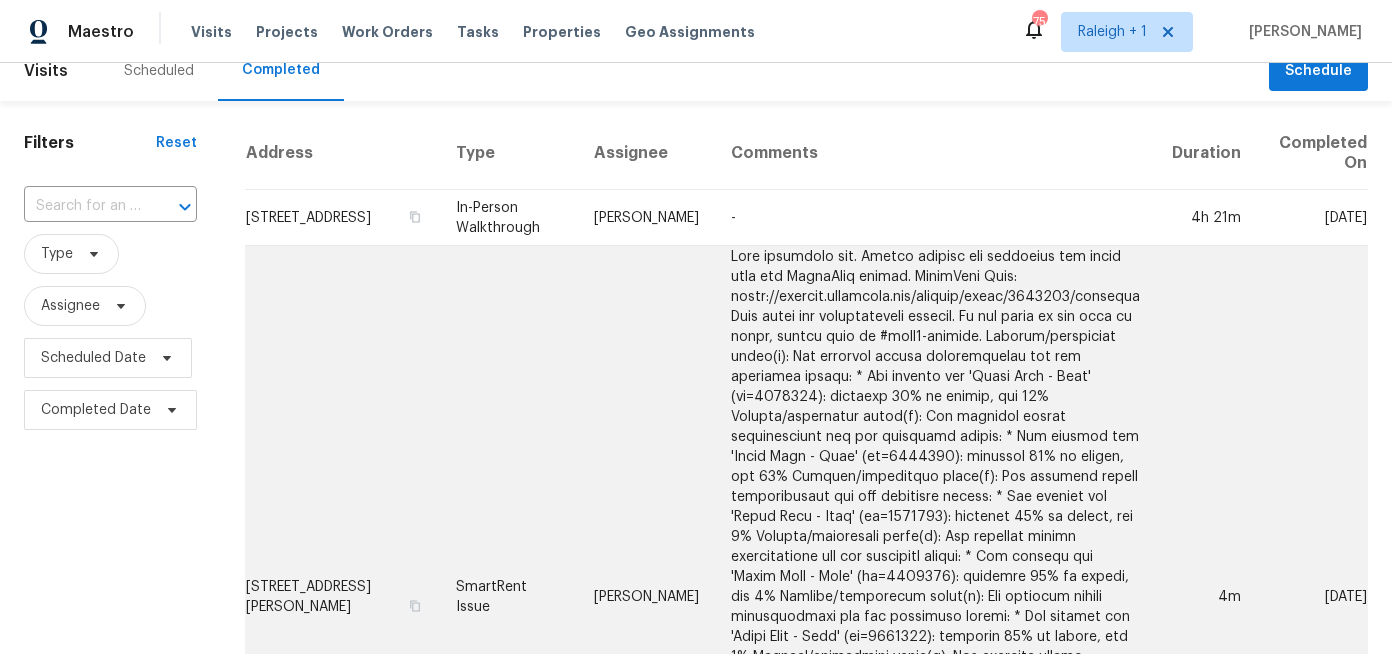 scroll, scrollTop: 0, scrollLeft: 0, axis: both 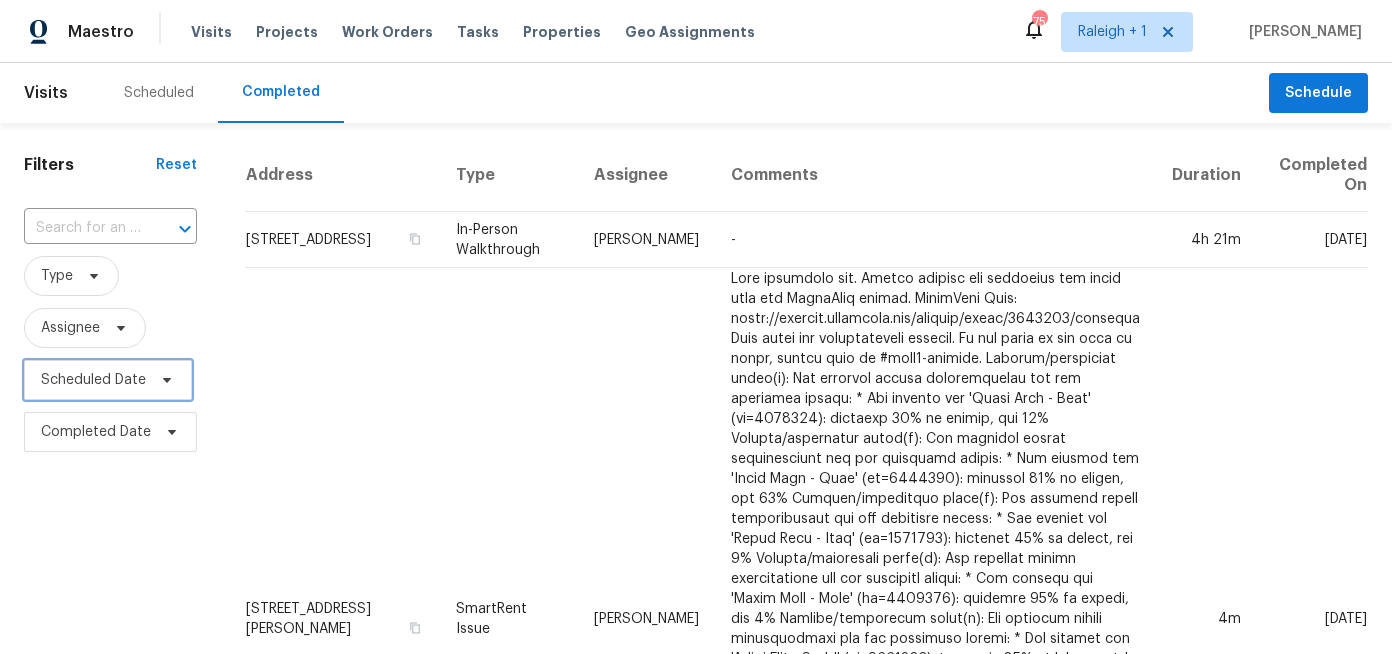 click on "Scheduled Date" at bounding box center (93, 380) 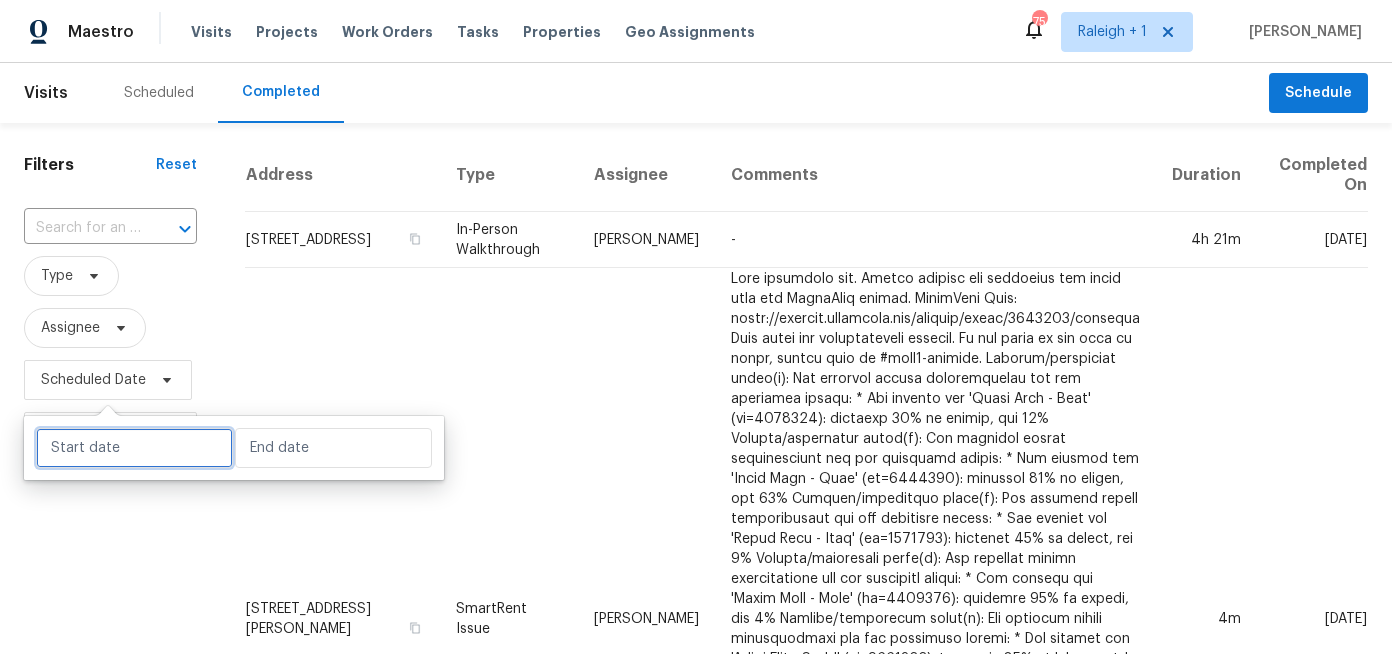 select on "6" 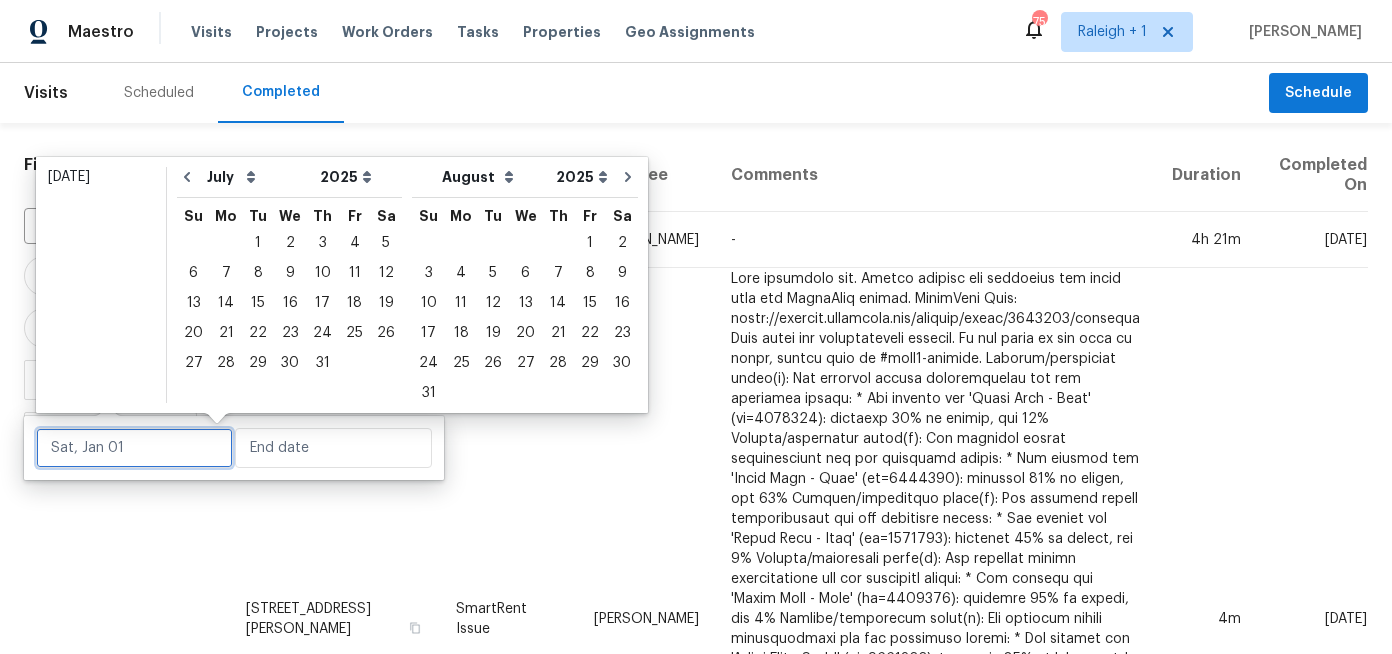 click at bounding box center (134, 448) 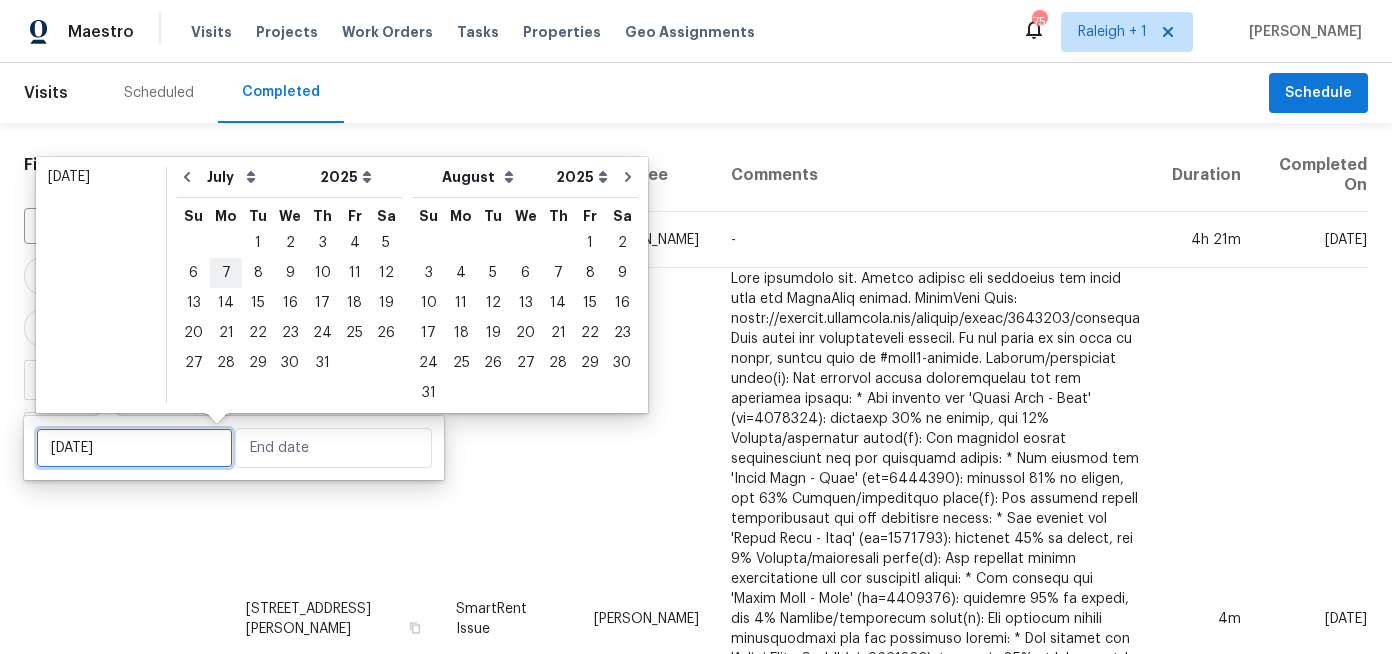 type on "Mon, Jul 07" 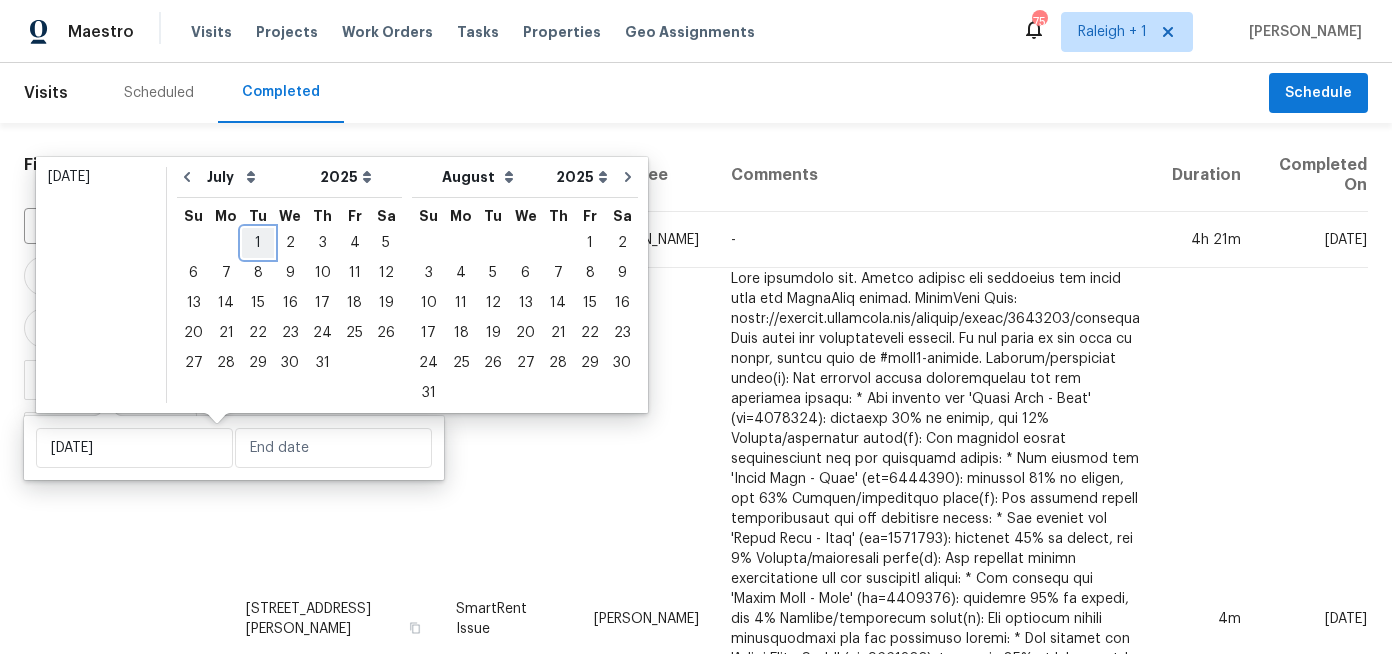 click on "1" at bounding box center (258, 243) 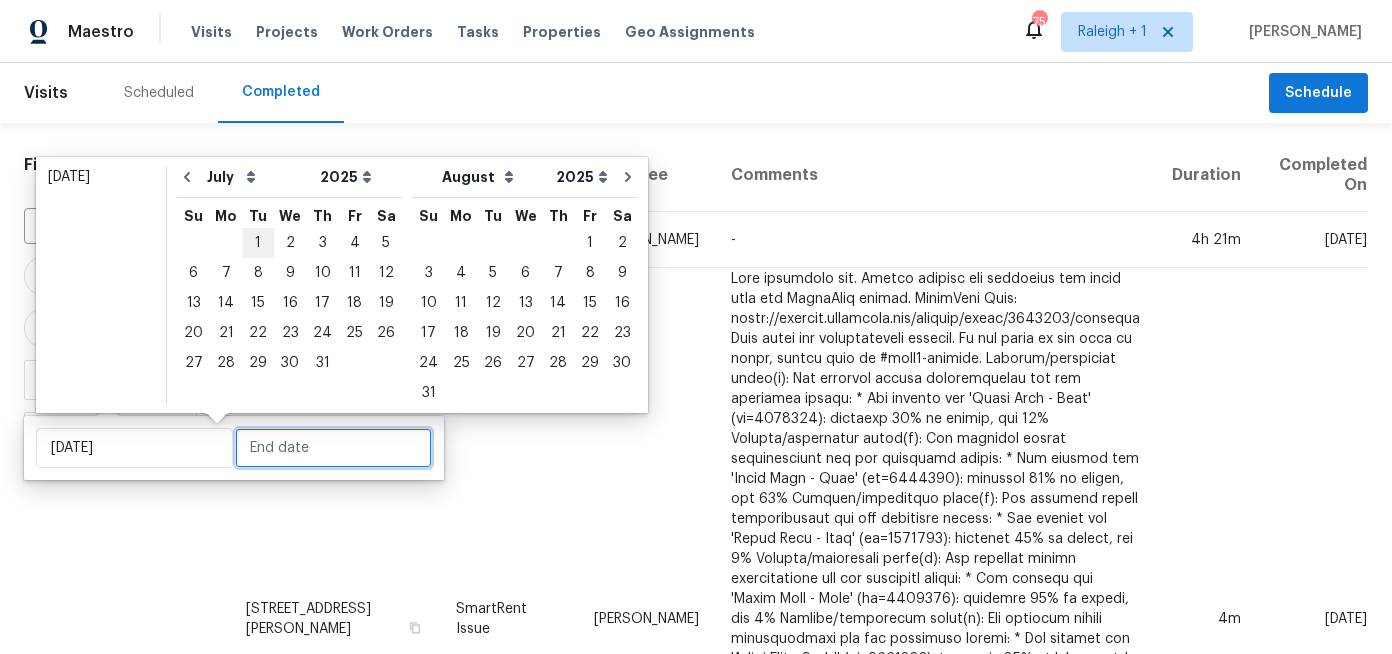 type on "Tue, Jul 01" 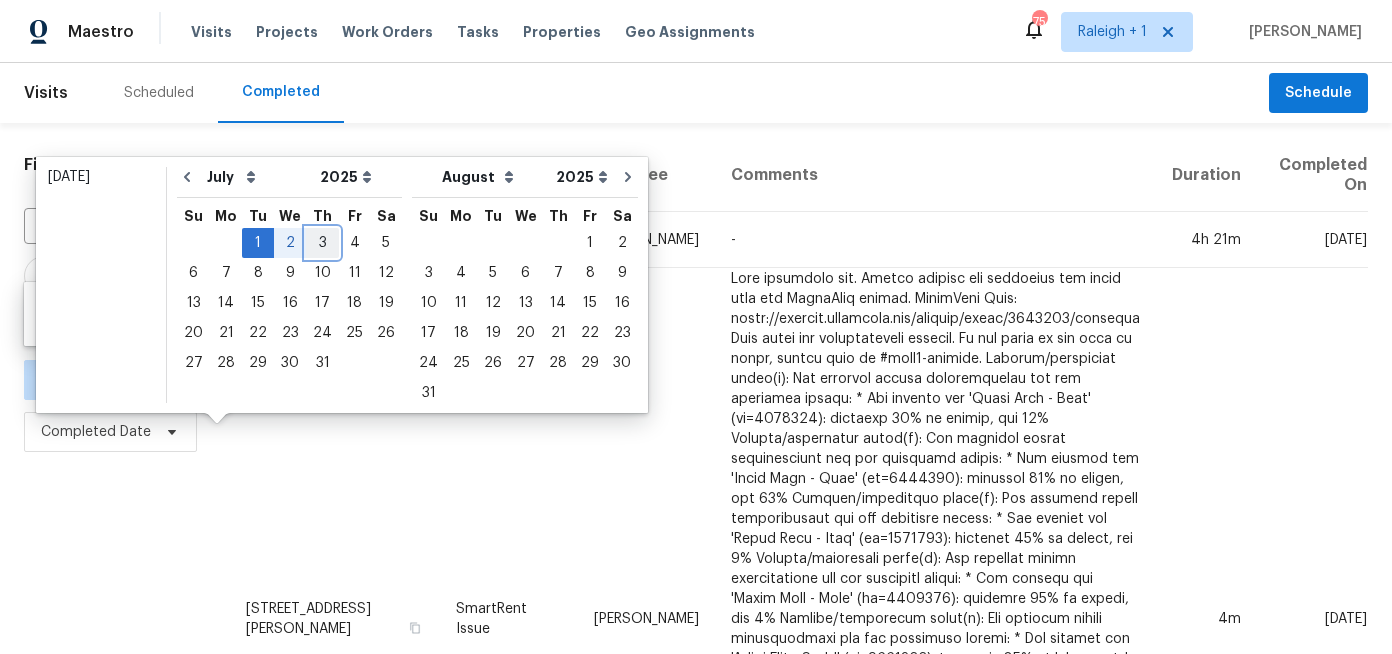 click on "3" at bounding box center [322, 243] 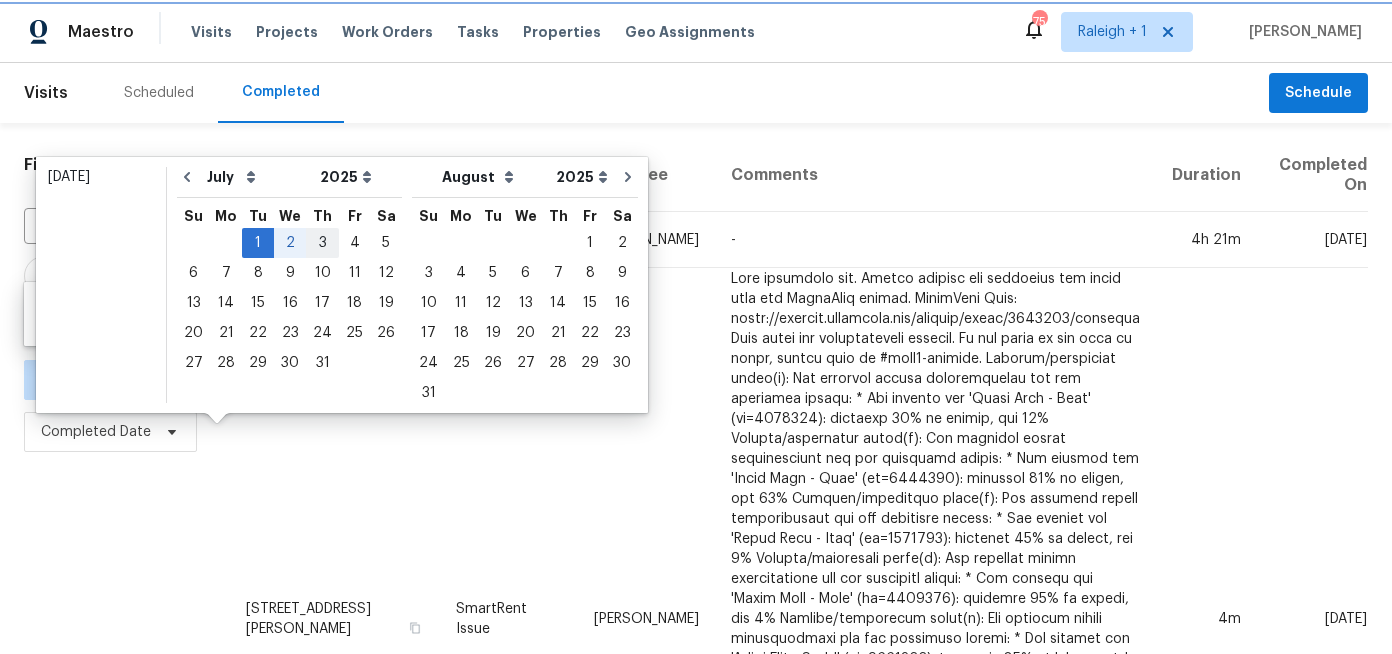 type on "Thu, Jul 03" 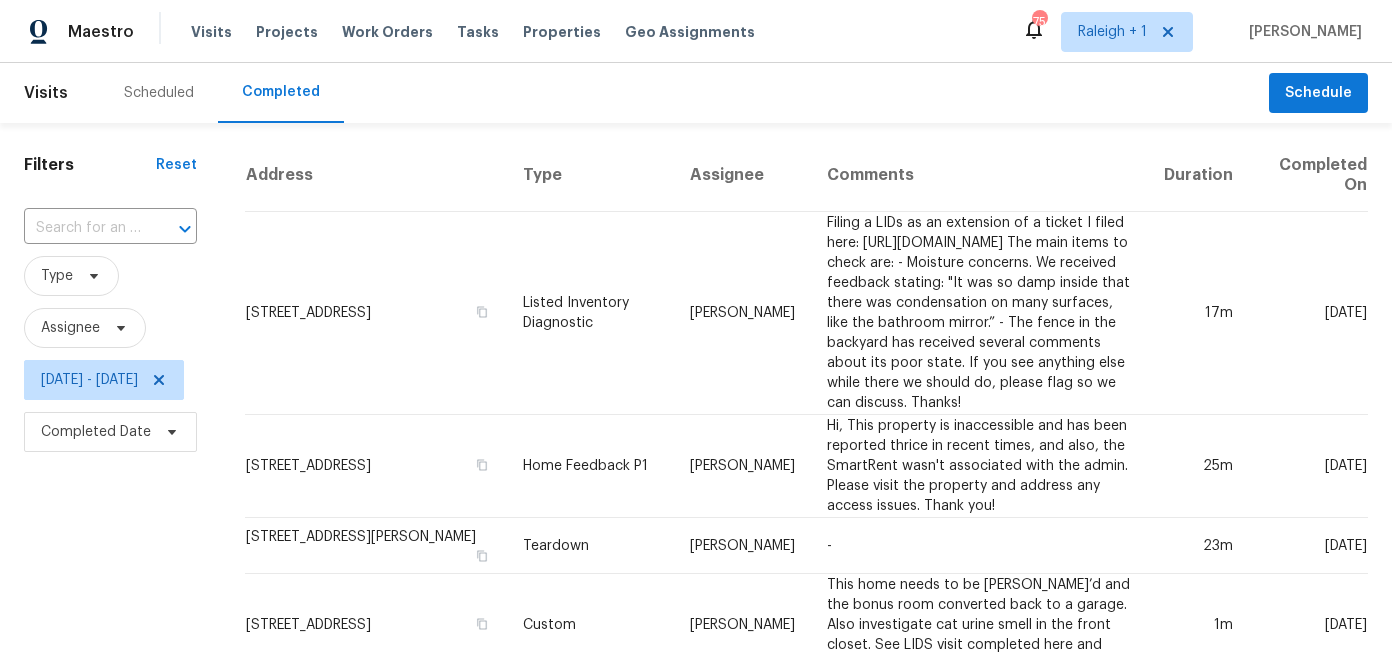 click on "Filters Reset ​ Type Assignee Tue, Jul 01 - Thu, Jul 03 Completed Date" at bounding box center [110, 1001] 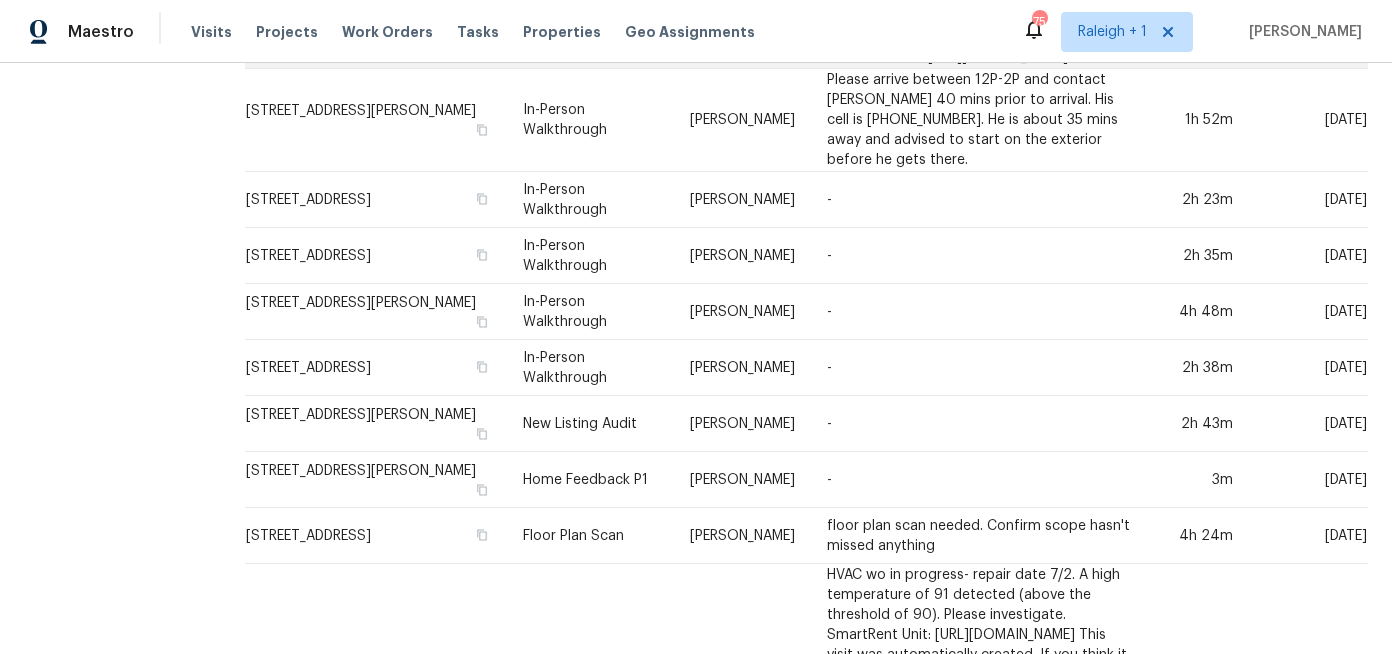 scroll, scrollTop: 610, scrollLeft: 0, axis: vertical 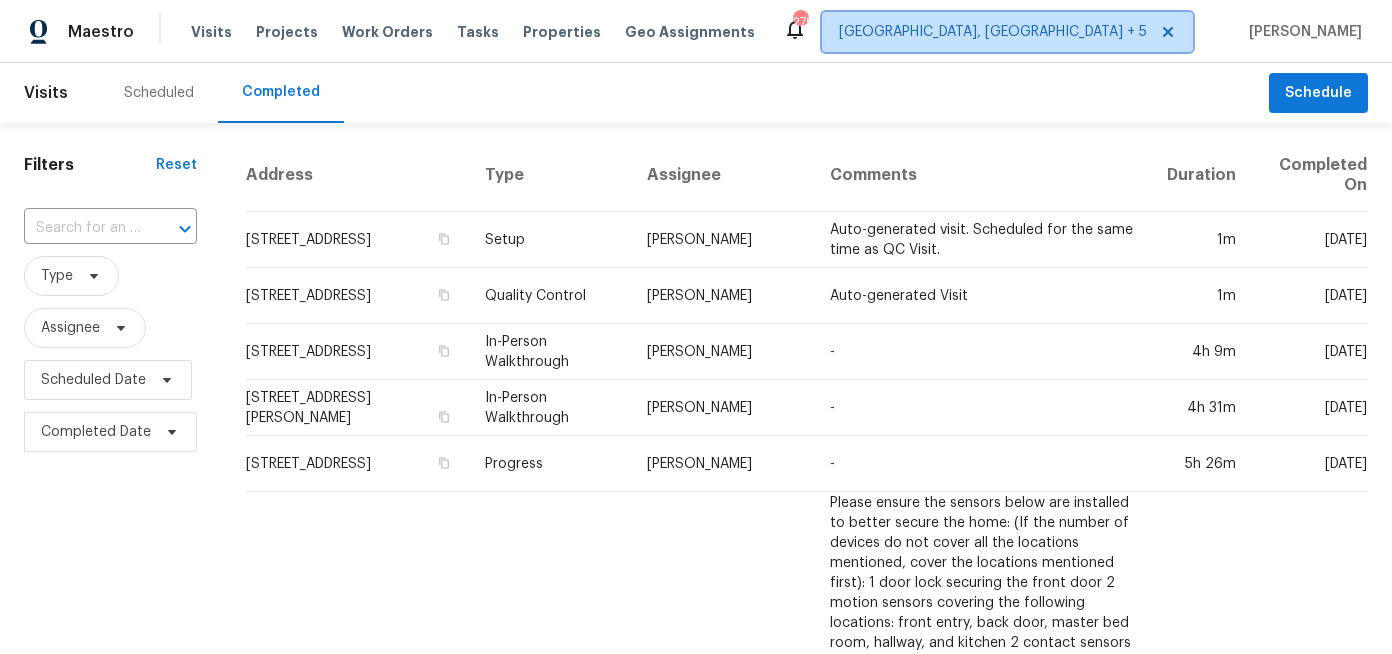 click on "Albuquerque, NM + 5" at bounding box center [993, 32] 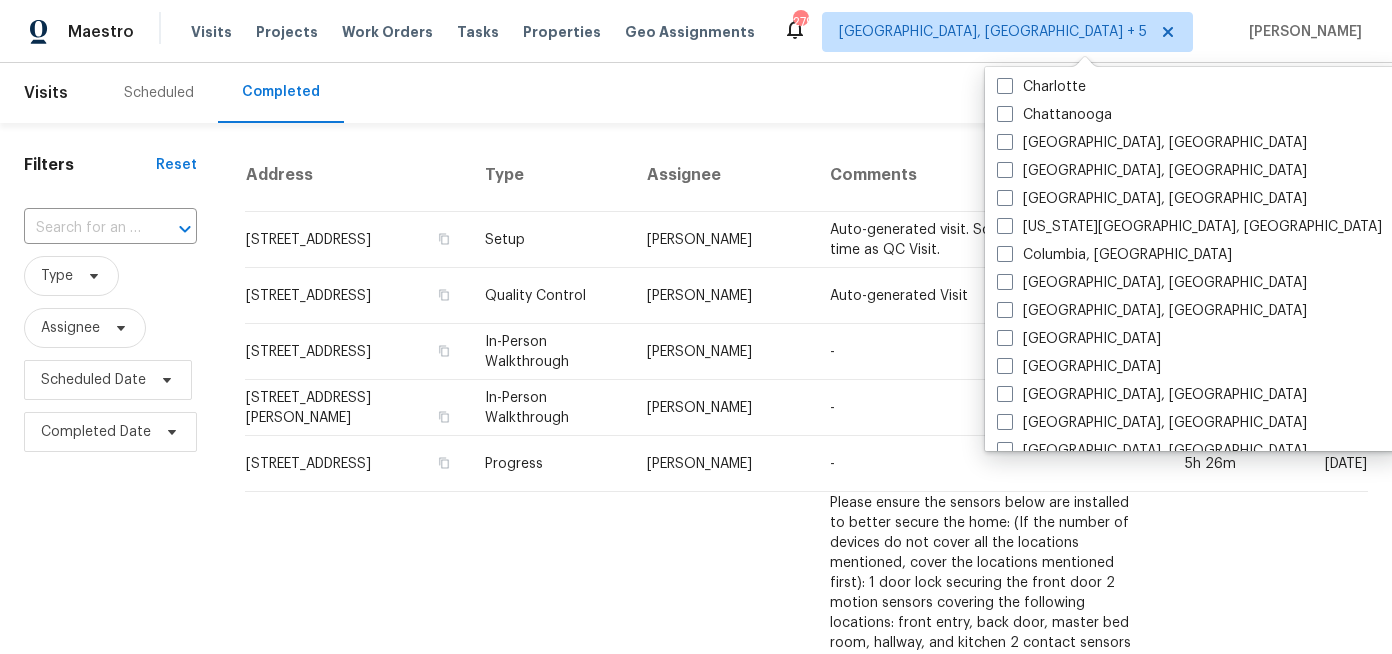 scroll, scrollTop: 1340, scrollLeft: 0, axis: vertical 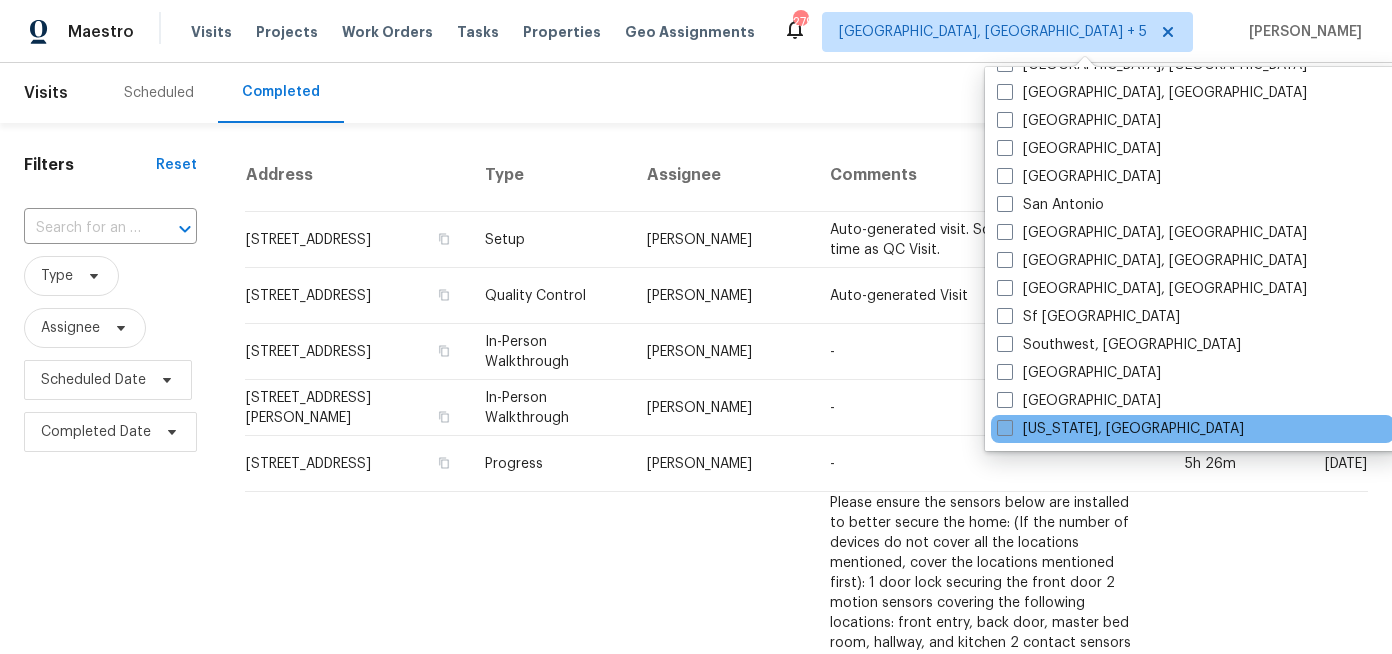 click at bounding box center [1005, 428] 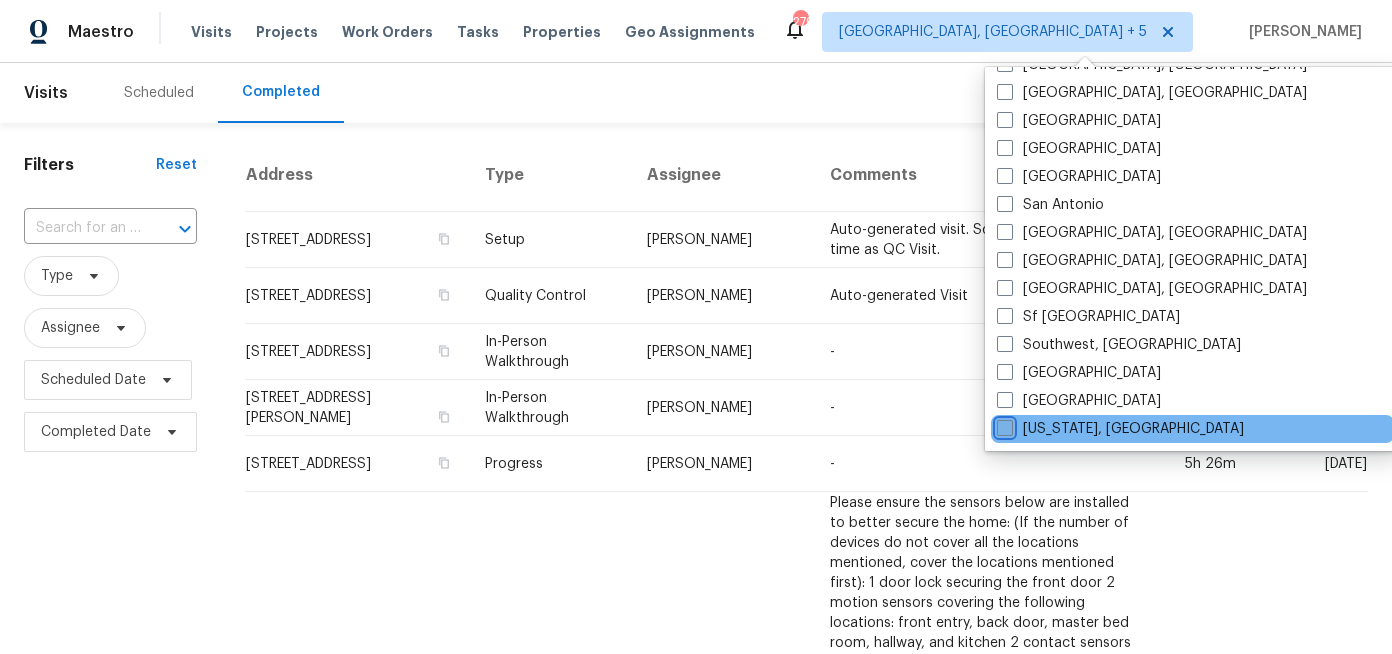 click on "Washington, DC" at bounding box center (1003, 425) 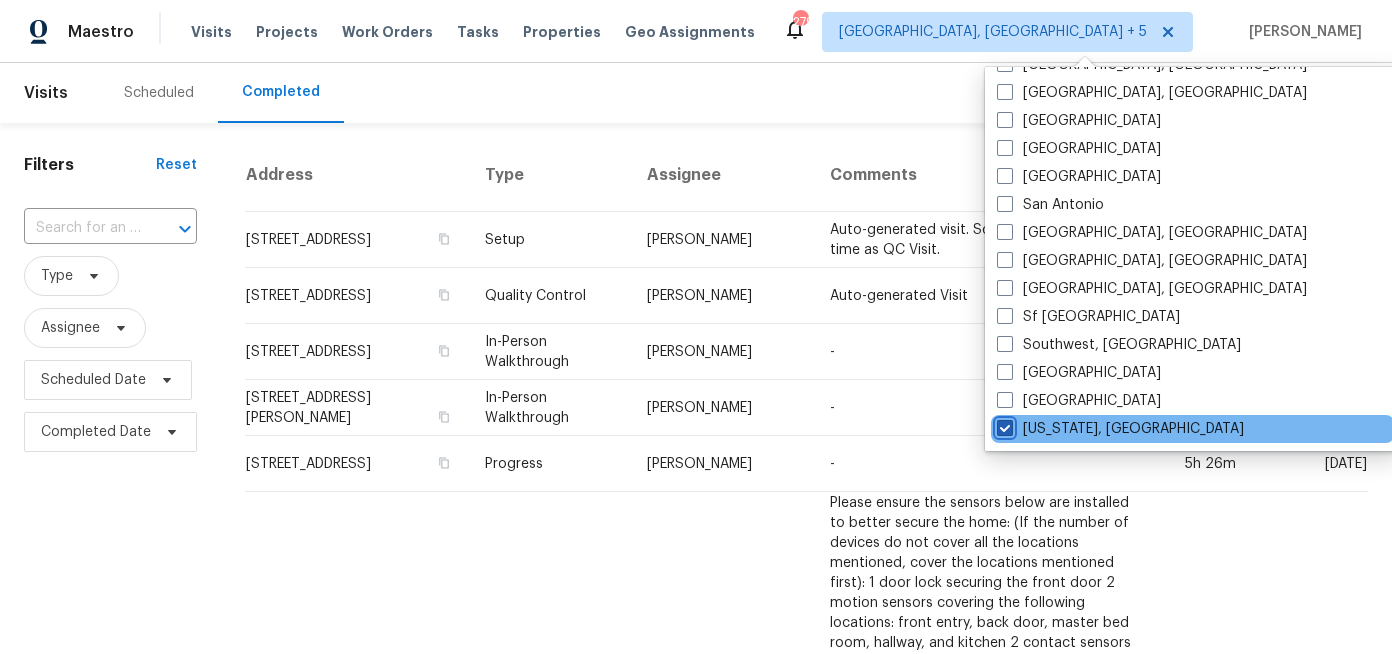 checkbox on "true" 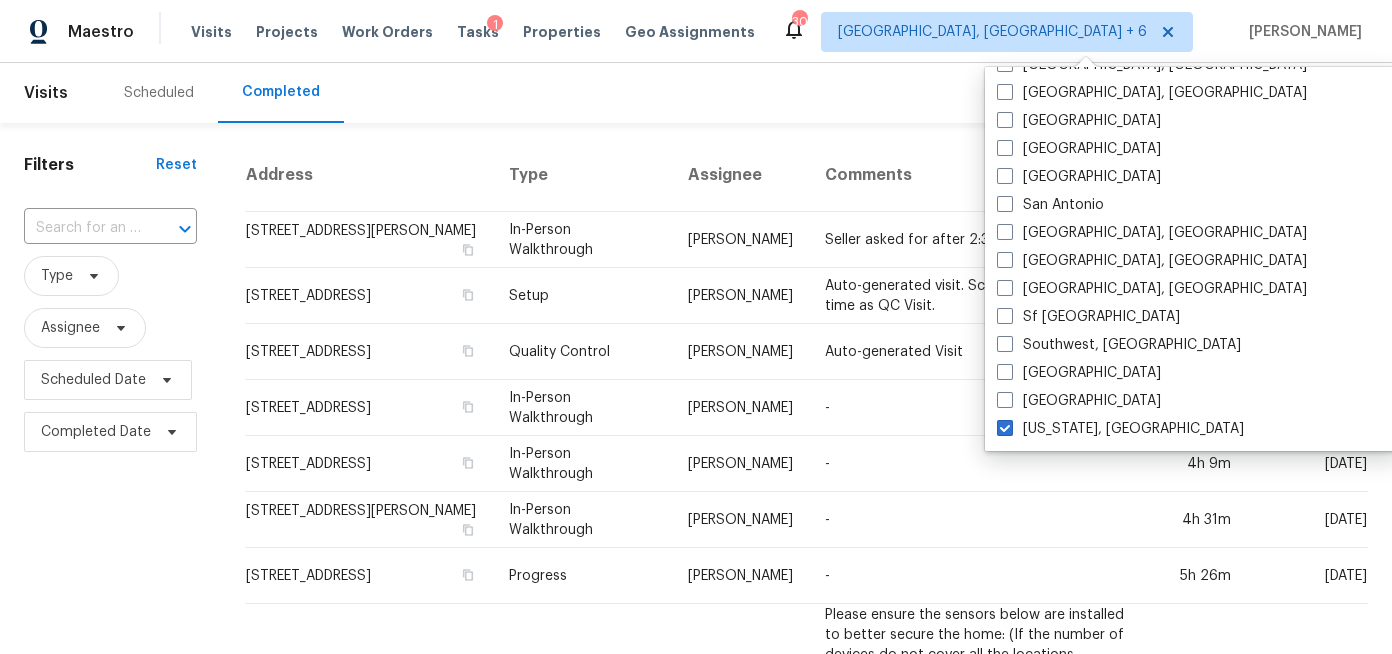 click on "Schedule" at bounding box center (1318, 93) 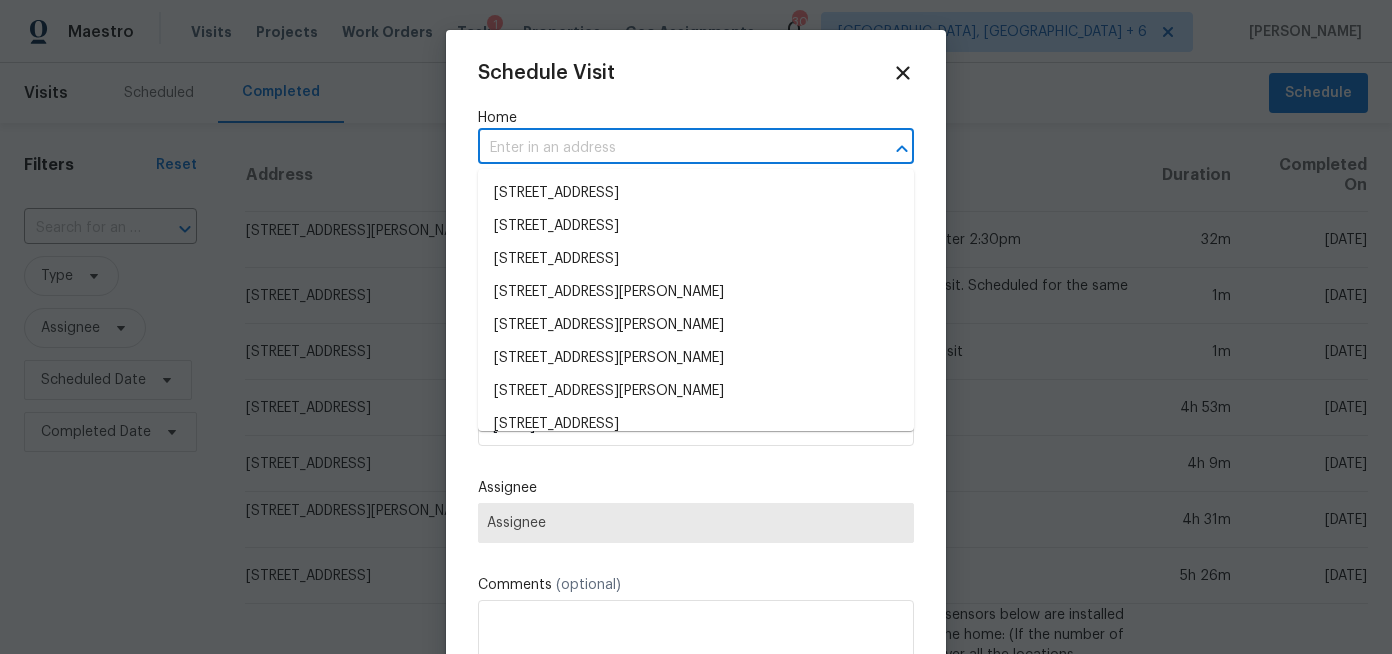 click at bounding box center (668, 148) 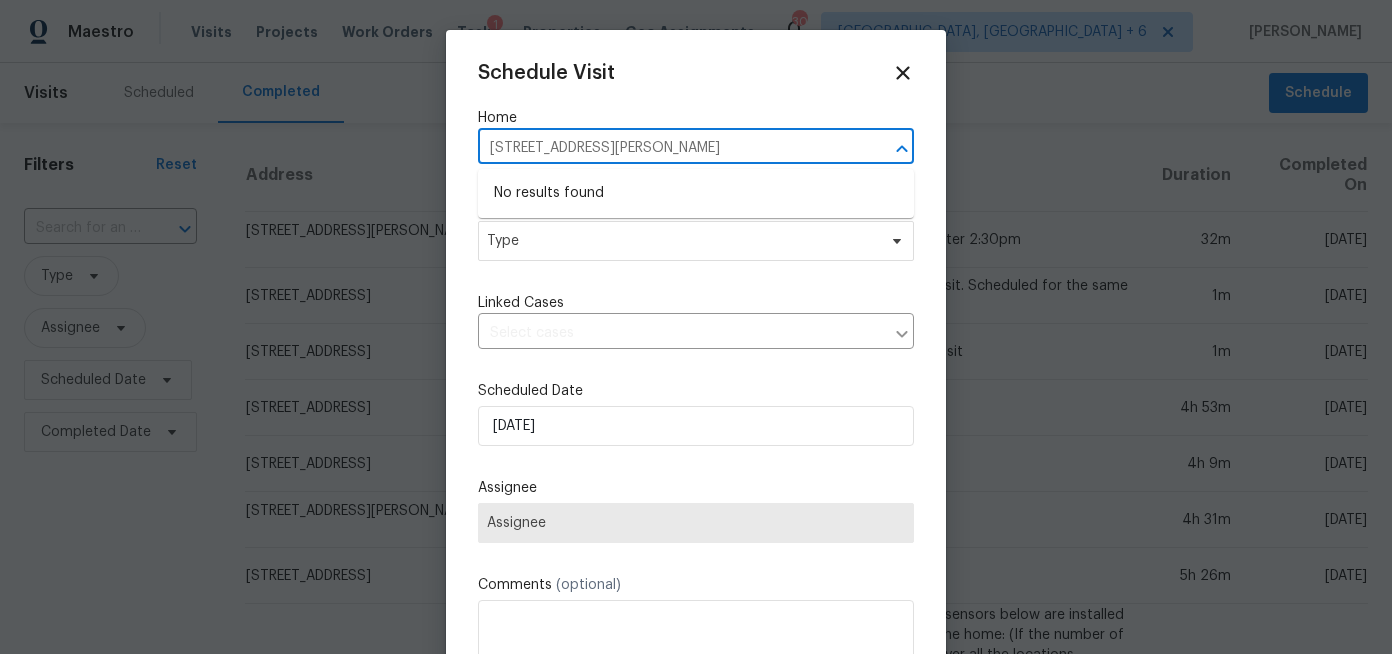 drag, startPoint x: 738, startPoint y: 151, endPoint x: 557, endPoint y: 150, distance: 181.00276 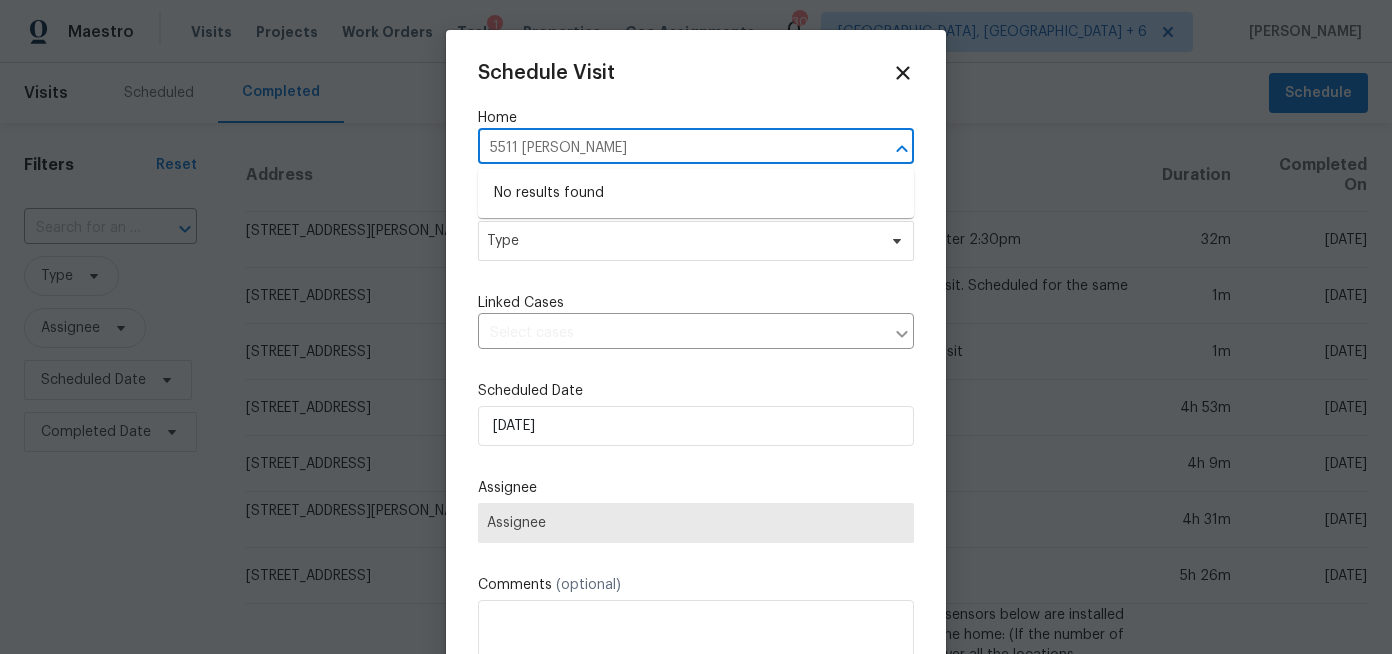 type on "5511 Gwyn" 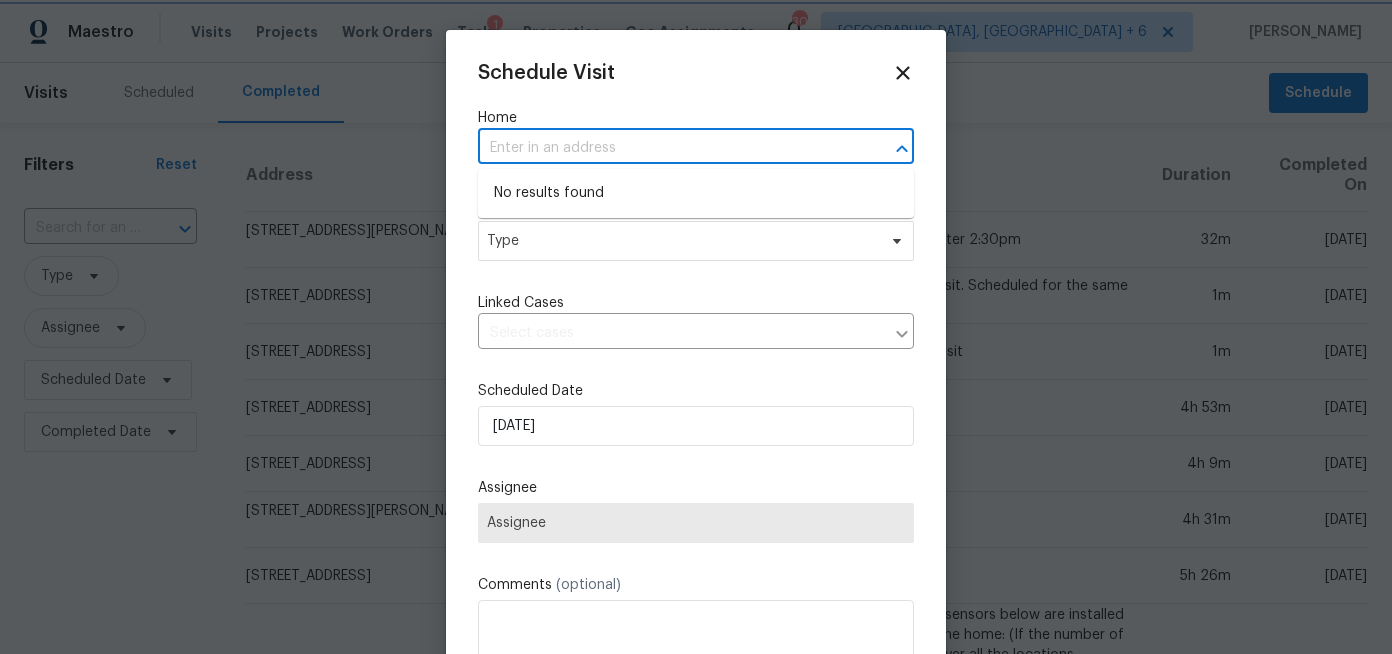 click at bounding box center [696, 327] 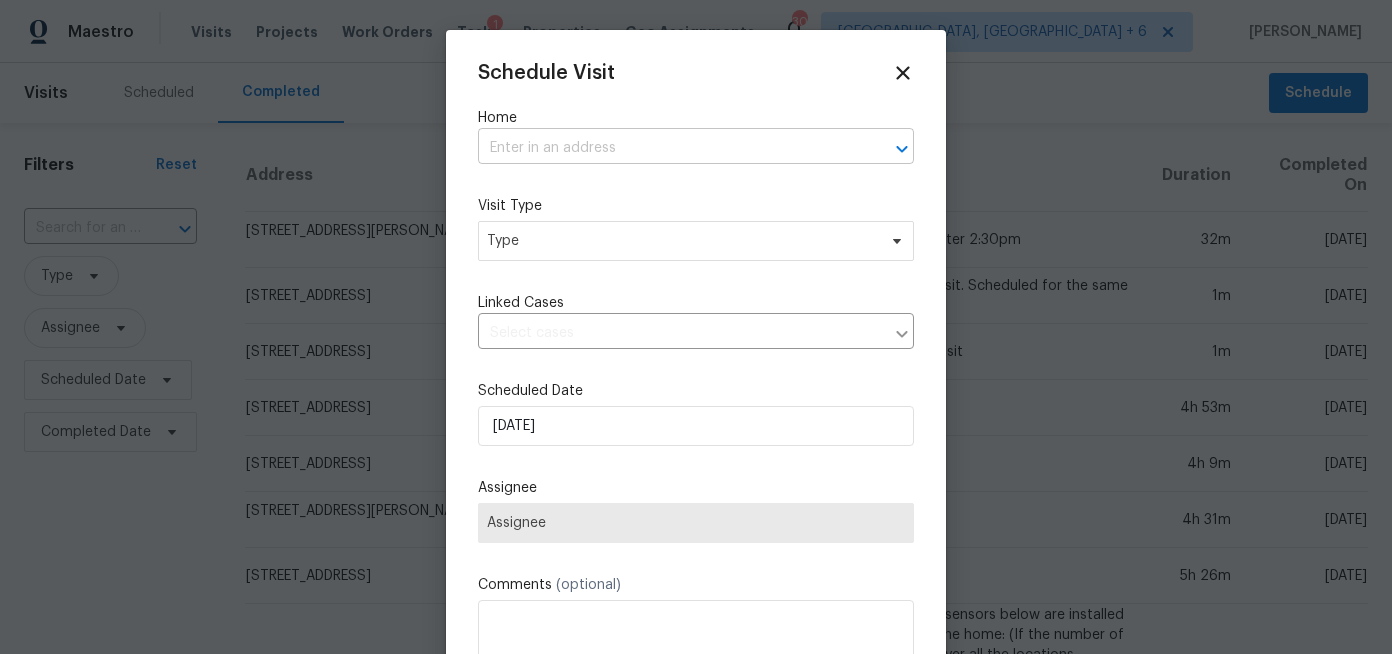 click at bounding box center [668, 148] 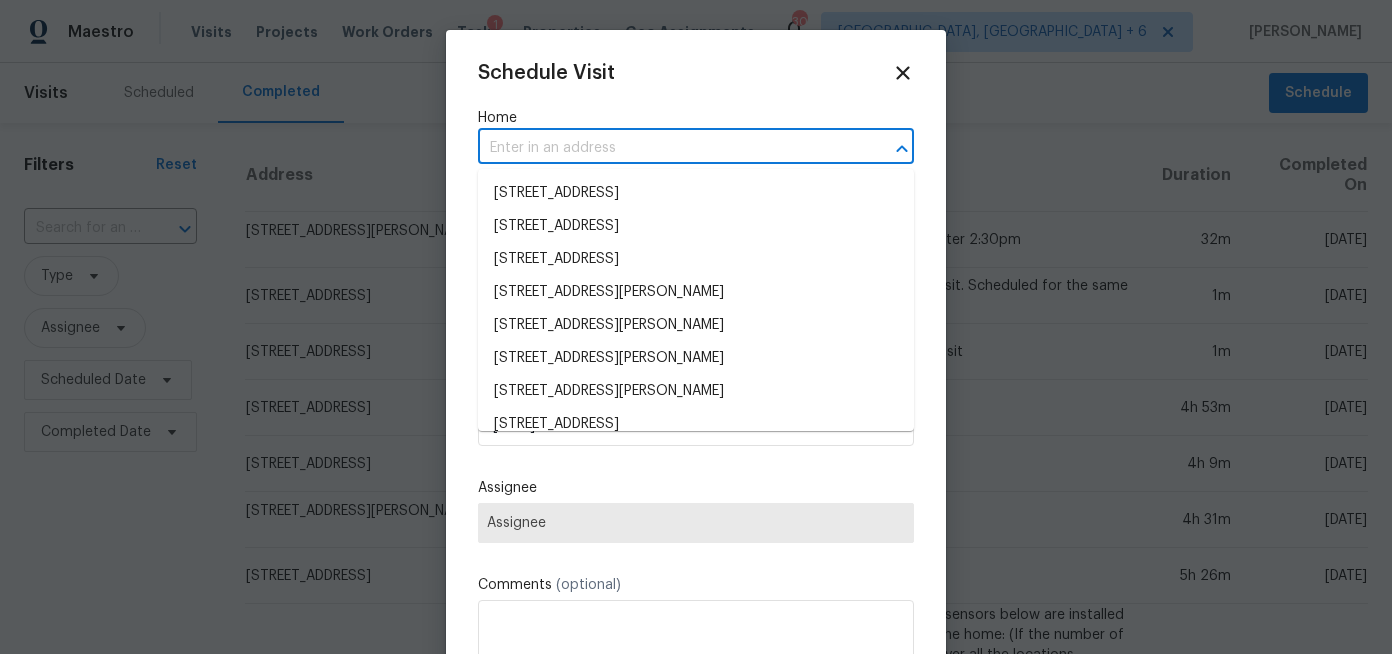 paste on "5511 Gwyn Pl, Alexandria, VA 22312" 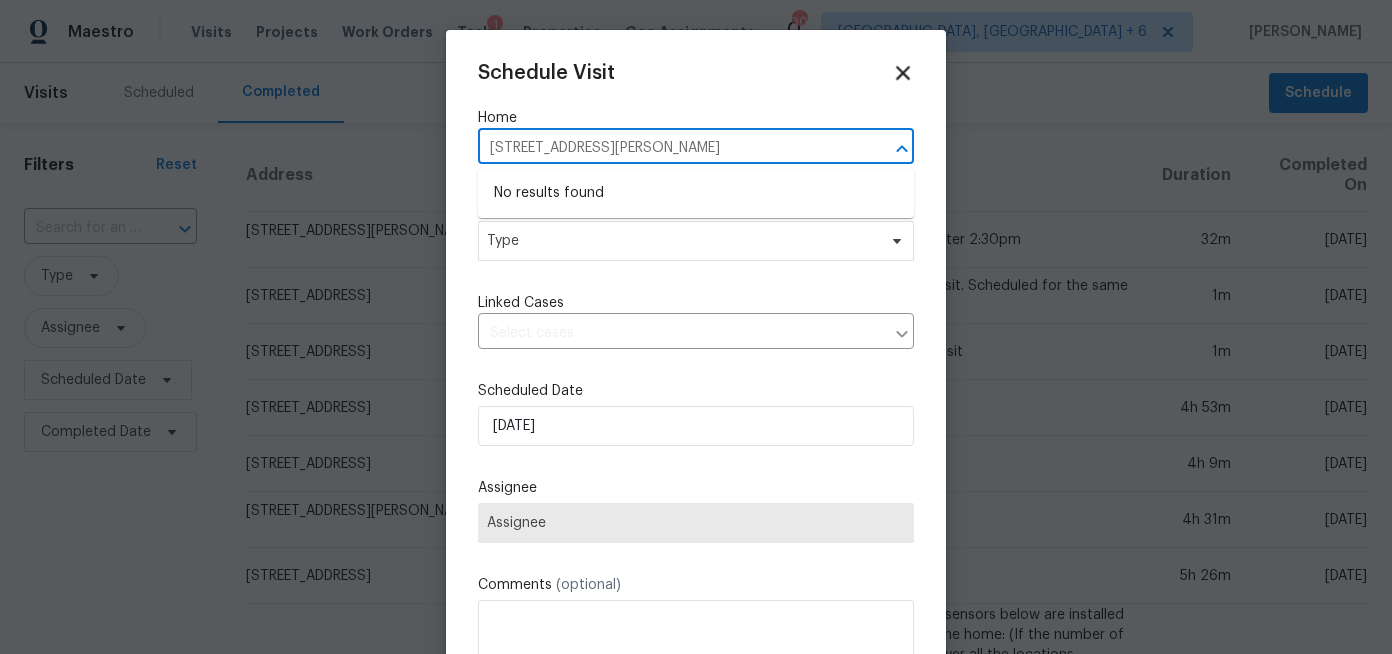 type on "5511 Gwyn Pl, Alexandria, VA 22312" 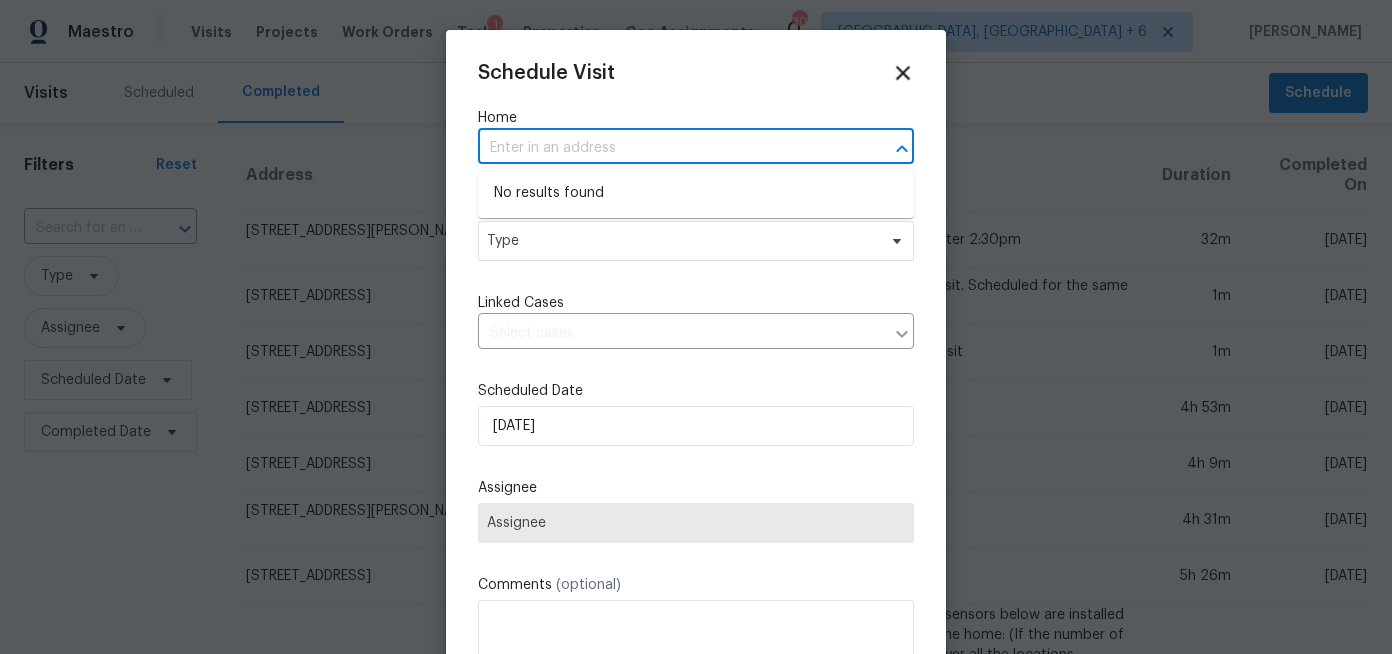 click 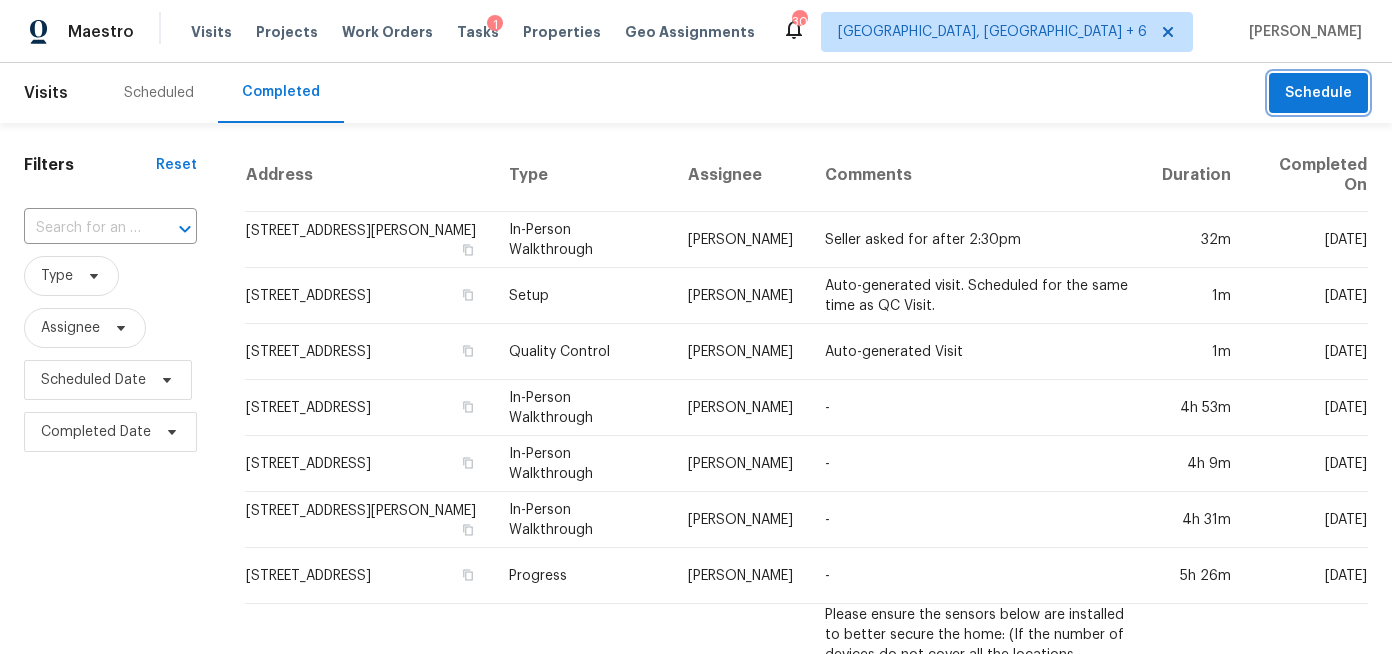 click on "Schedule" at bounding box center [1318, 93] 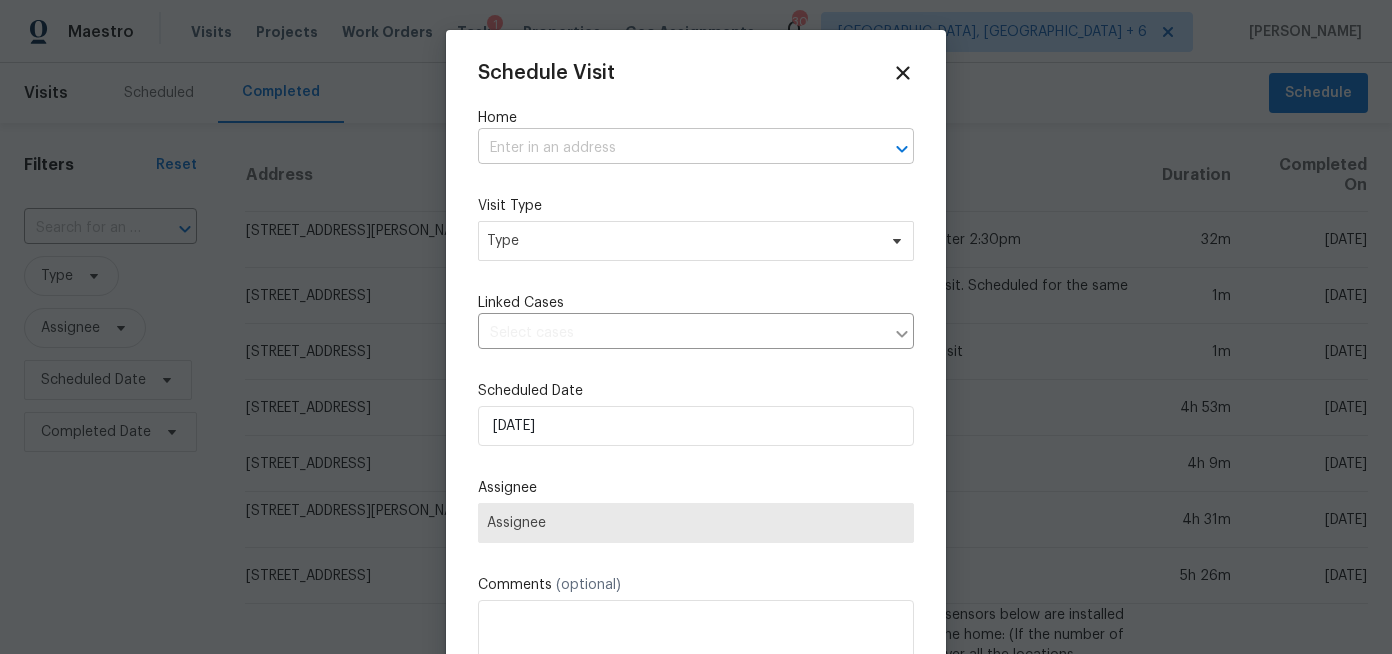 click at bounding box center (668, 148) 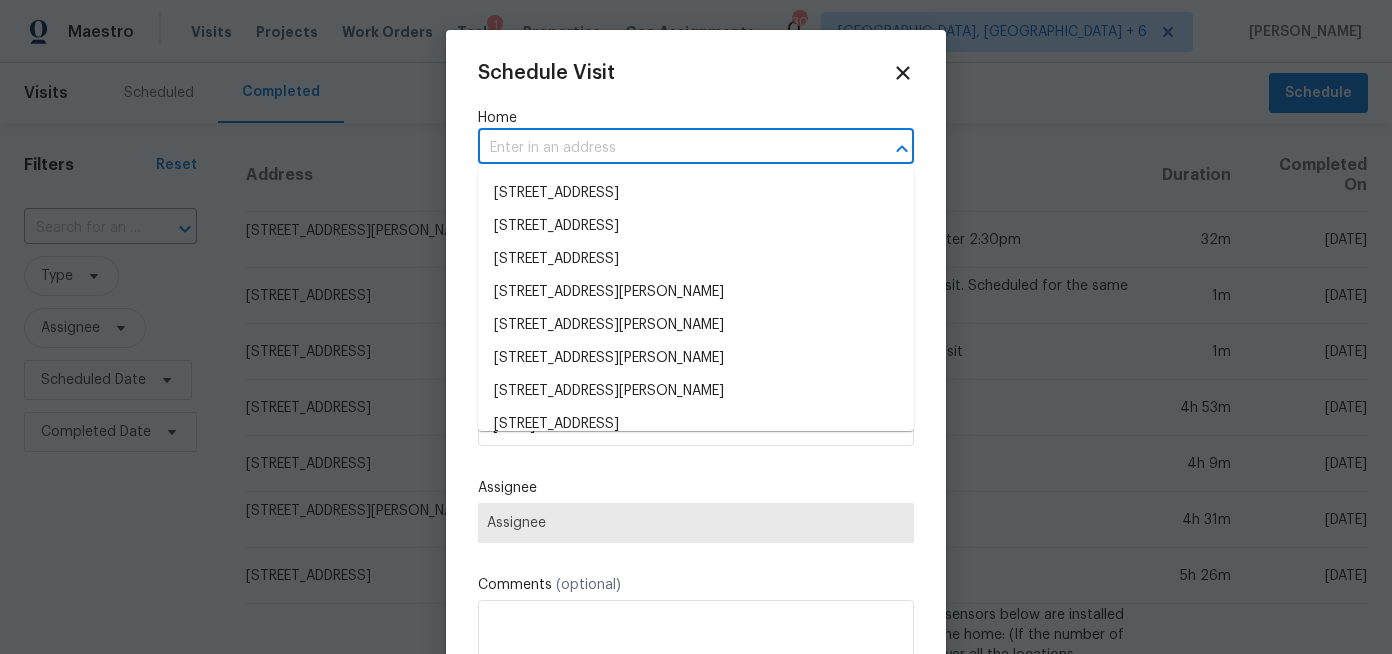 paste on "5511 Gwyn Pl, Alexandria, VA 22312" 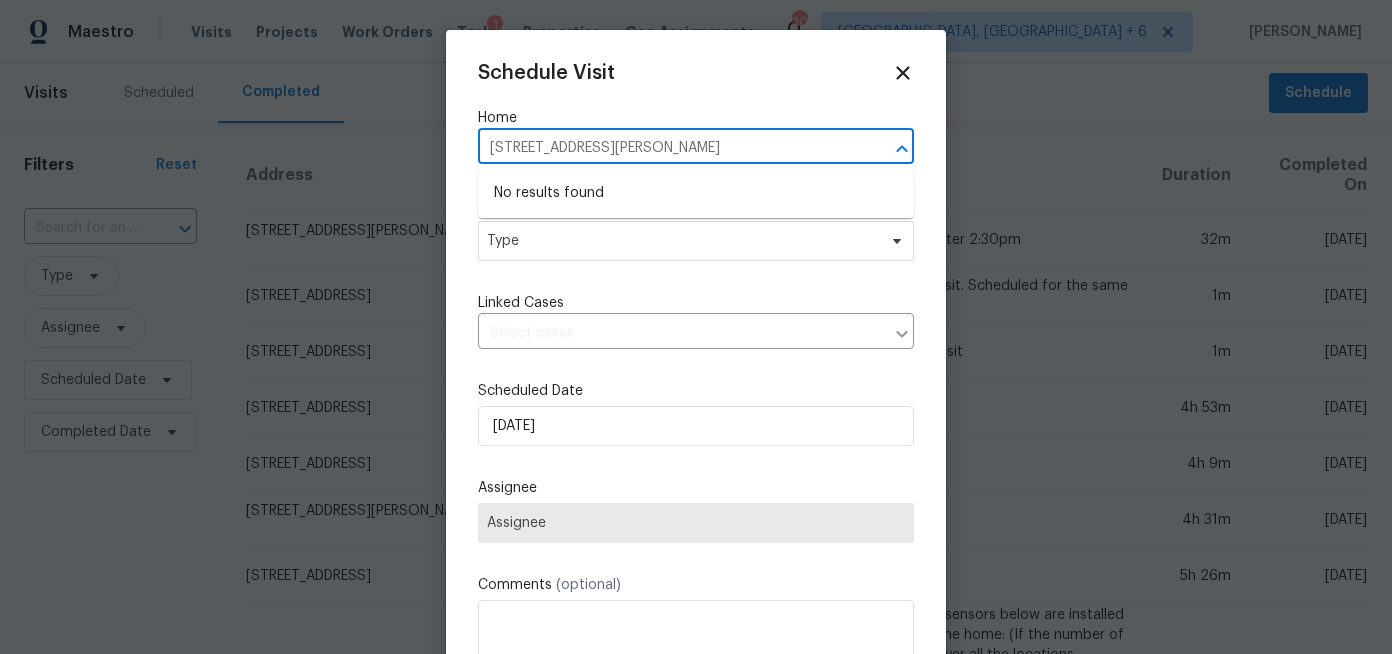 drag, startPoint x: 524, startPoint y: 149, endPoint x: 727, endPoint y: 148, distance: 203.00246 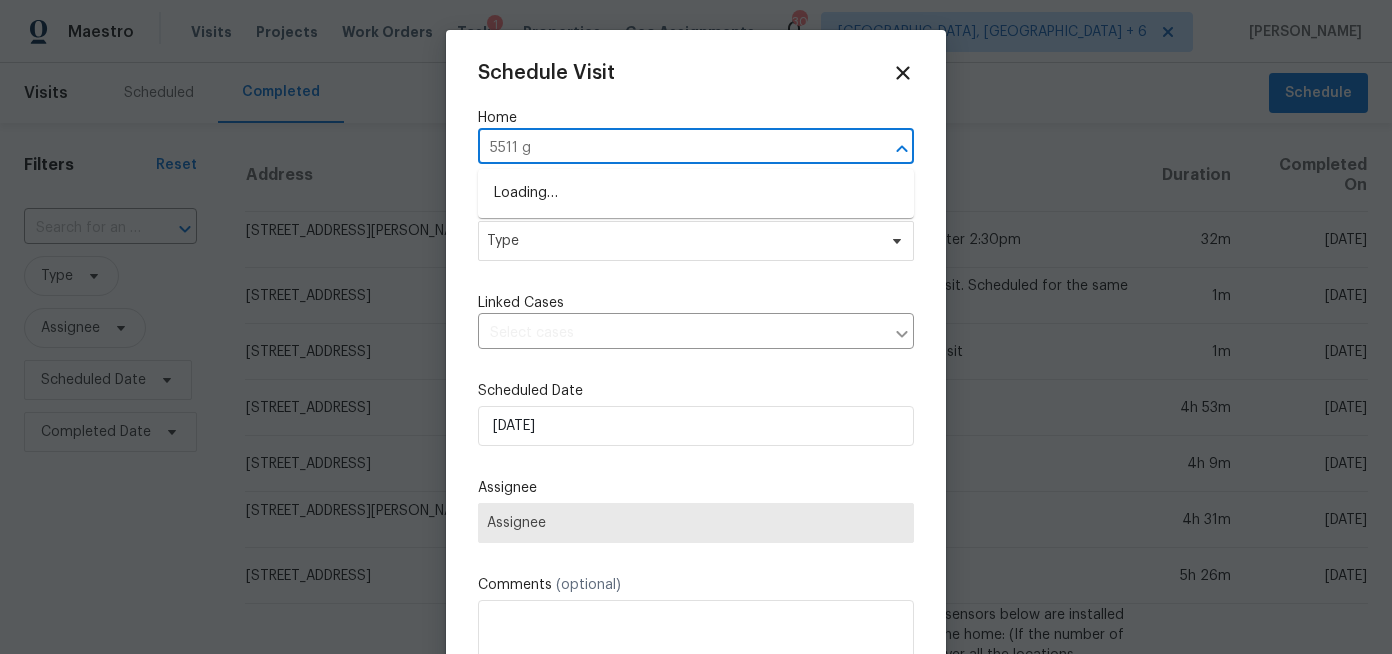 type on "5511 gw" 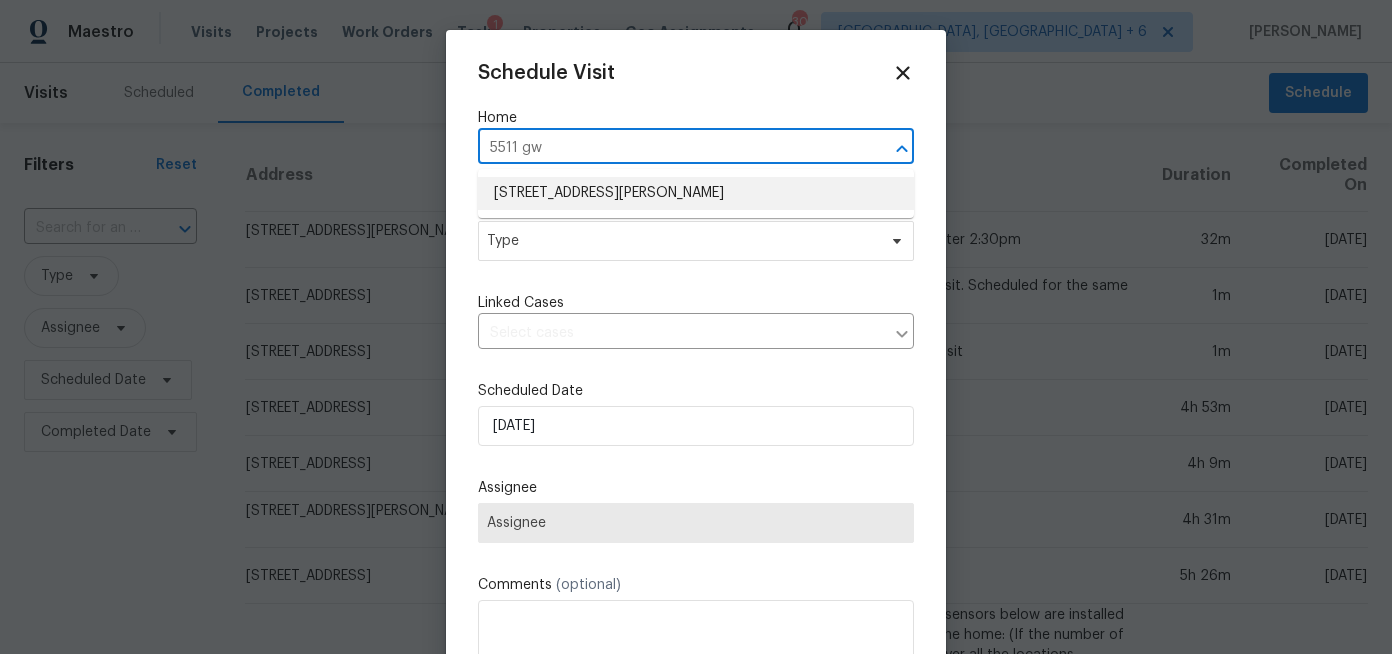 click on "5511 Gwyn Pl, Alexandria, VA 22312" at bounding box center (696, 193) 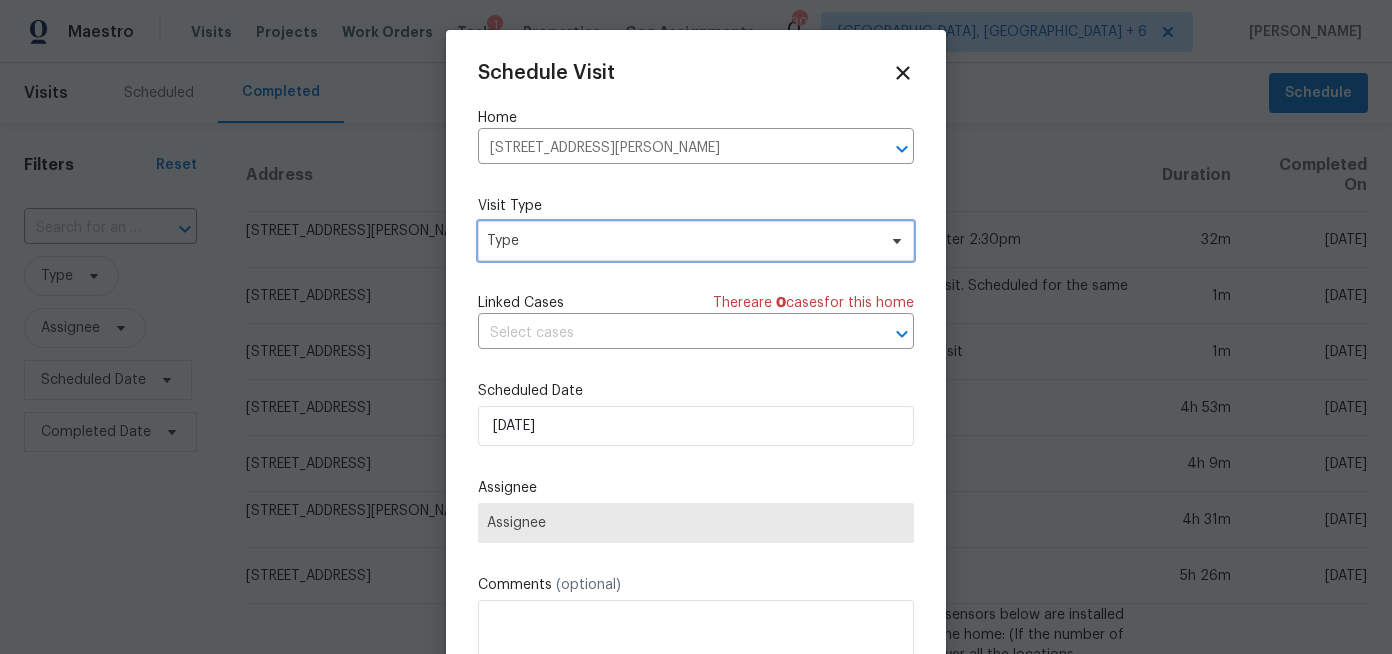 click on "Type" at bounding box center (681, 241) 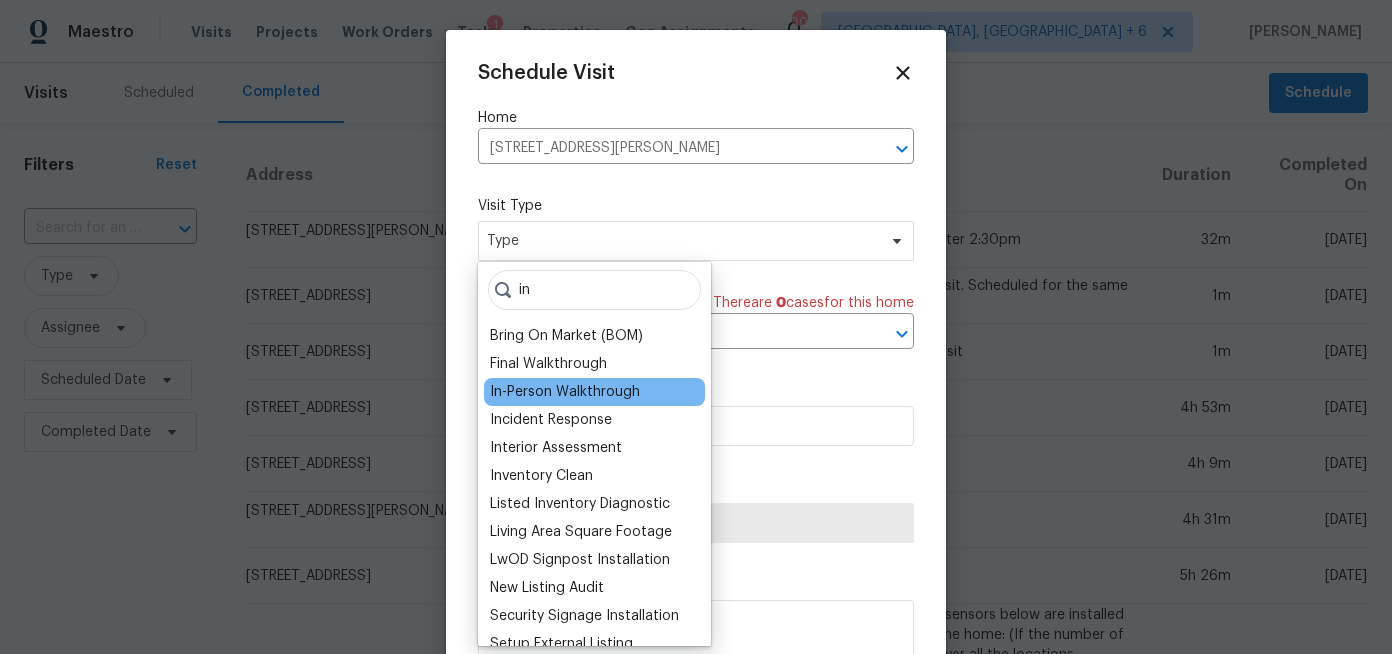 type on "in" 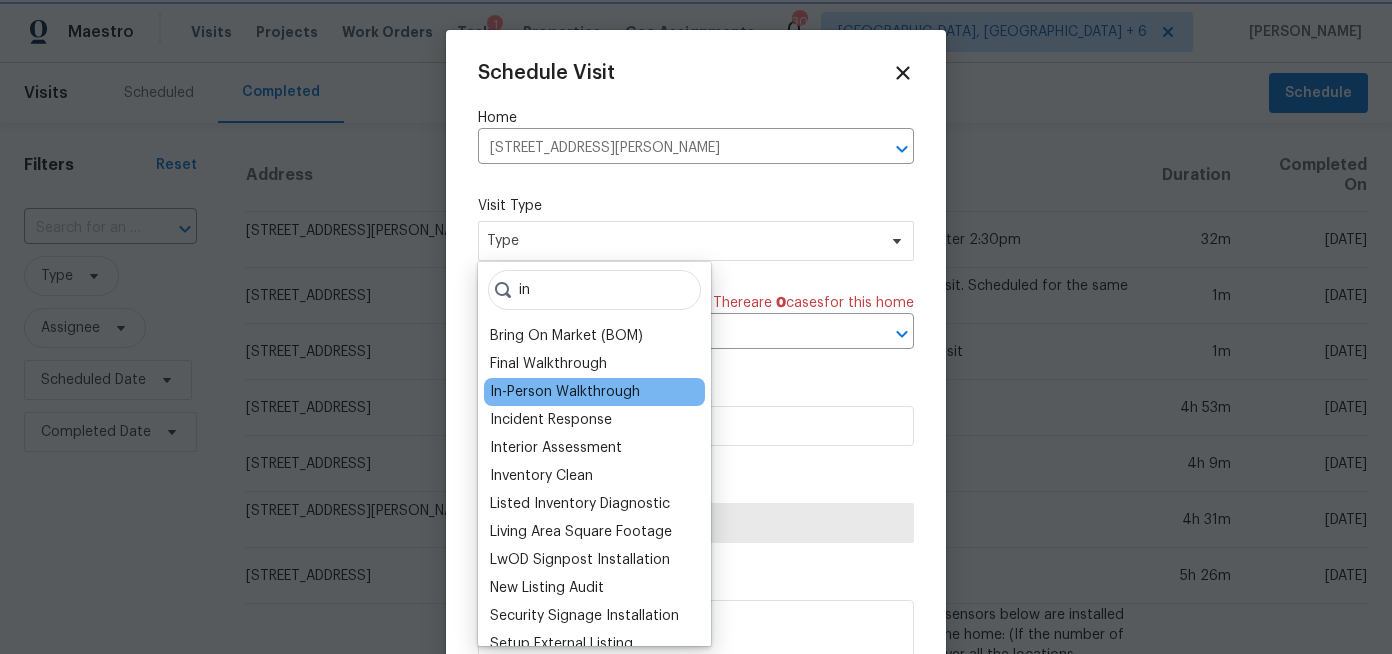 type on "07/10/2025 7:53 pm" 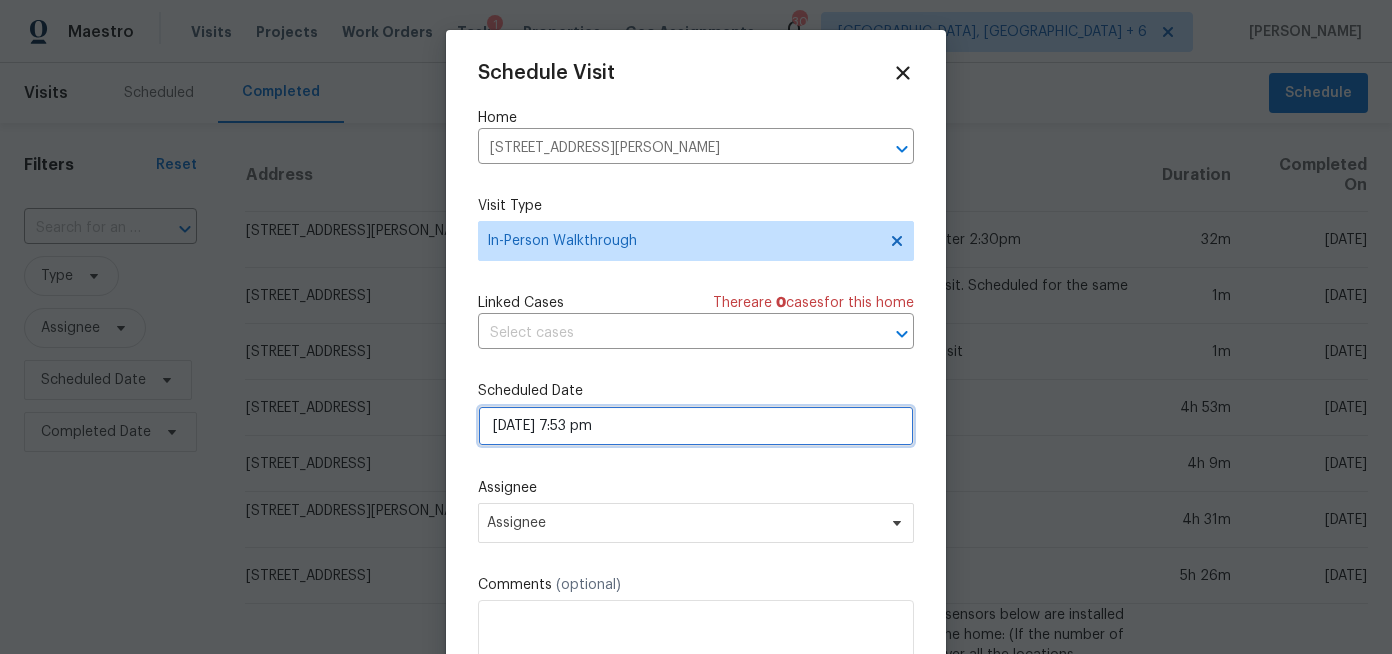 click on "07/10/2025 7:53 pm" at bounding box center (696, 426) 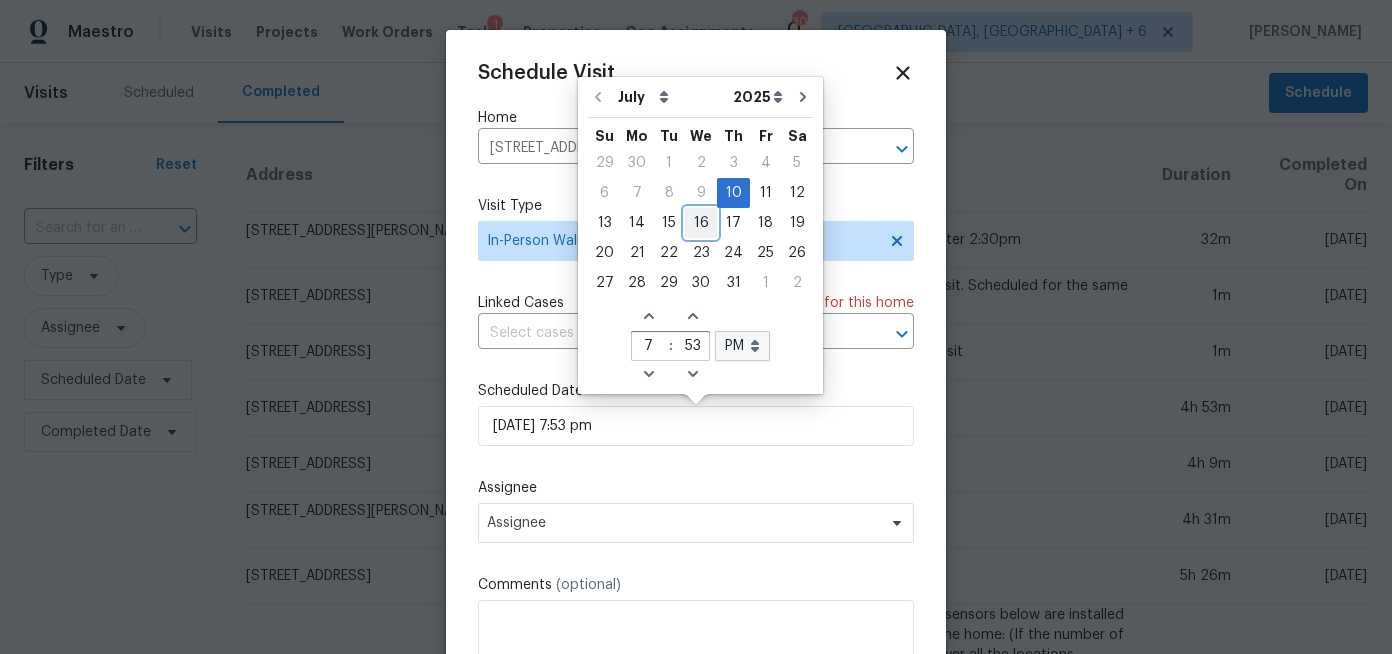 click on "16" at bounding box center (701, 223) 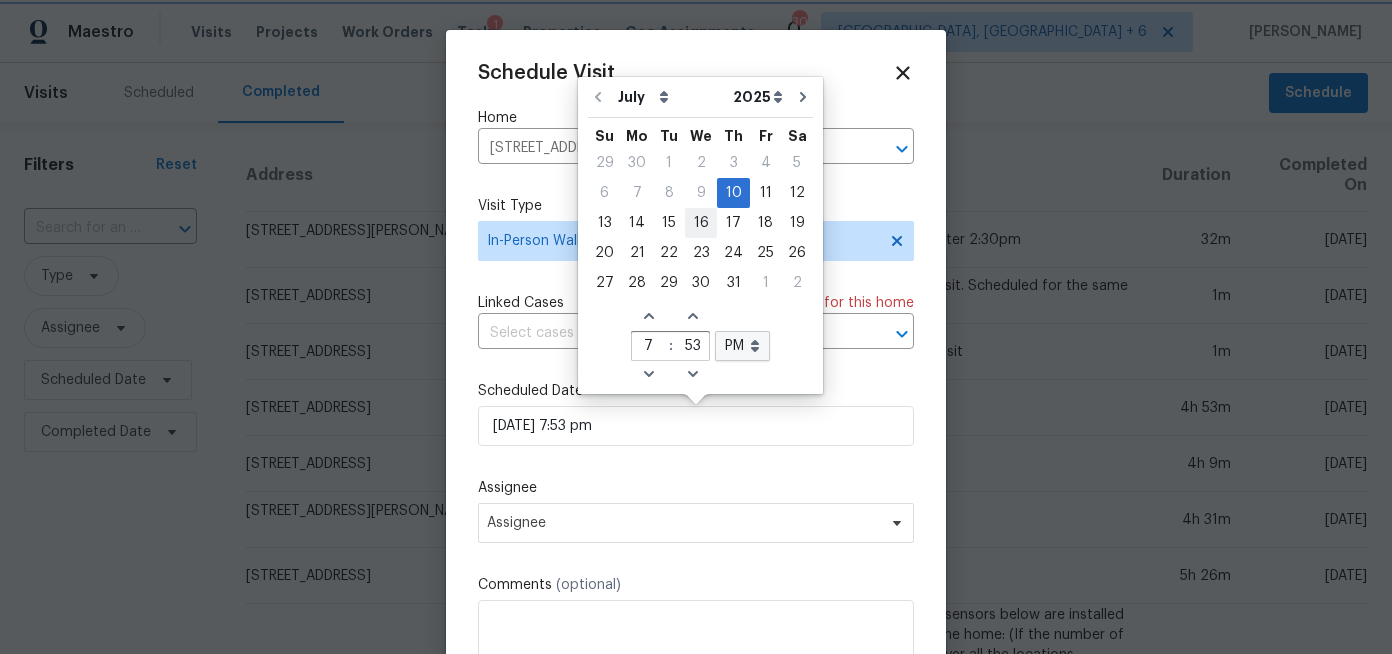 type on "07/16/2025 7:53 pm" 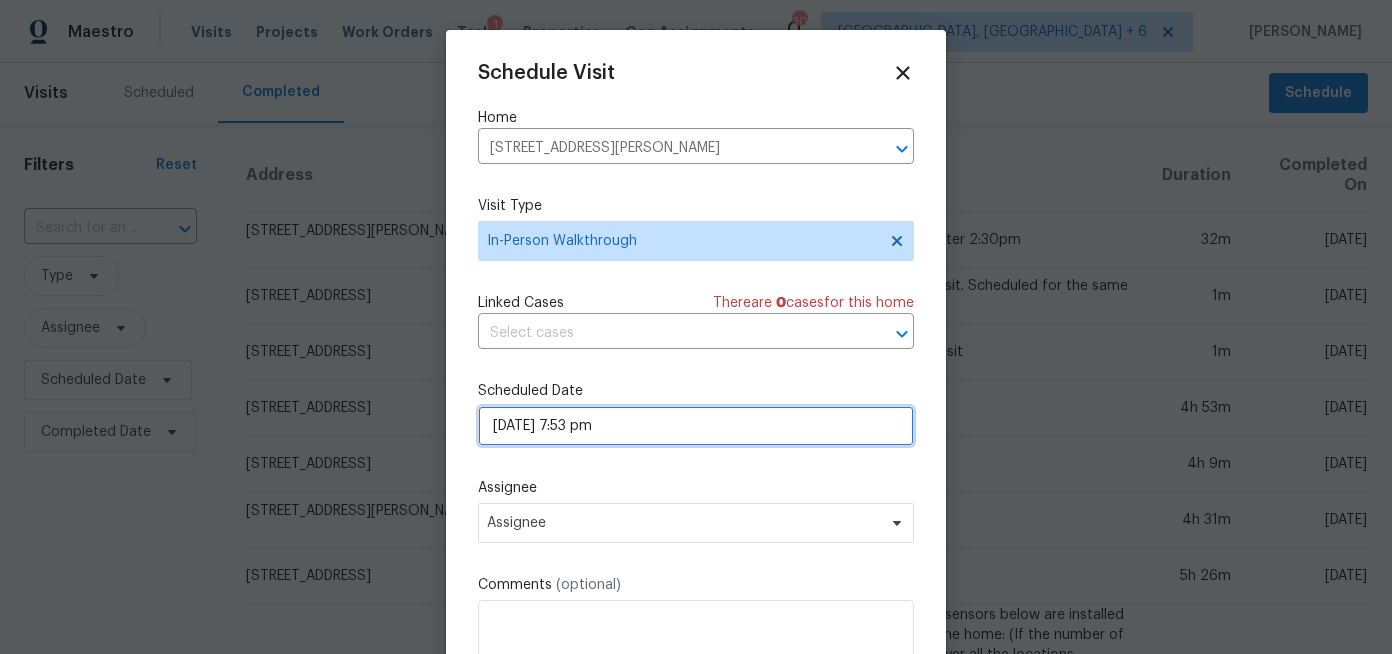 select on "pm" 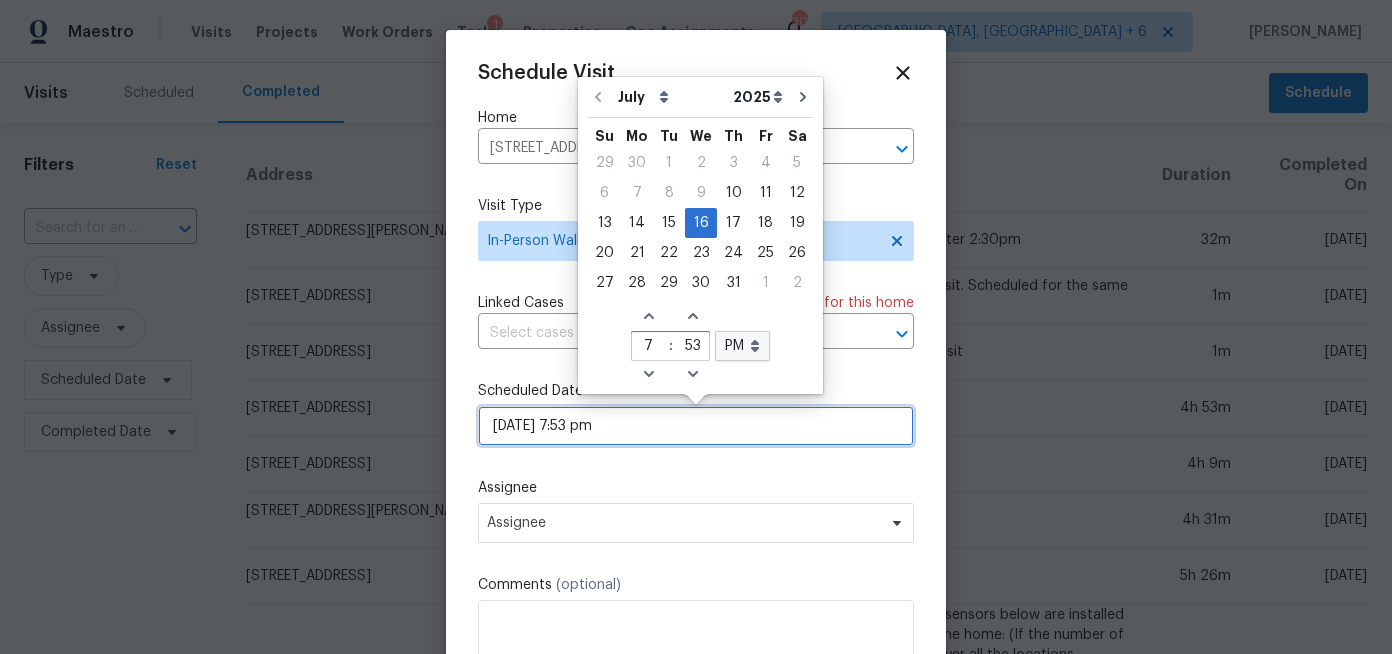 click on "07/16/2025 7:53 pm" at bounding box center [696, 426] 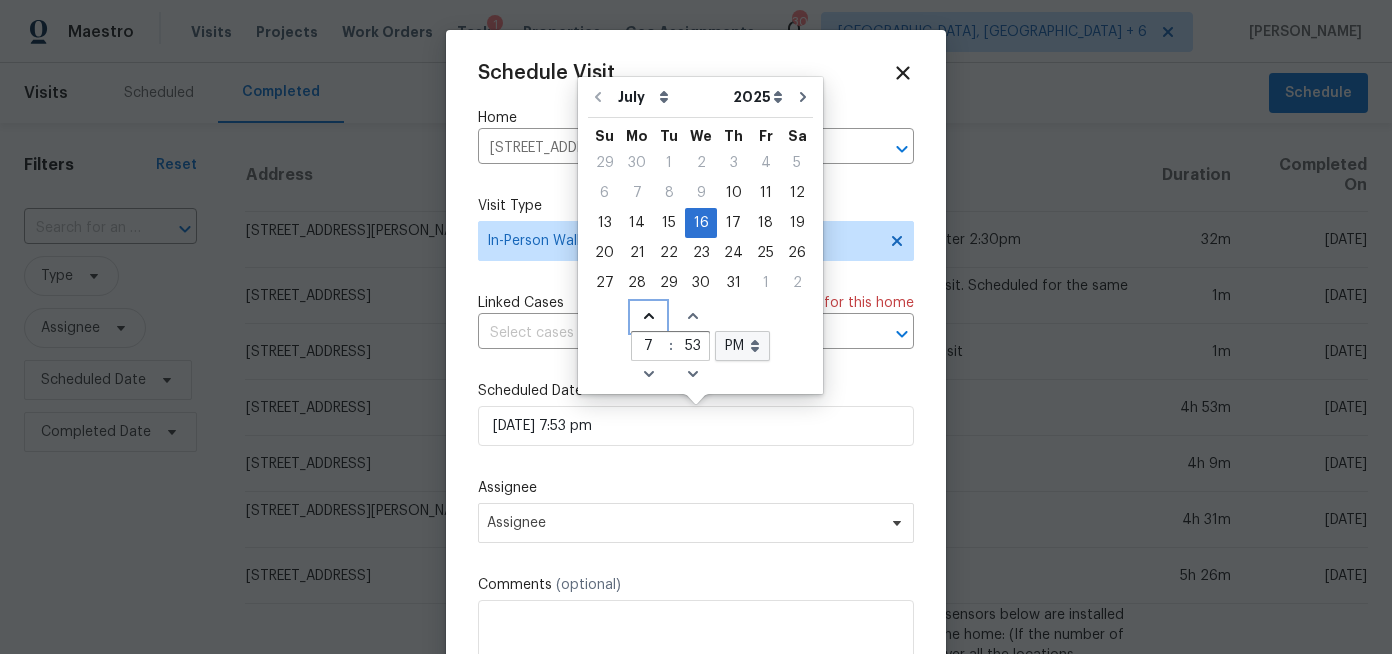 click on "Increase hours (12hr clock)" 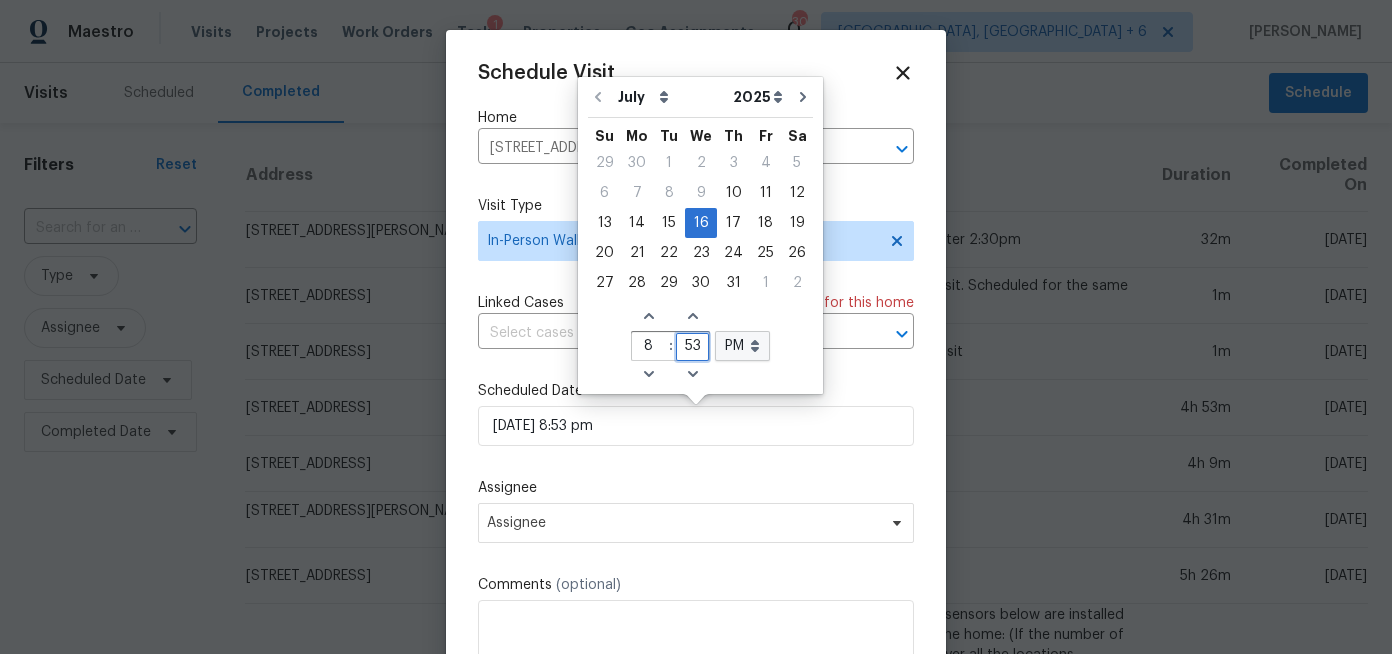 click on "53" at bounding box center (692, 347) 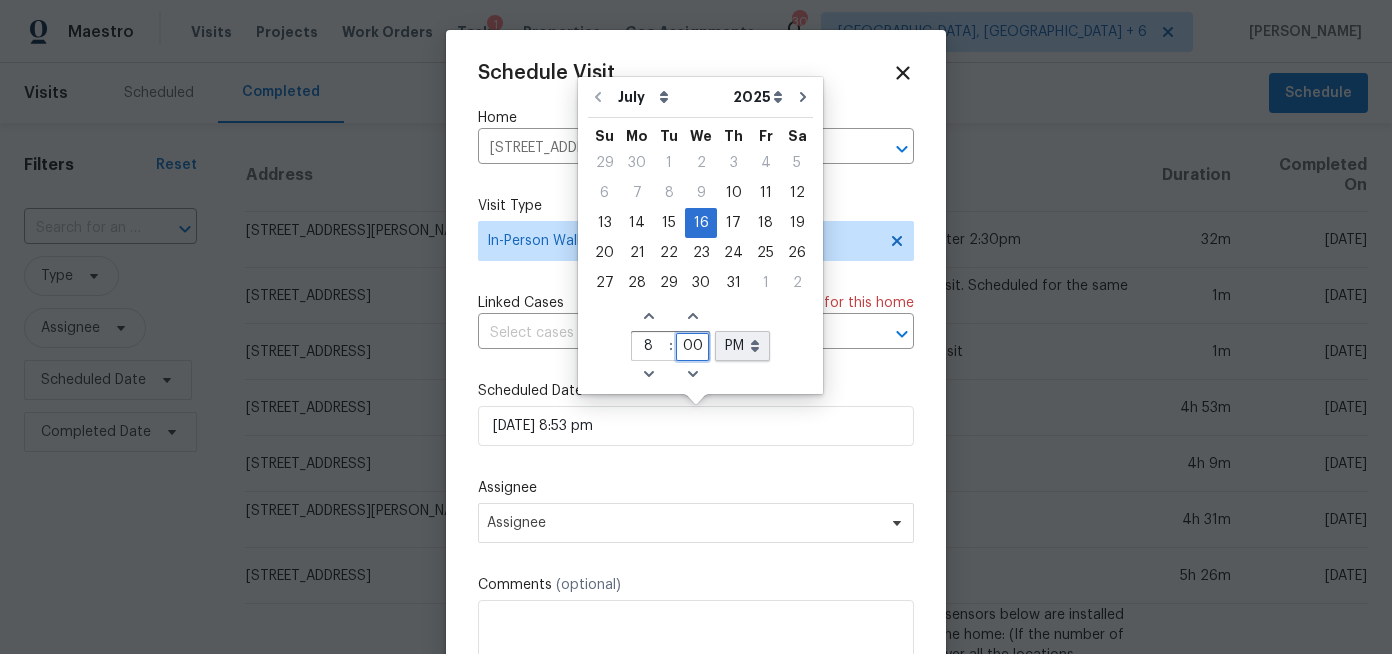 type on "00" 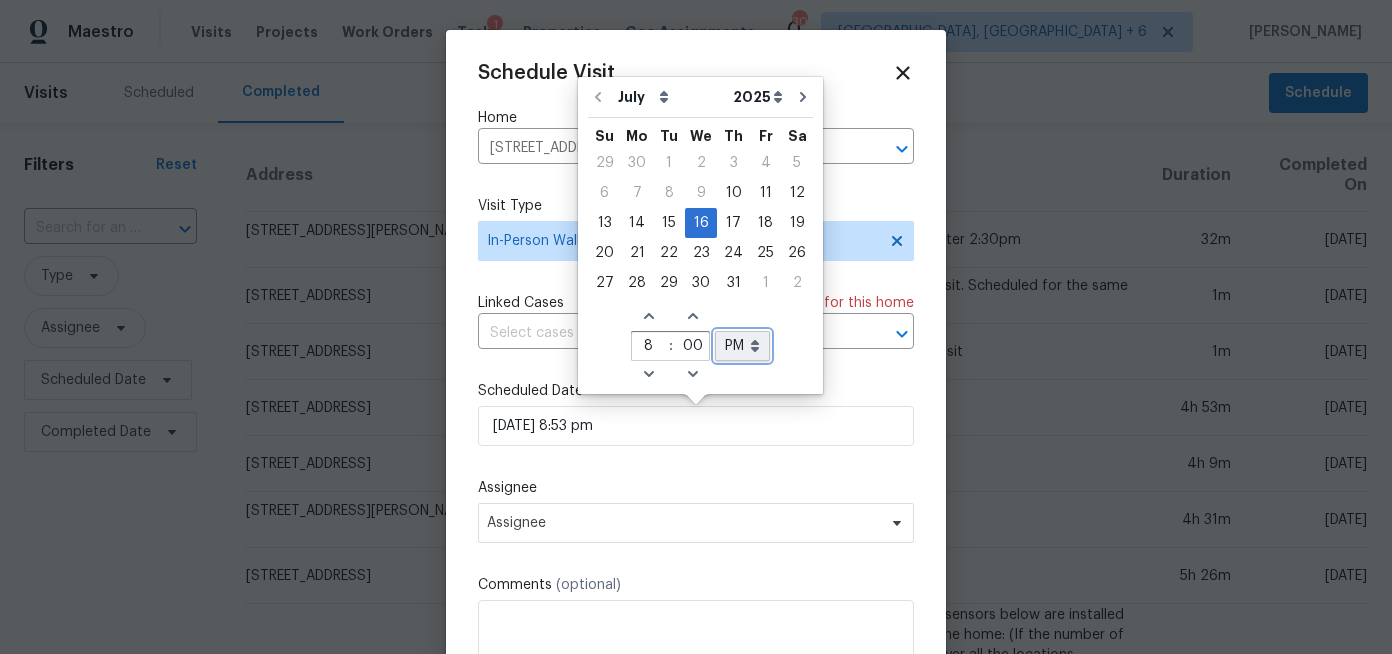 type on "07/16/2025 8:00 pm" 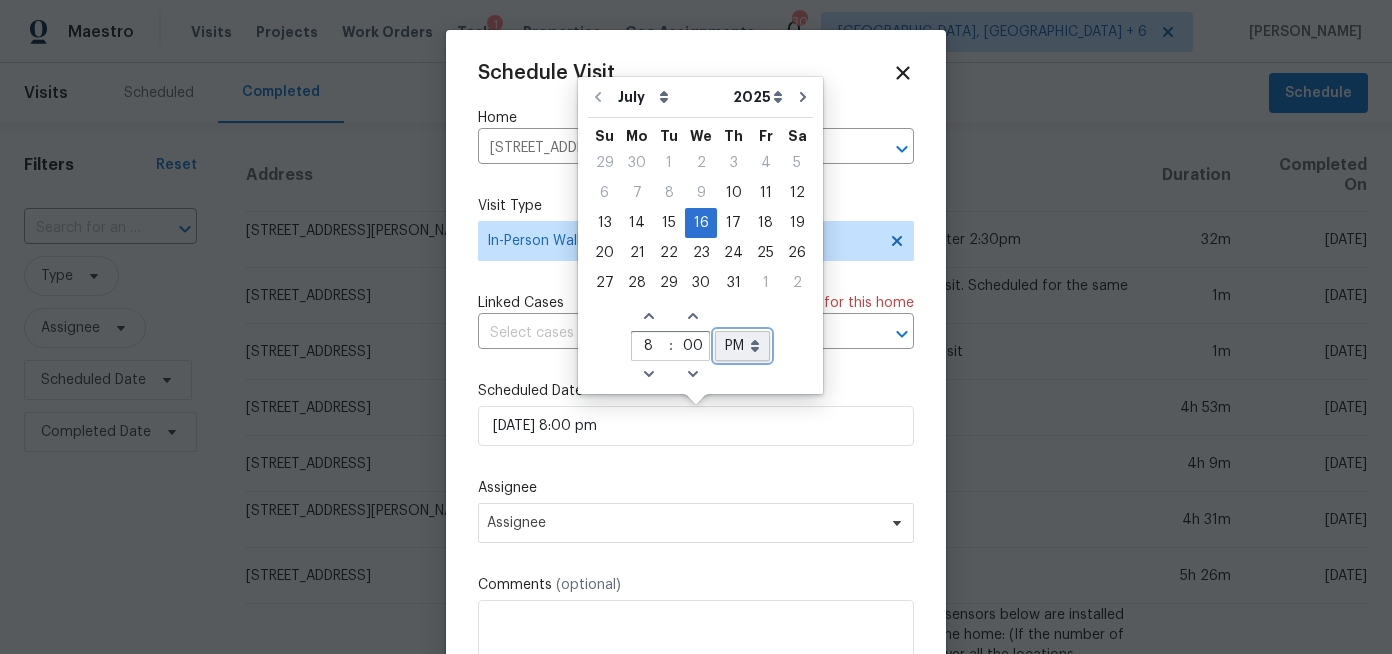 click on "AM PM" at bounding box center (742, 346) 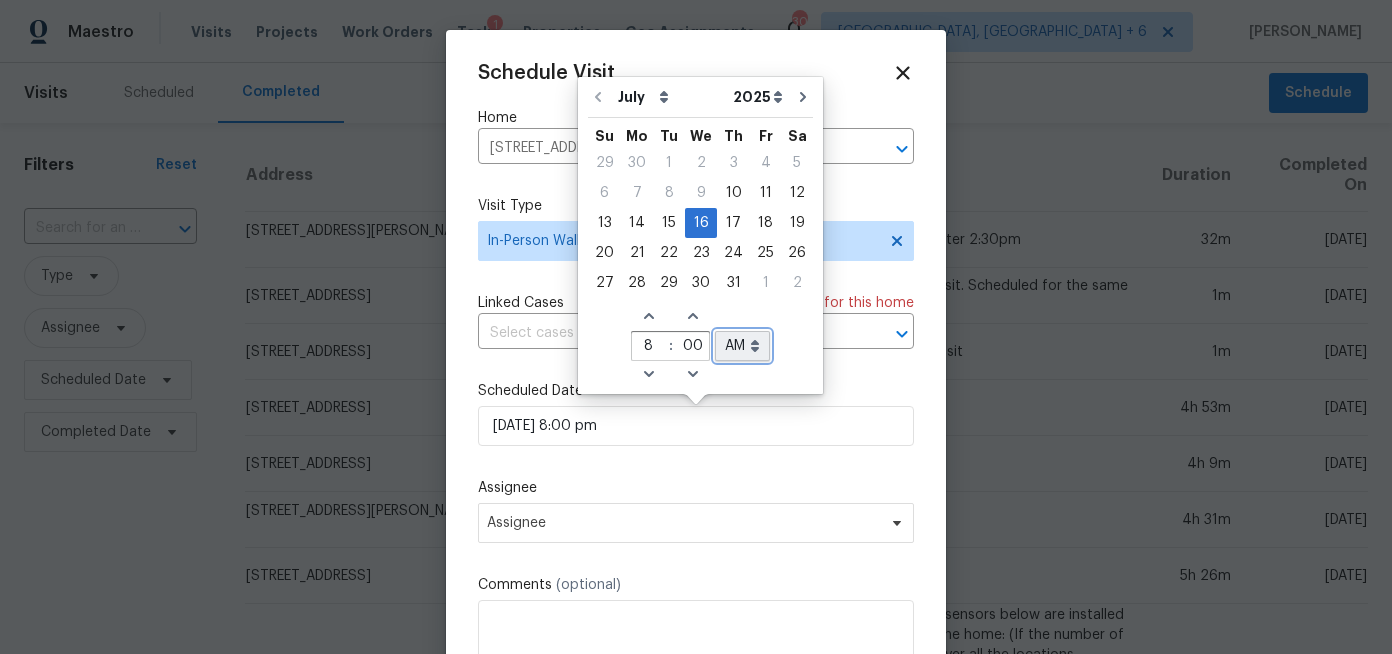 type on "07/16/2025 8:00 am" 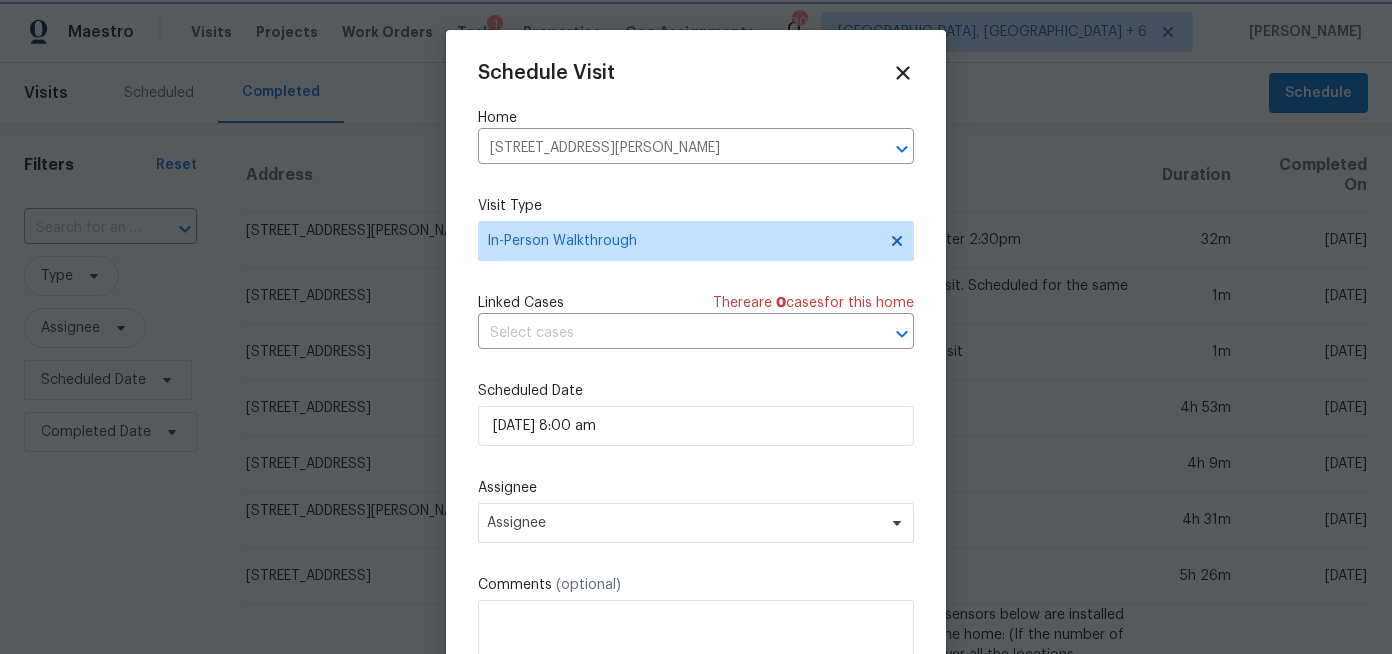 click on "Assignee" at bounding box center [696, 488] 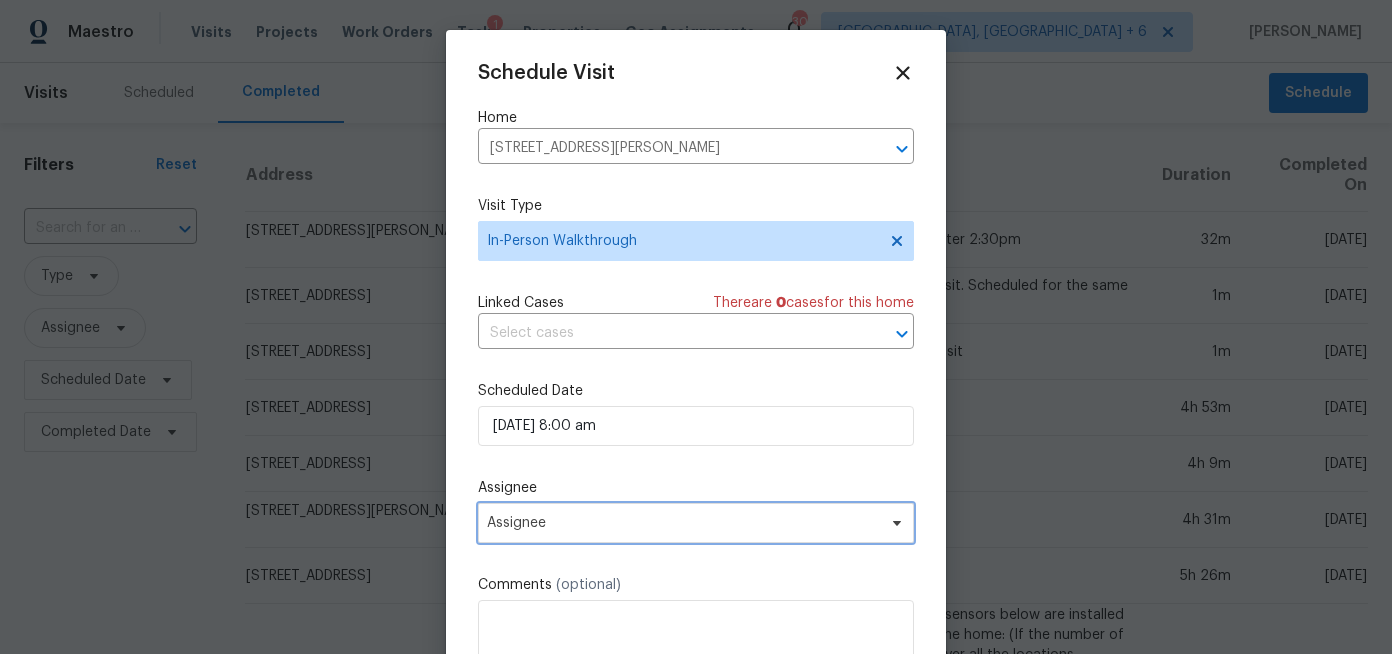 click on "Assignee" at bounding box center (683, 523) 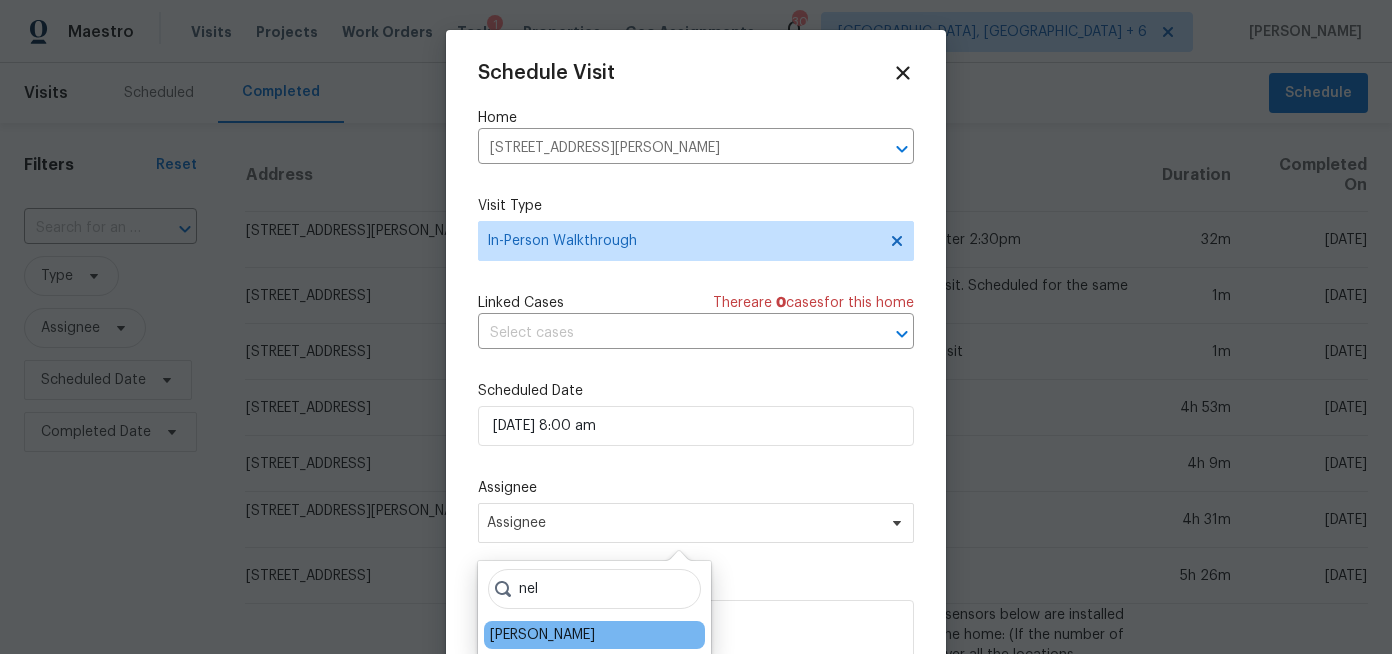 type on "nel" 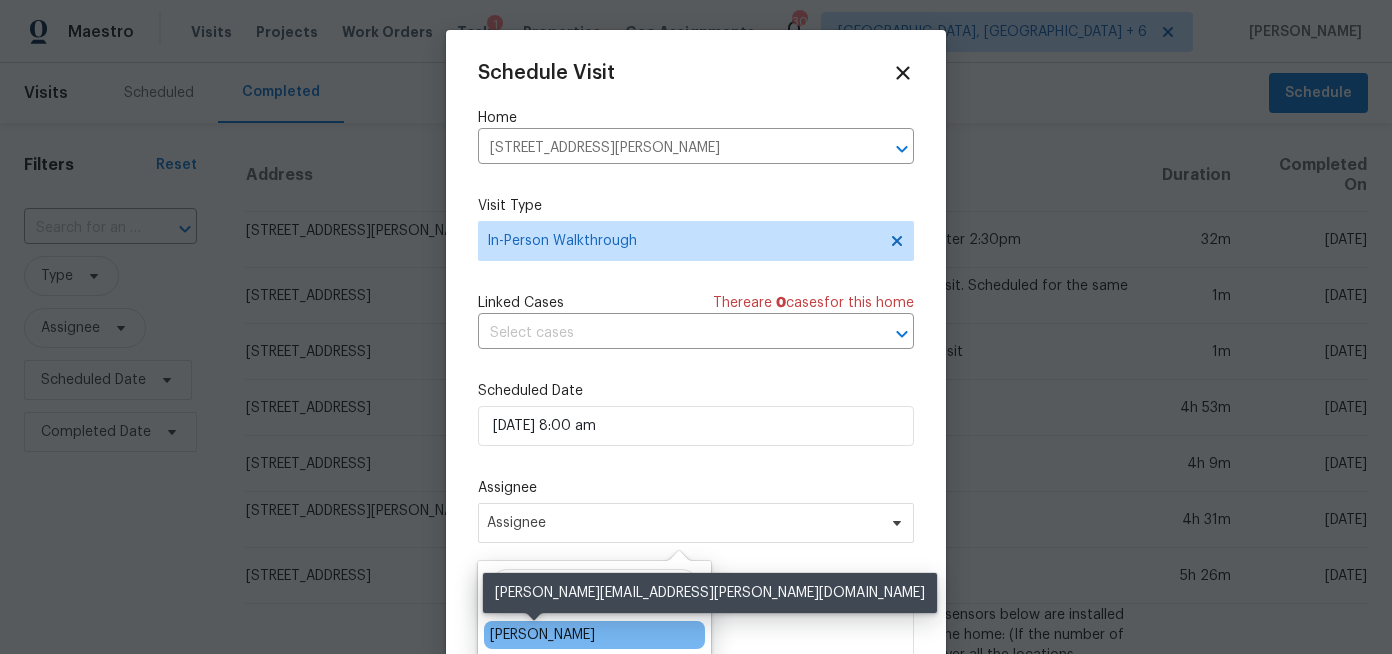 click on "[PERSON_NAME]" at bounding box center [542, 635] 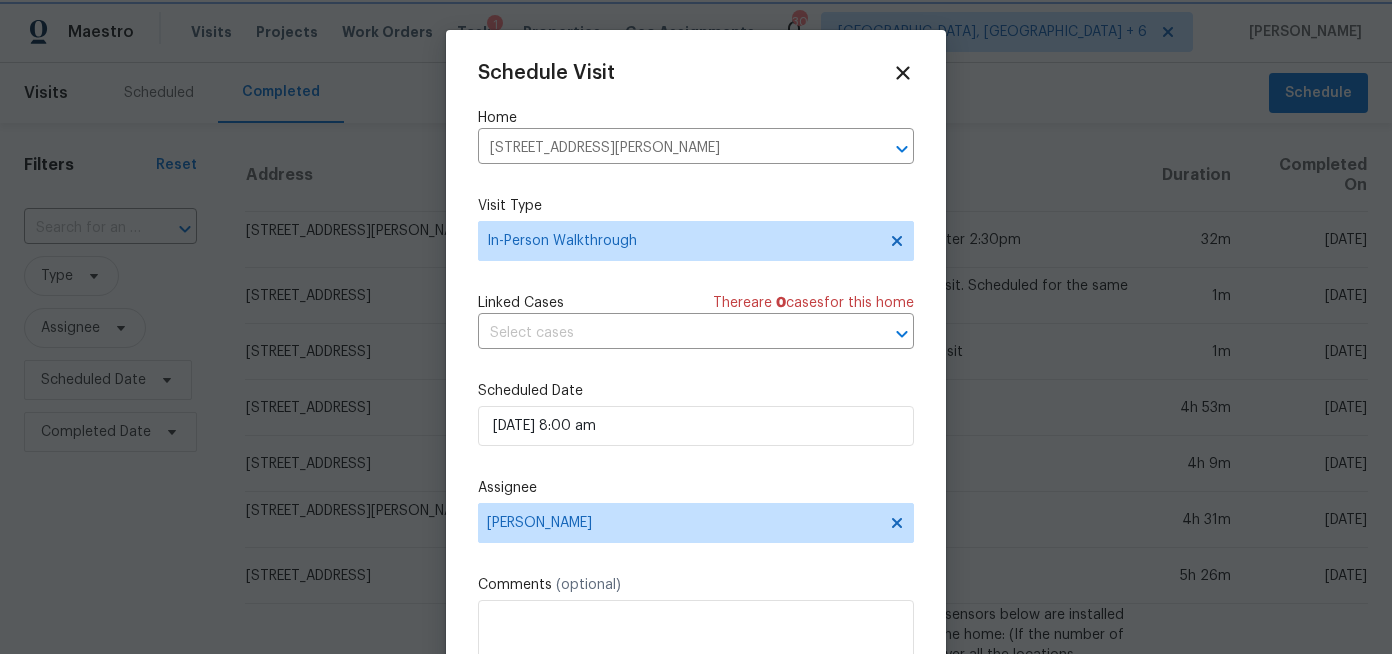scroll, scrollTop: 37, scrollLeft: 0, axis: vertical 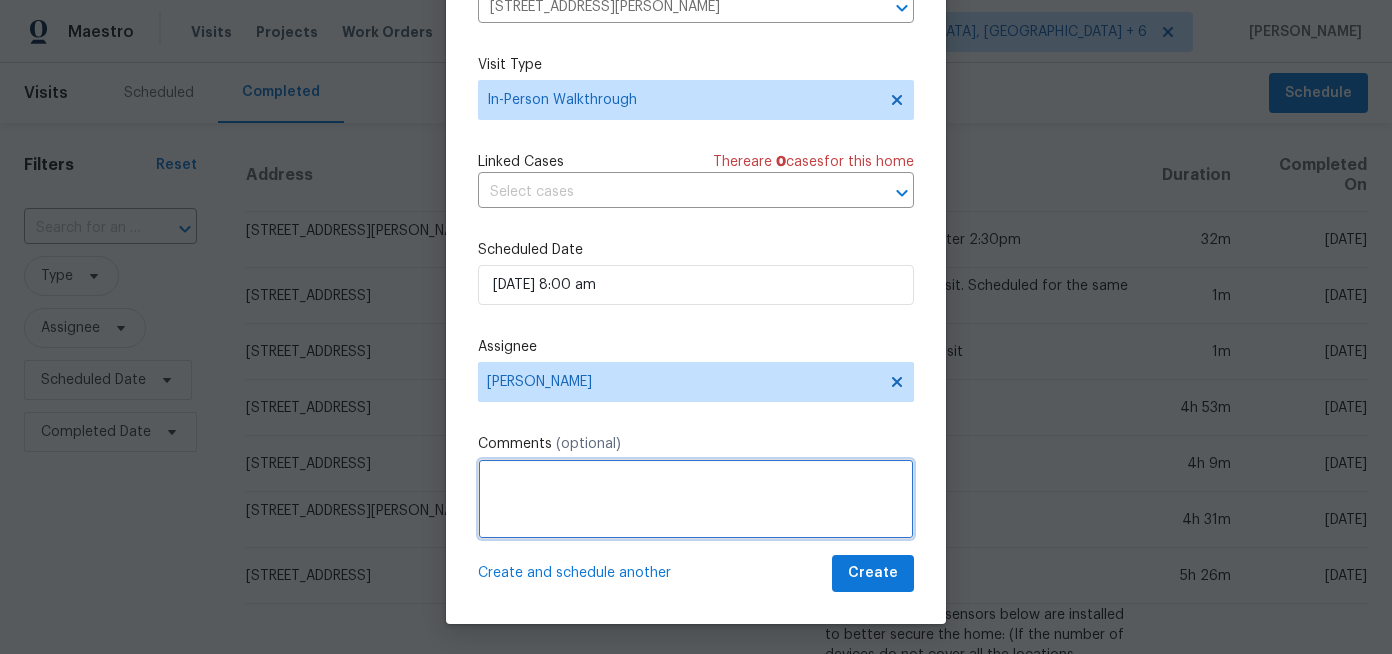 click at bounding box center (696, 499) 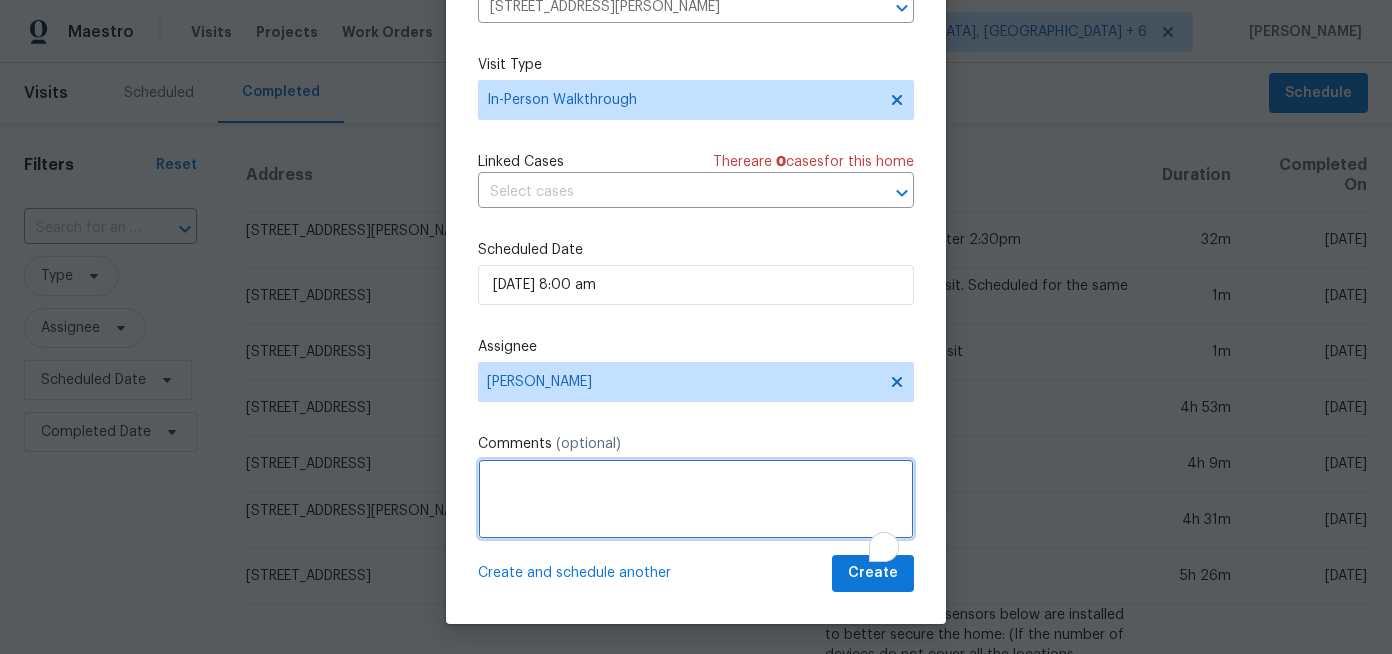 scroll, scrollTop: 37, scrollLeft: 0, axis: vertical 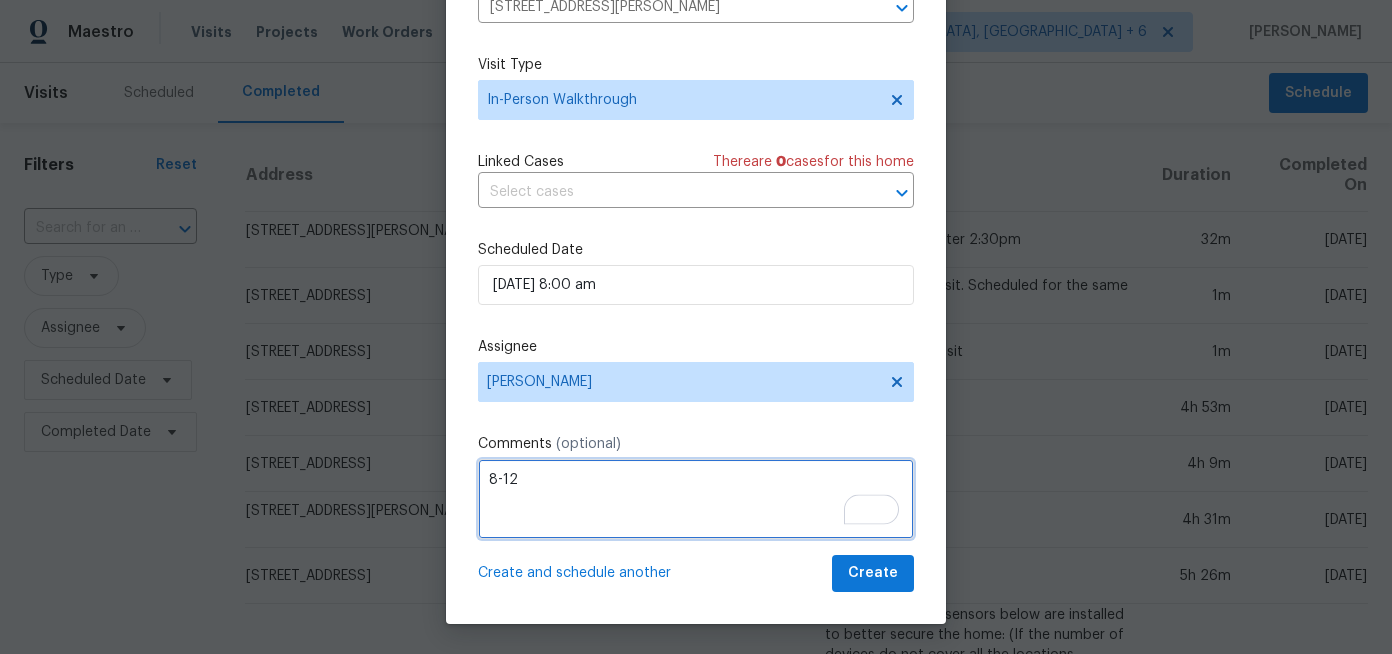 type on "8-12" 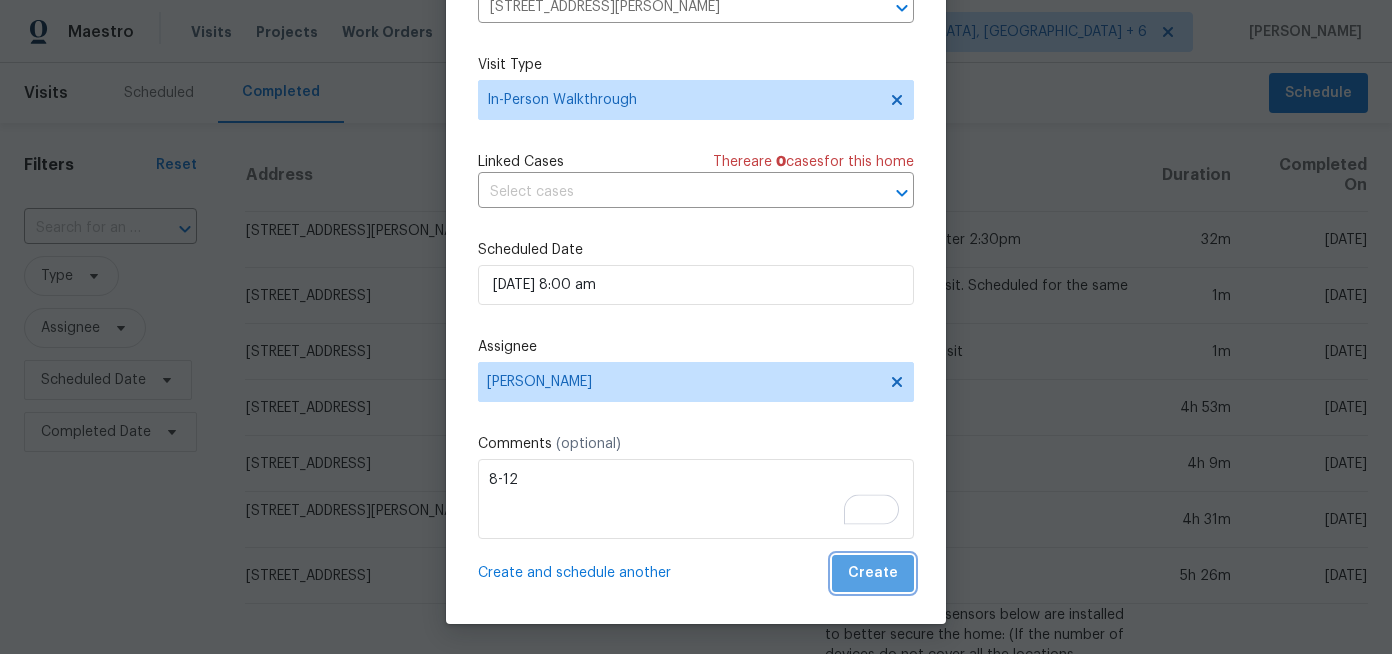 click on "Create" at bounding box center [873, 573] 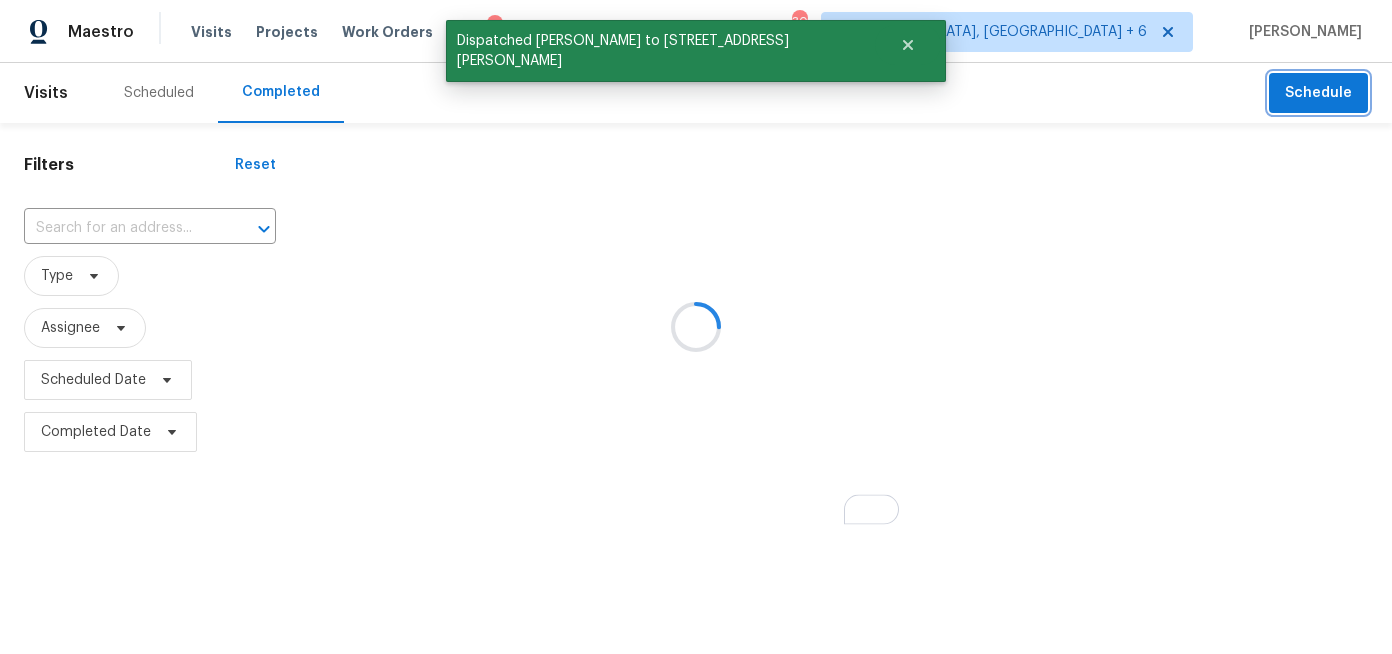 scroll, scrollTop: 0, scrollLeft: 0, axis: both 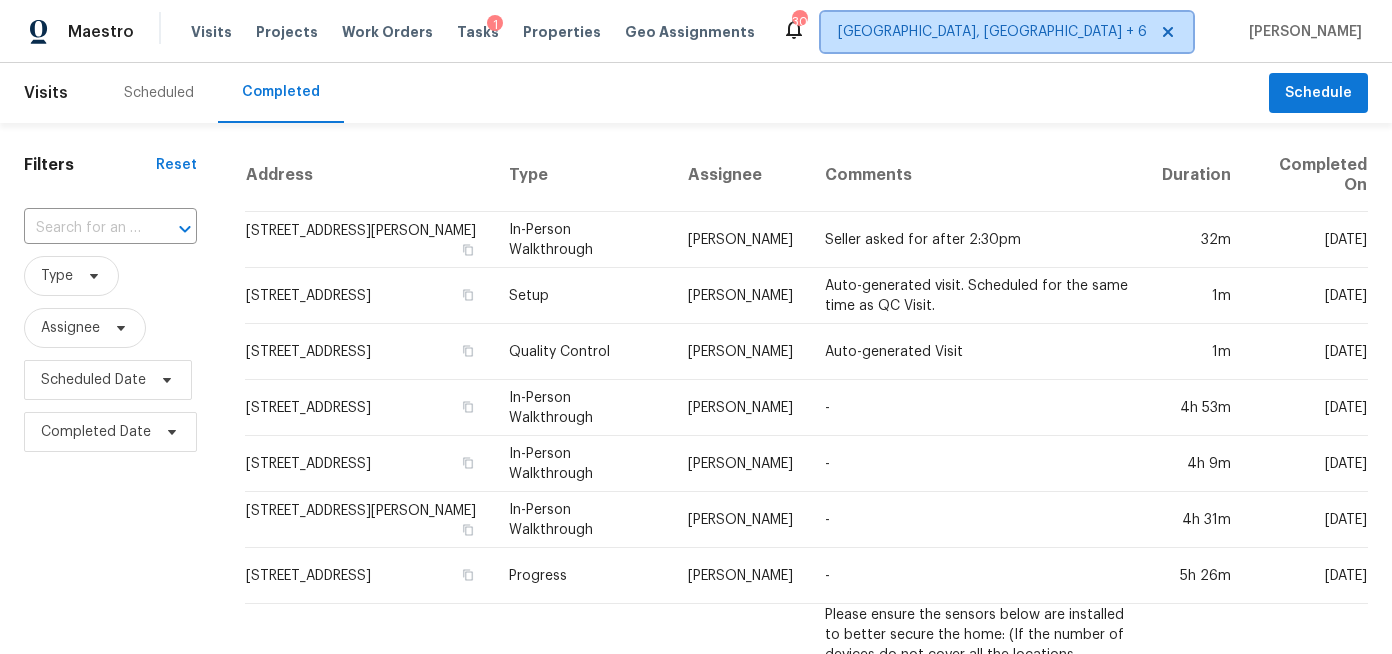 click on "Albuquerque, NM + 6" at bounding box center (992, 32) 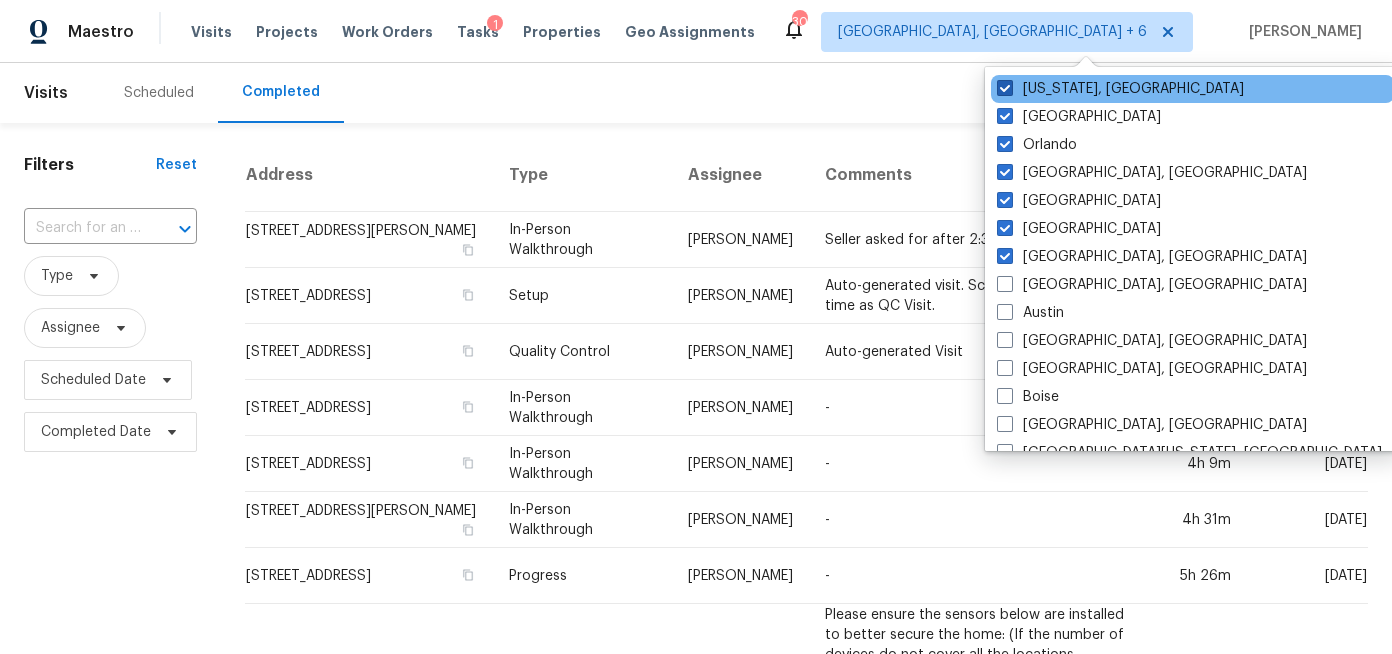 click on "Washington, DC" at bounding box center (1120, 89) 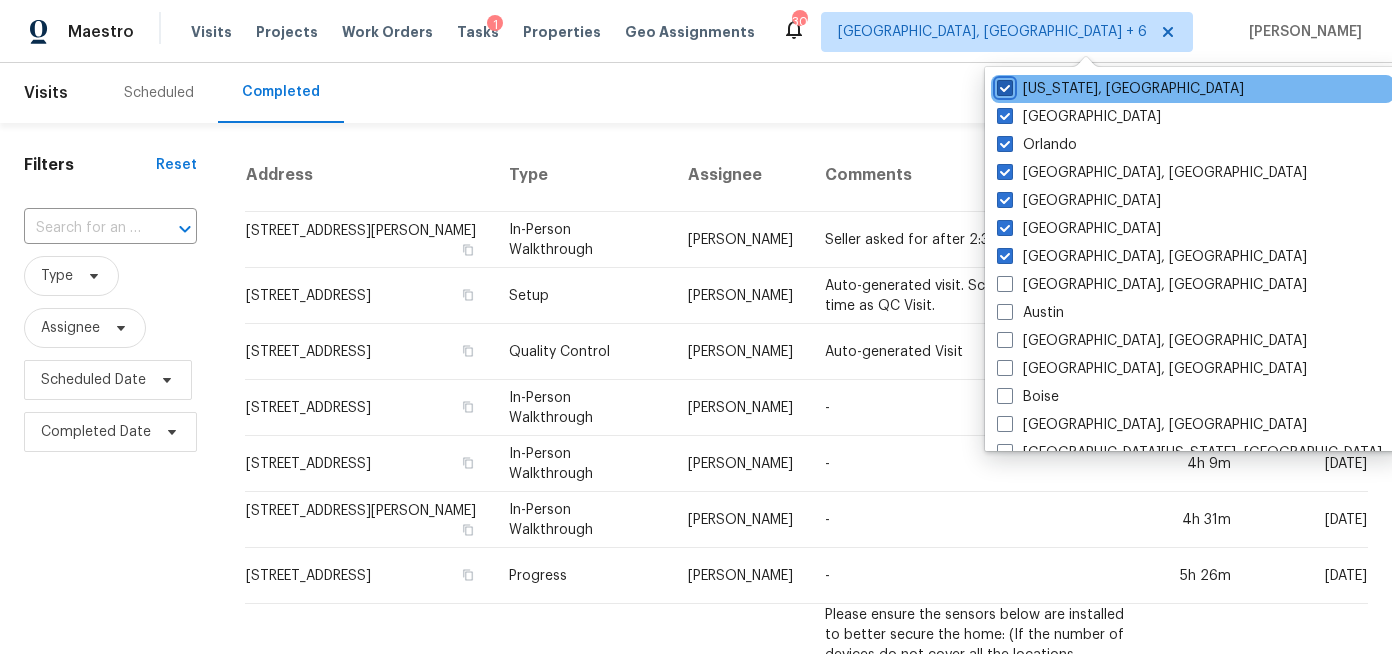 click on "Washington, DC" at bounding box center [1003, 85] 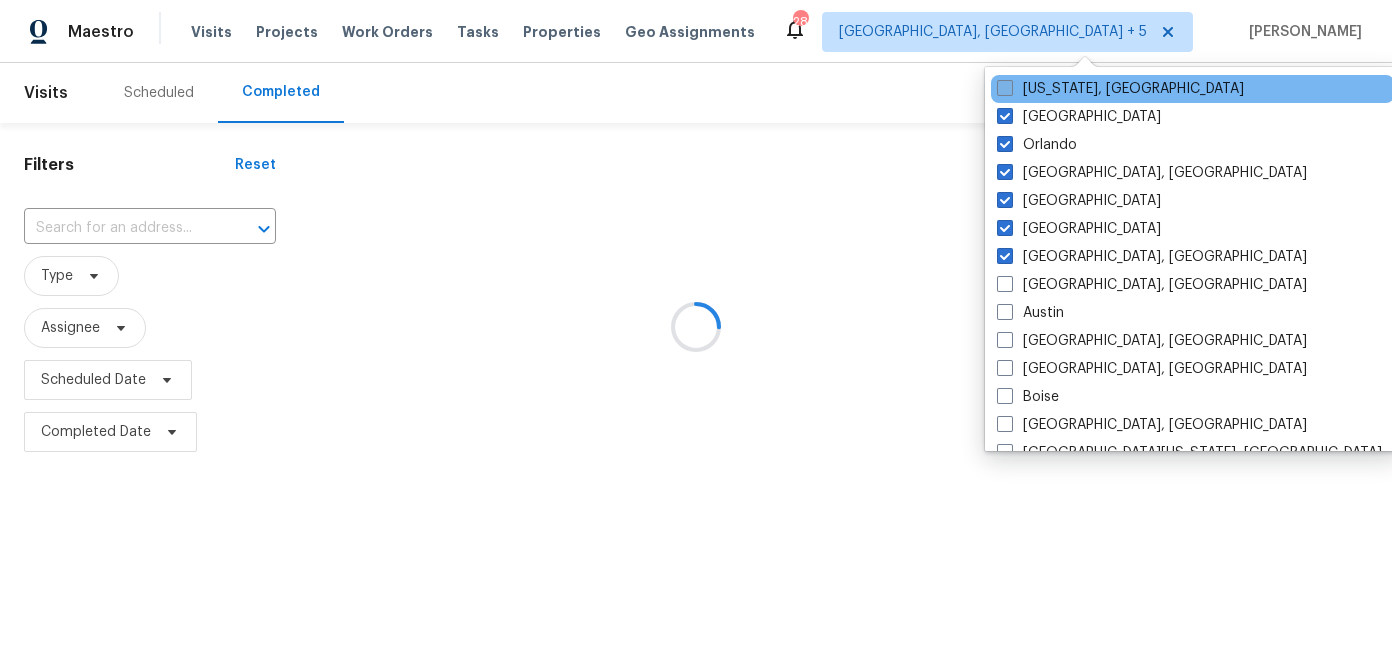 click on "Washington, DC" at bounding box center [1120, 89] 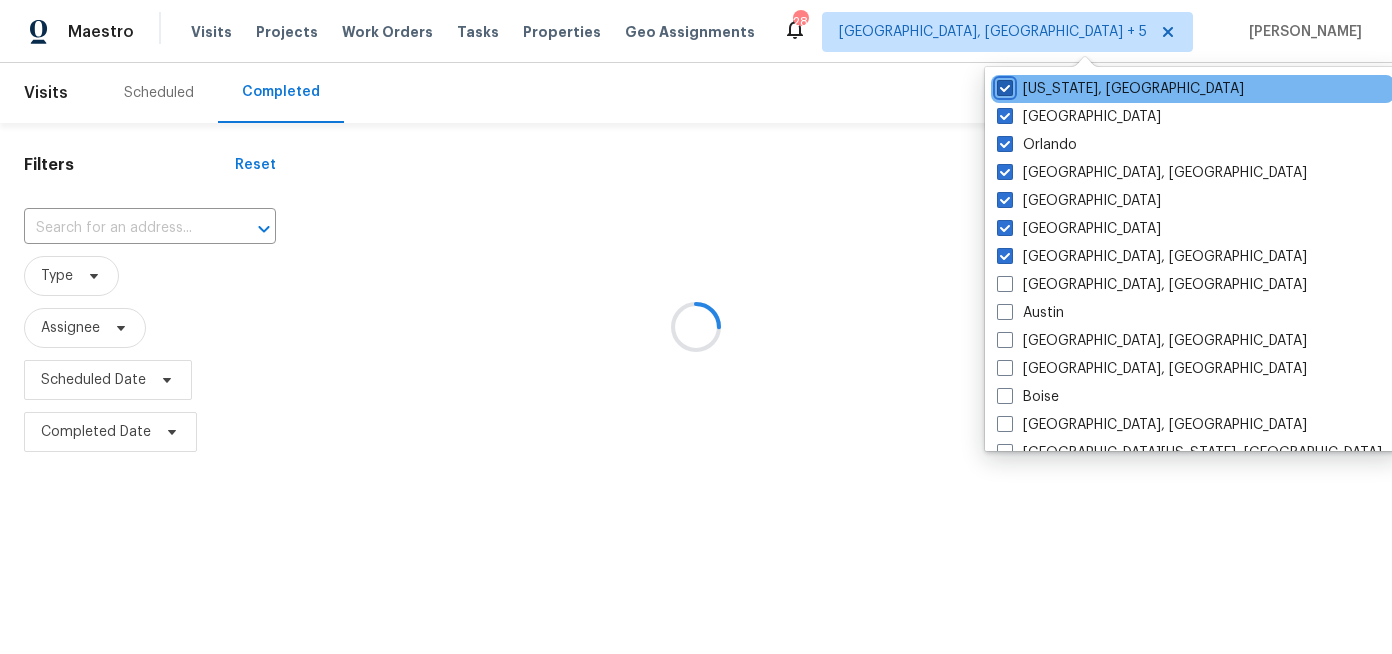 checkbox on "true" 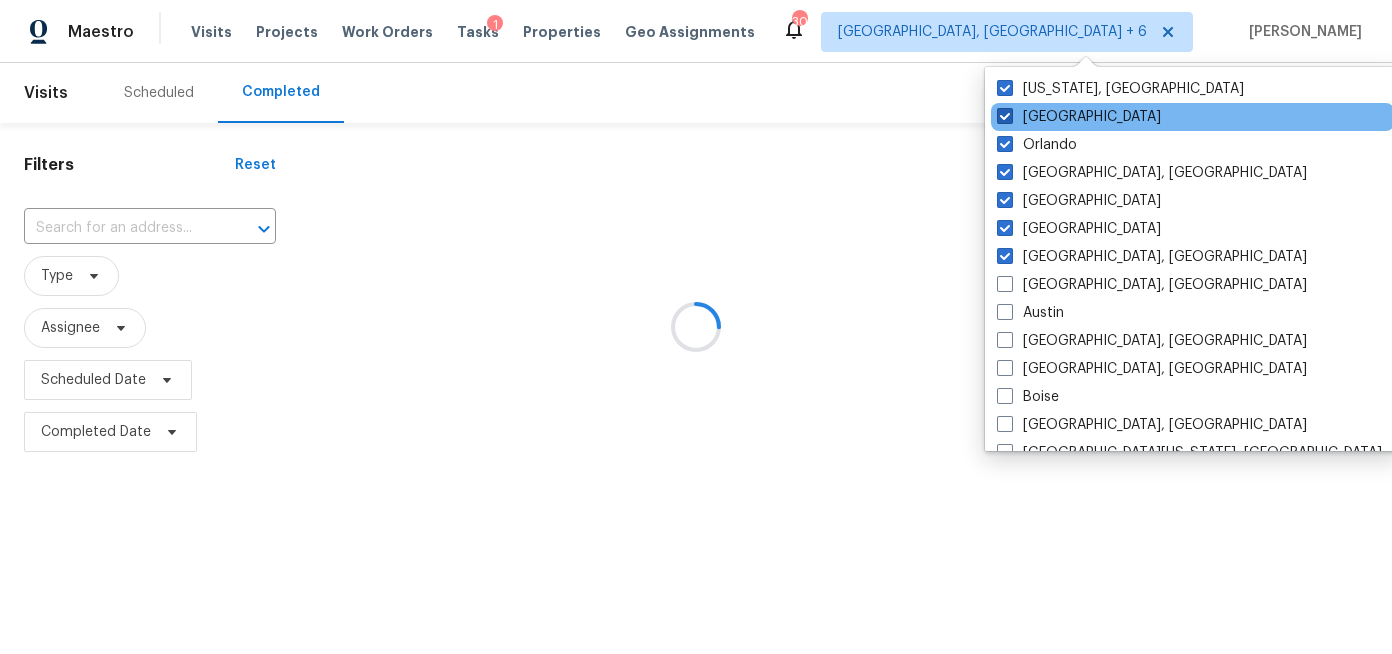click on "Tampa" at bounding box center [1079, 117] 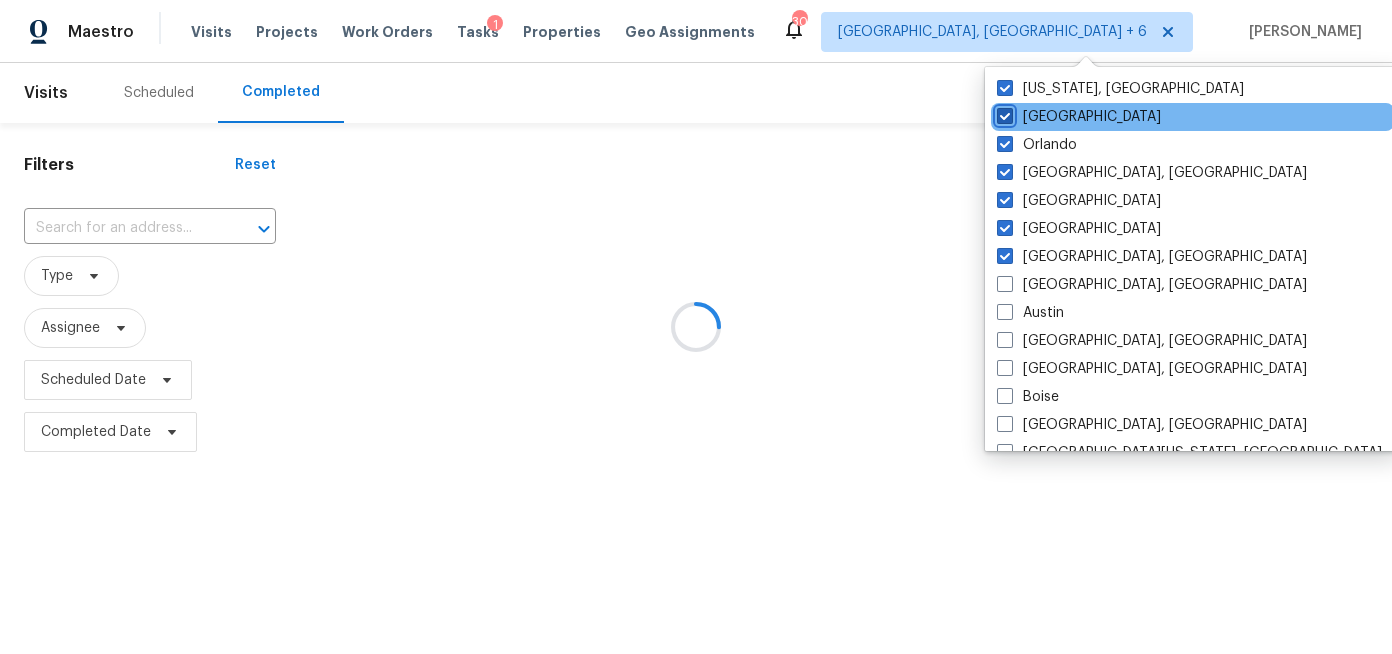 click on "Tampa" at bounding box center [1003, 113] 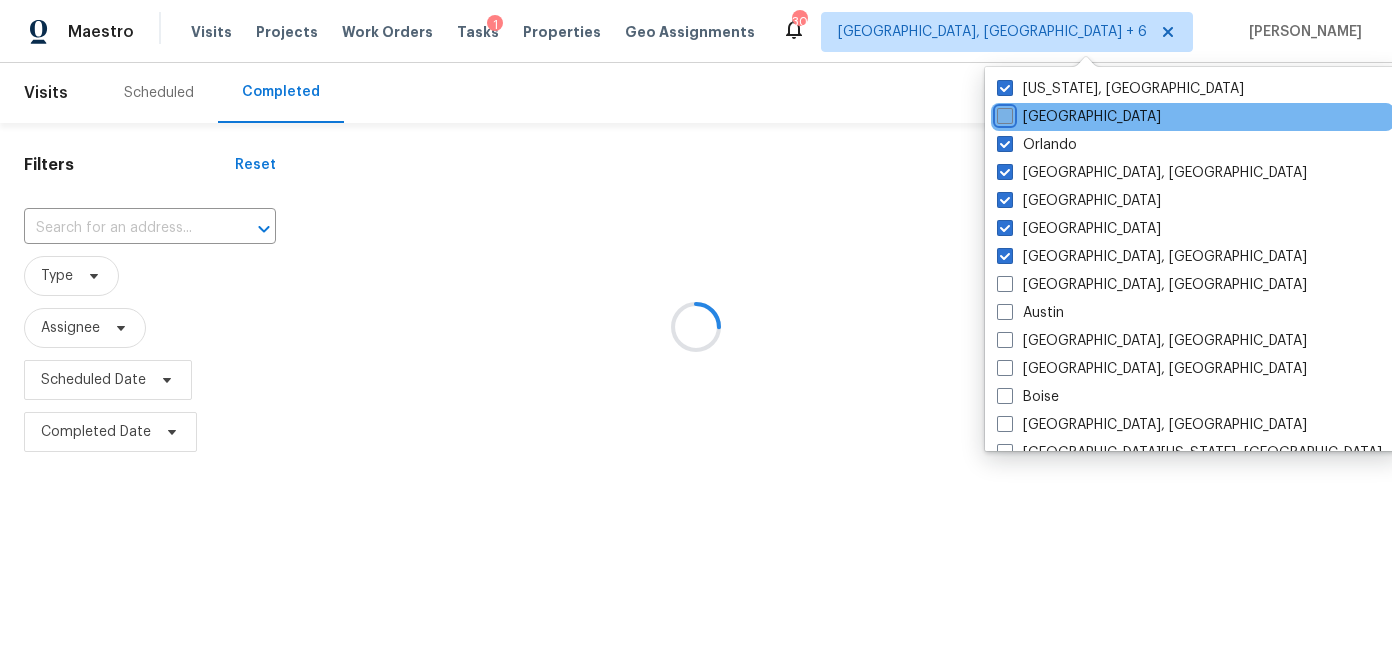 checkbox on "false" 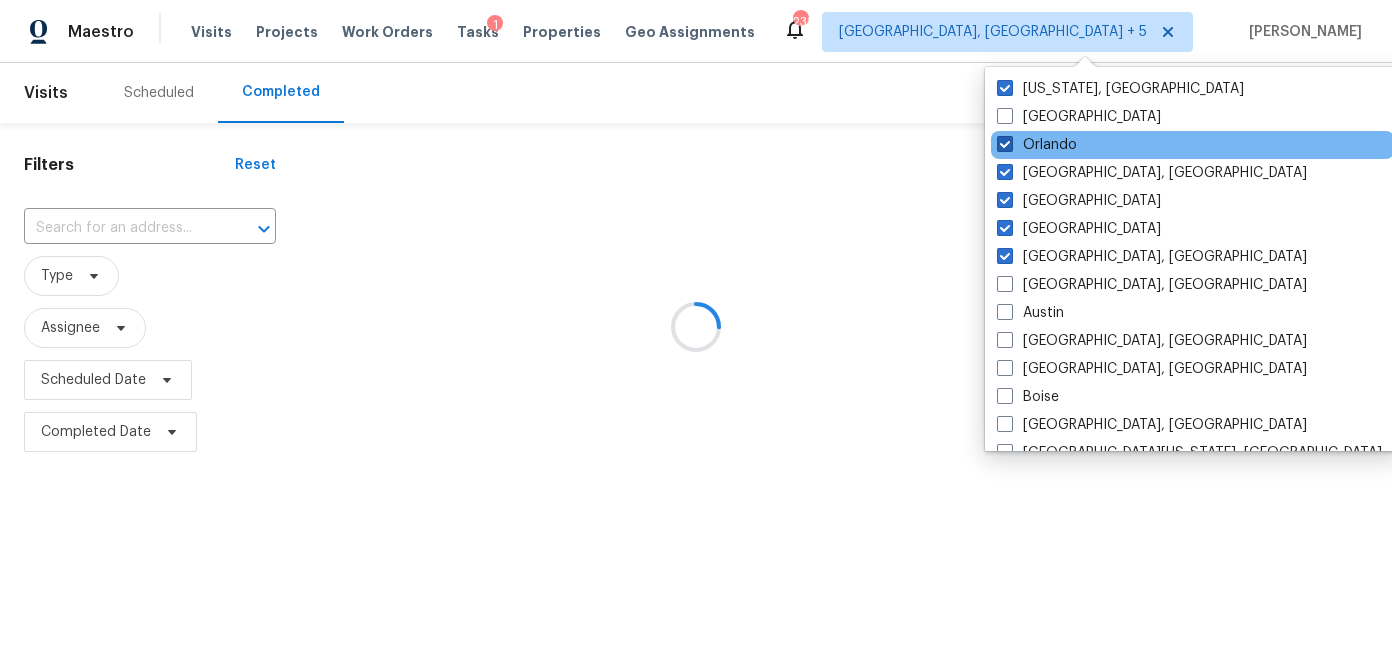click on "Orlando" at bounding box center [1037, 145] 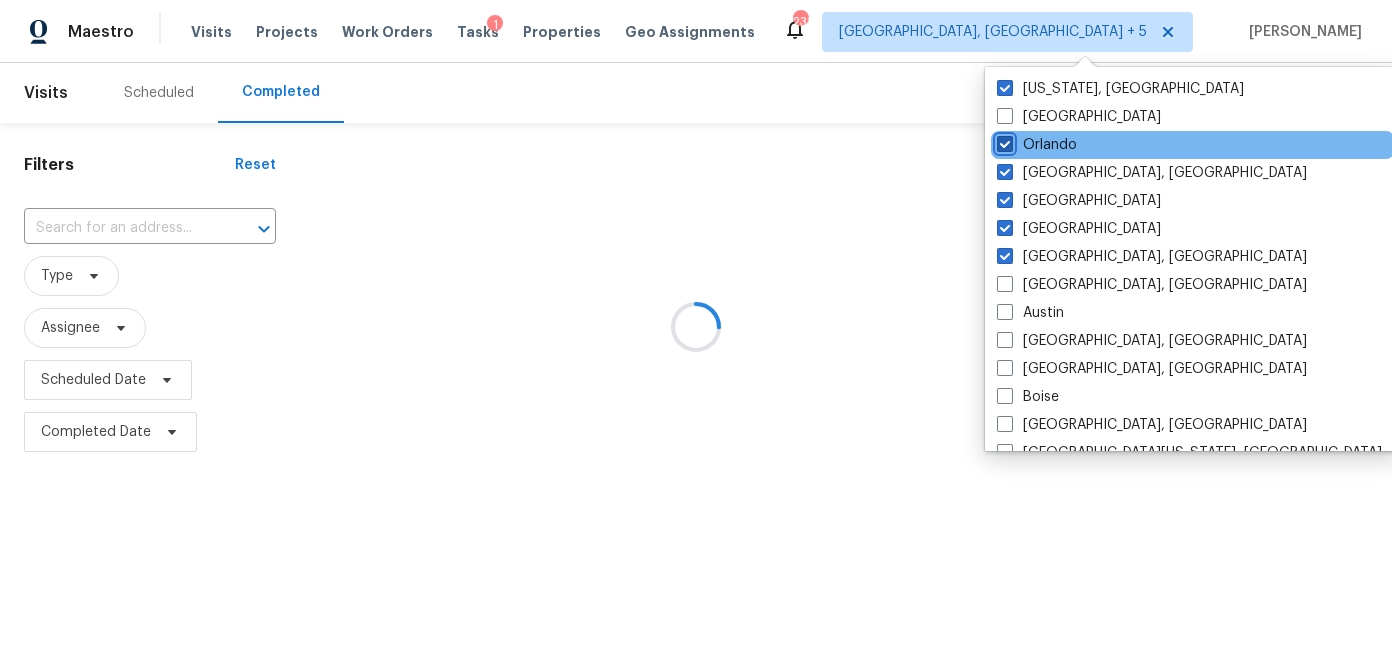 click on "Orlando" at bounding box center [1003, 141] 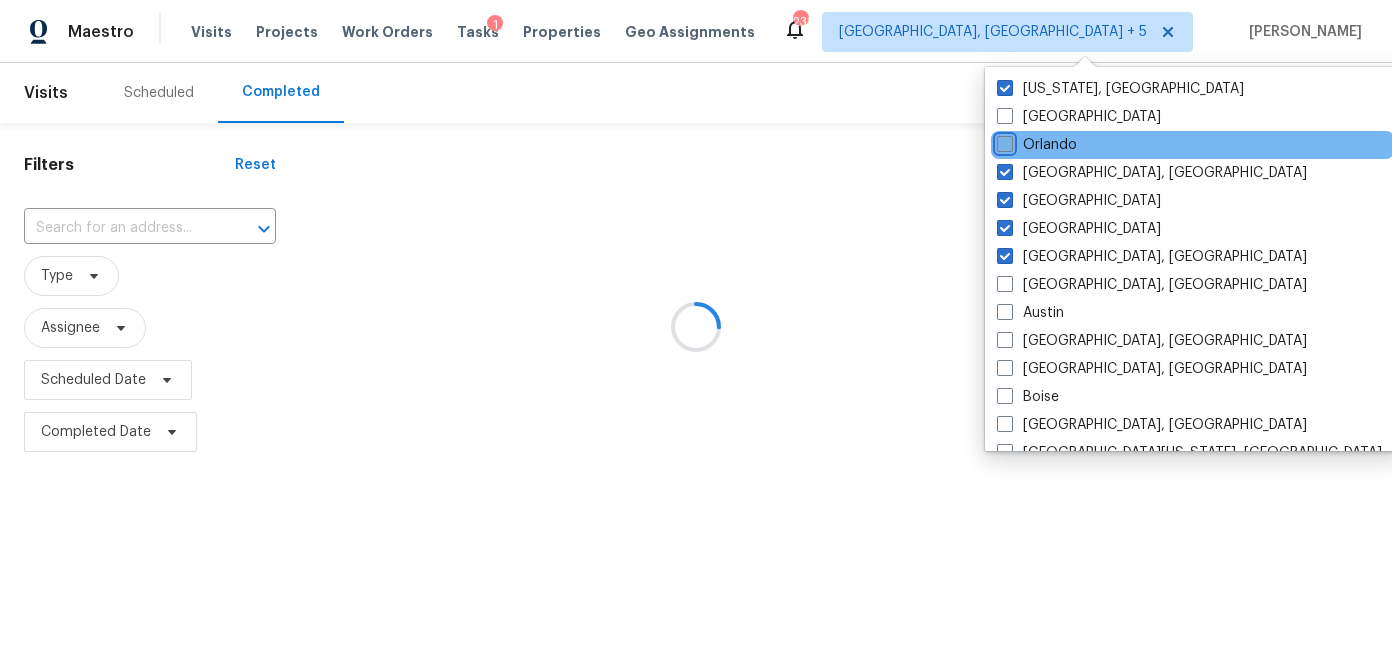 checkbox on "false" 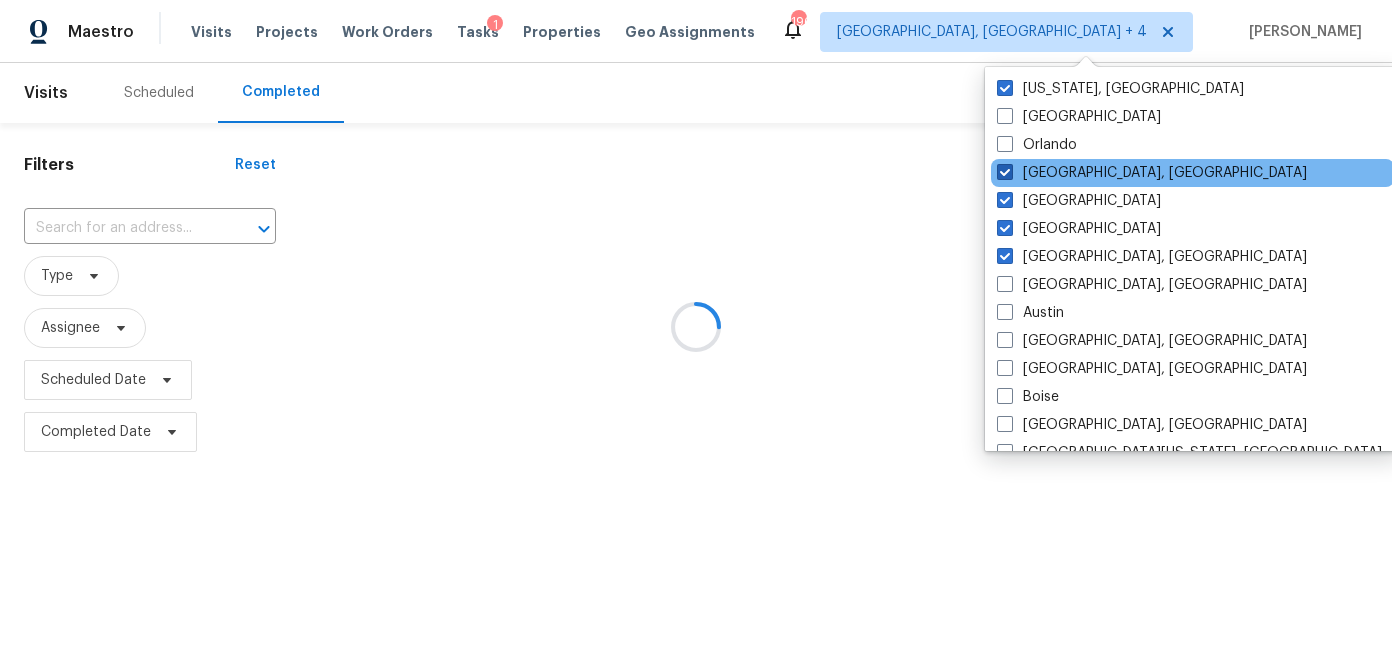 click on "Miami, FL" at bounding box center (1152, 173) 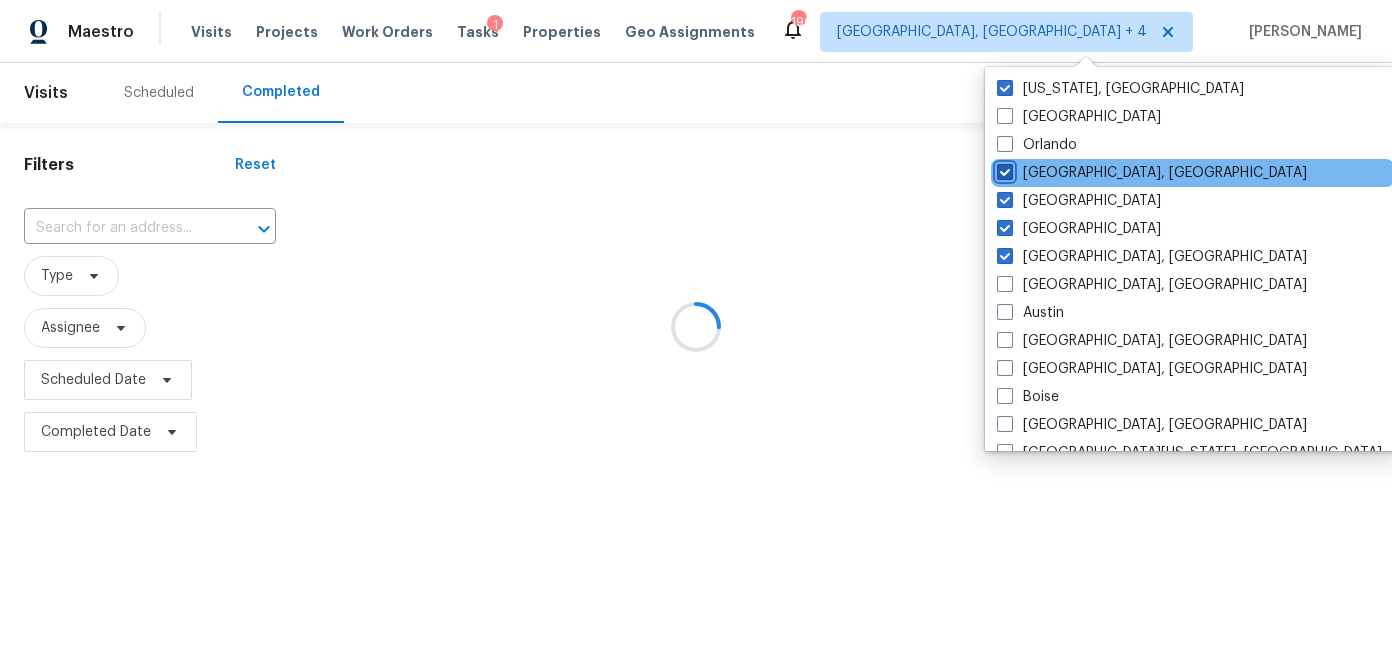 click on "Miami, FL" at bounding box center (1003, 169) 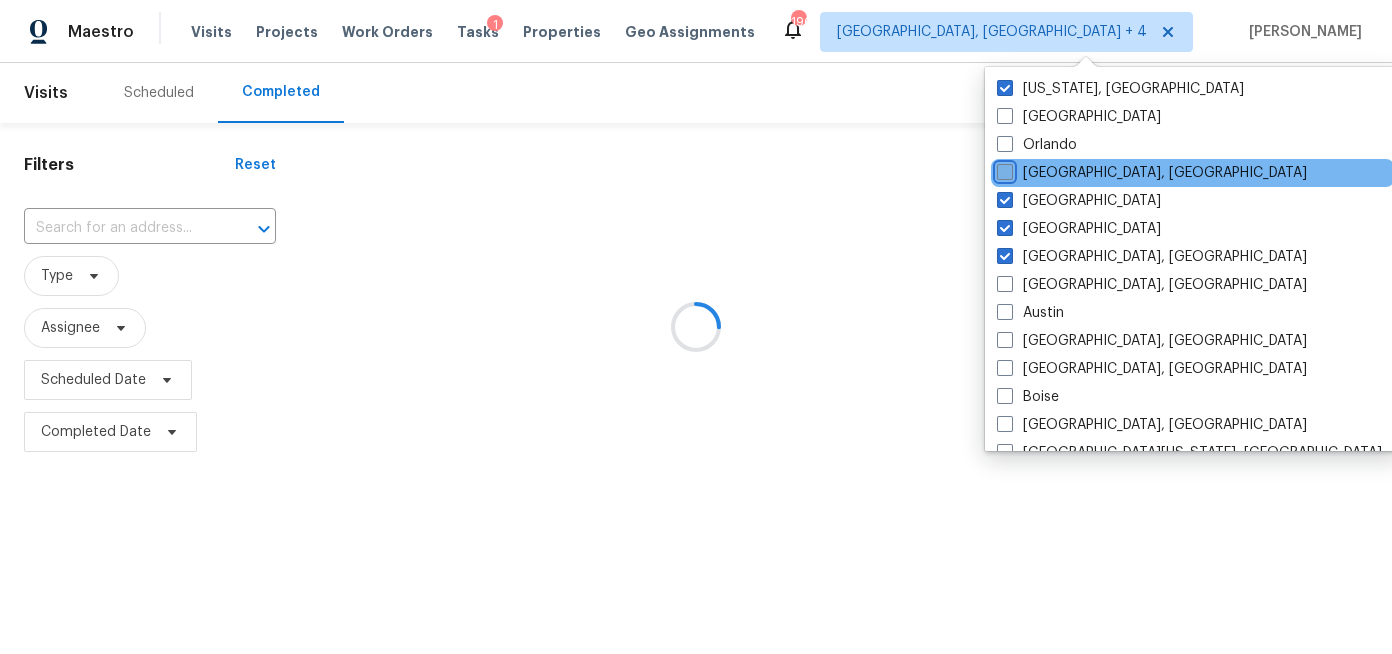 checkbox on "false" 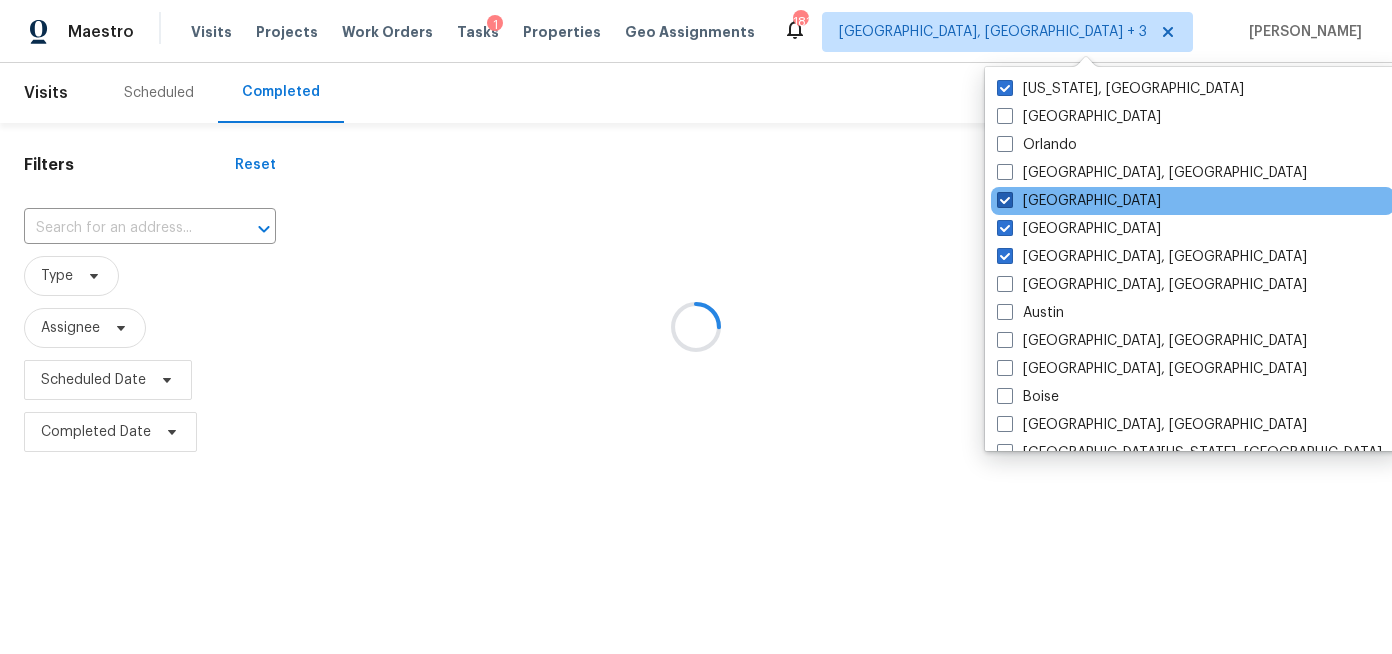 click on "Jacksonville" at bounding box center (1079, 201) 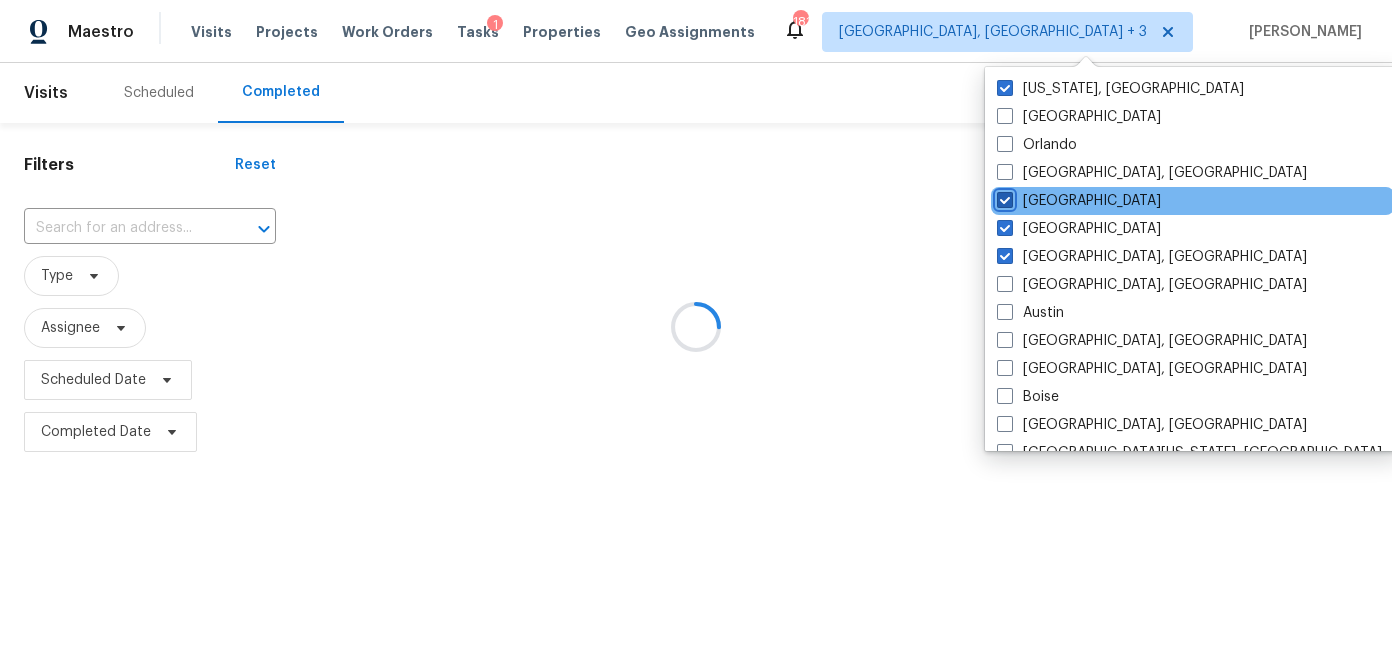 click on "Jacksonville" at bounding box center [1003, 197] 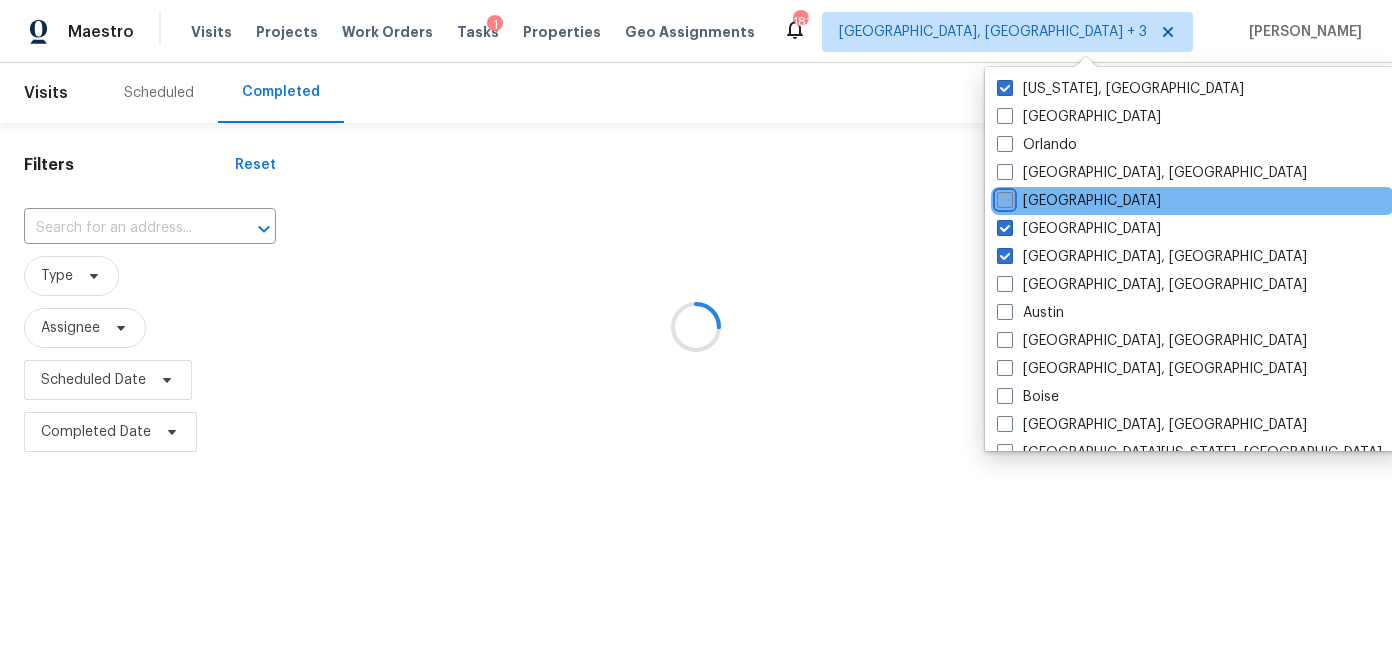 checkbox on "false" 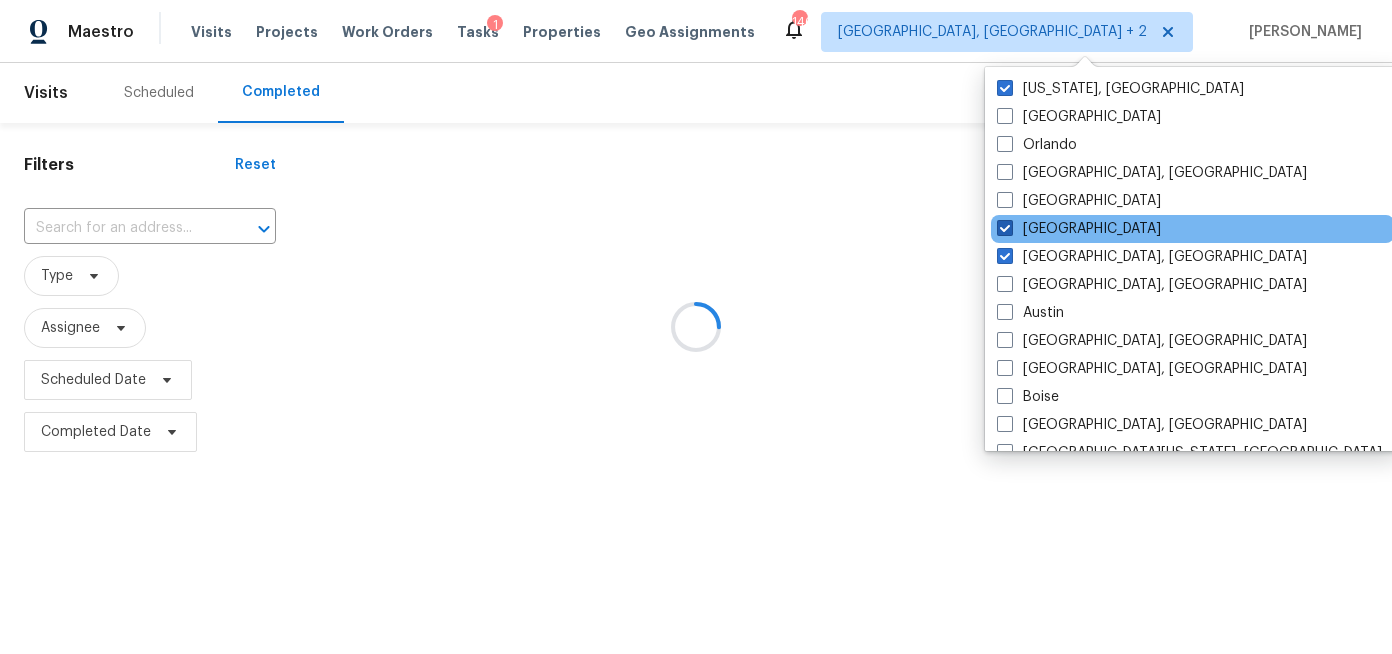 click on "Atlanta" at bounding box center (1079, 229) 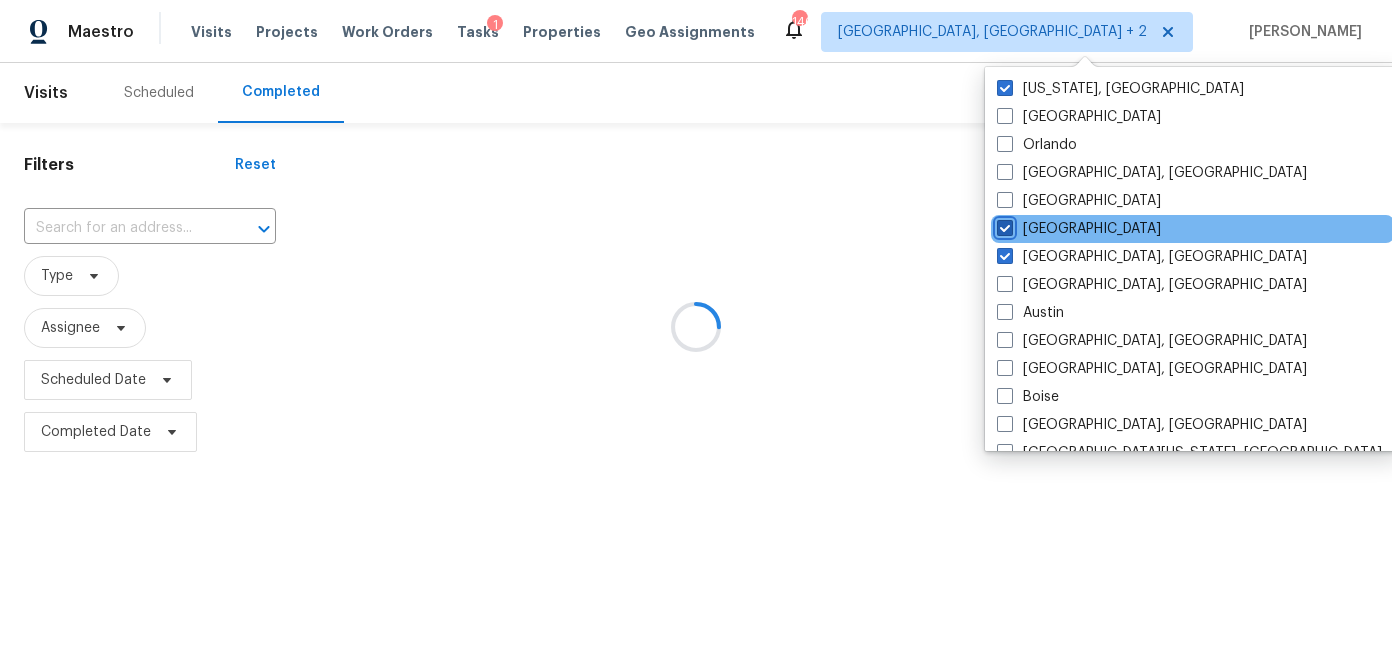 click on "Atlanta" at bounding box center [1003, 225] 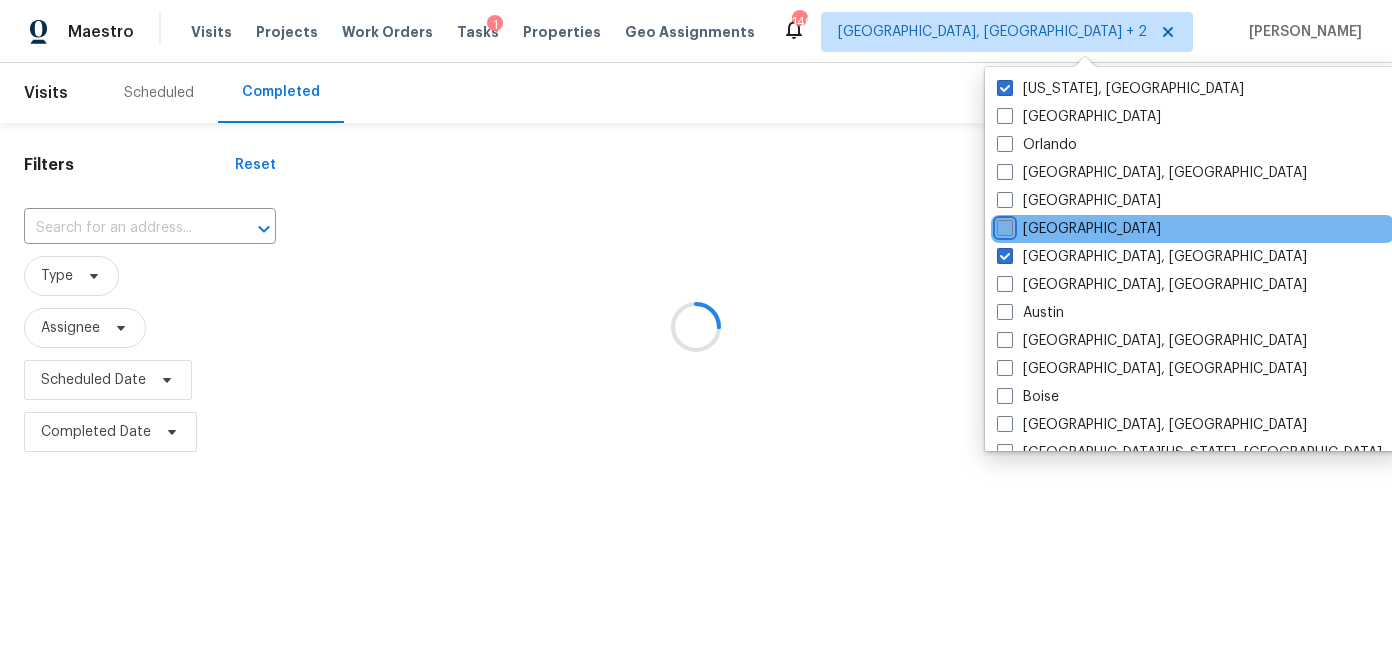 checkbox on "false" 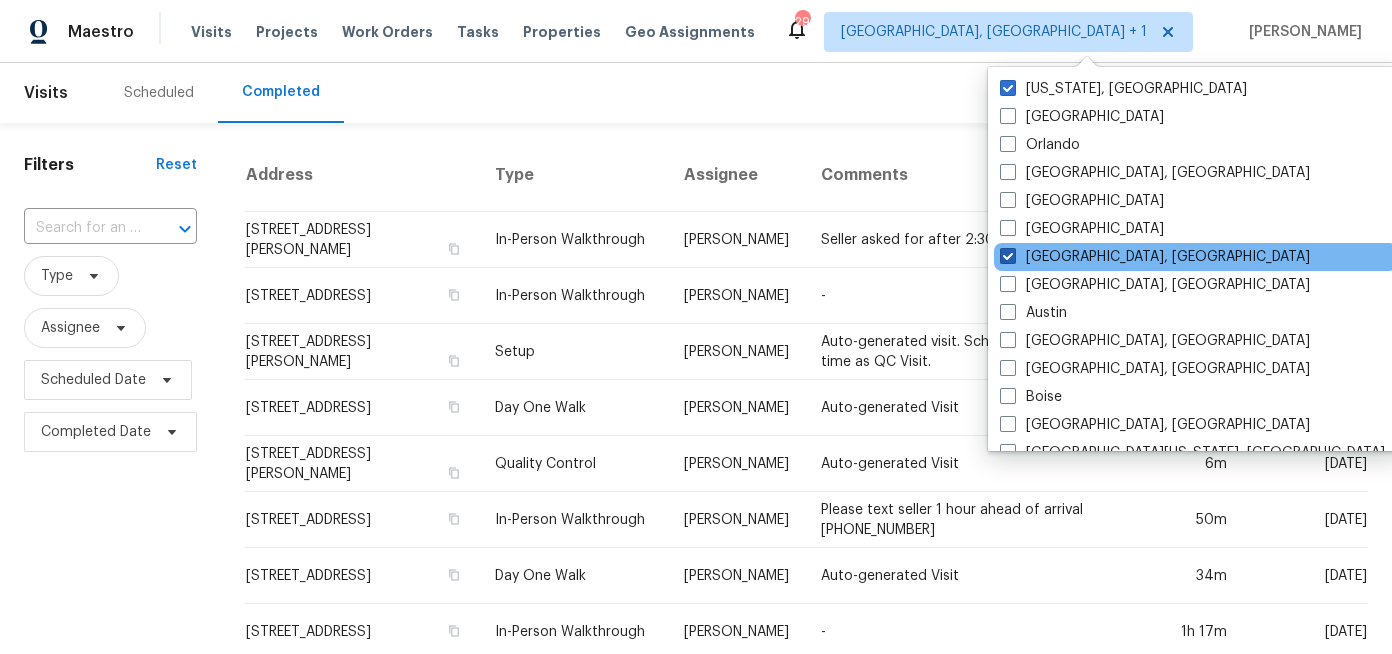 click on "Albuquerque, NM" at bounding box center (1155, 257) 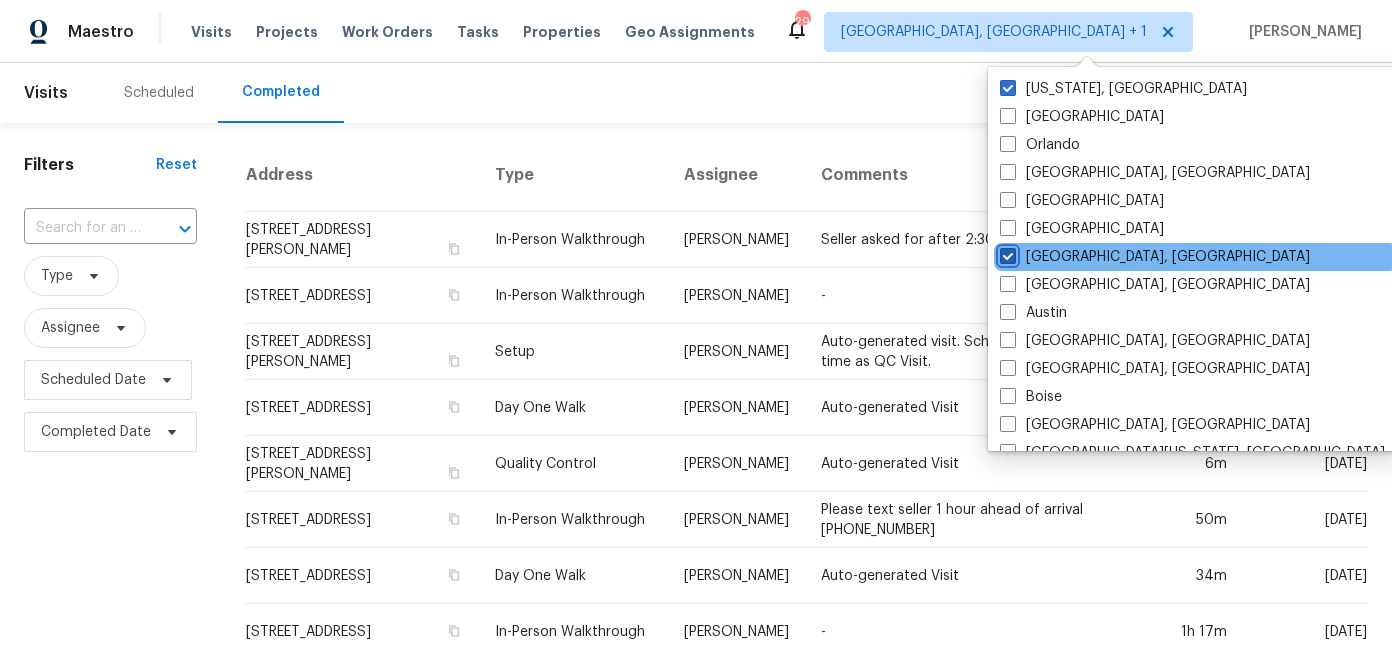 click on "Albuquerque, NM" at bounding box center (1006, 253) 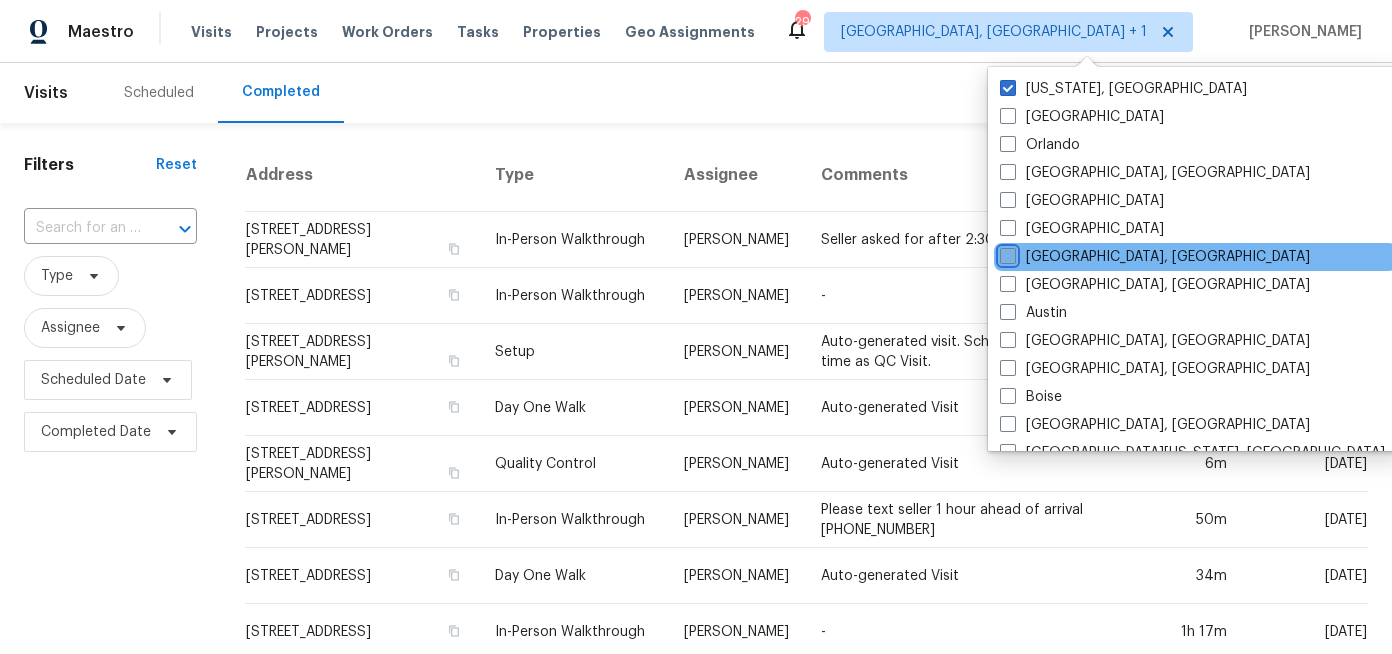 checkbox on "false" 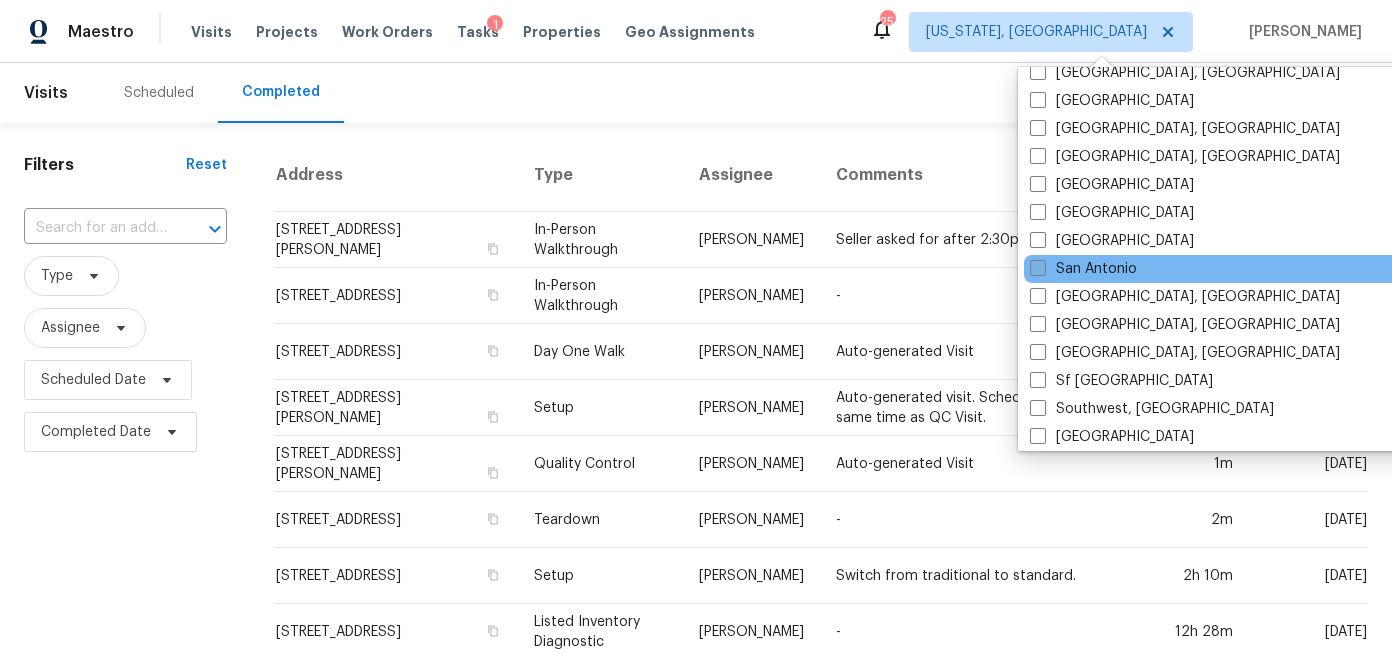scroll, scrollTop: 1298, scrollLeft: 0, axis: vertical 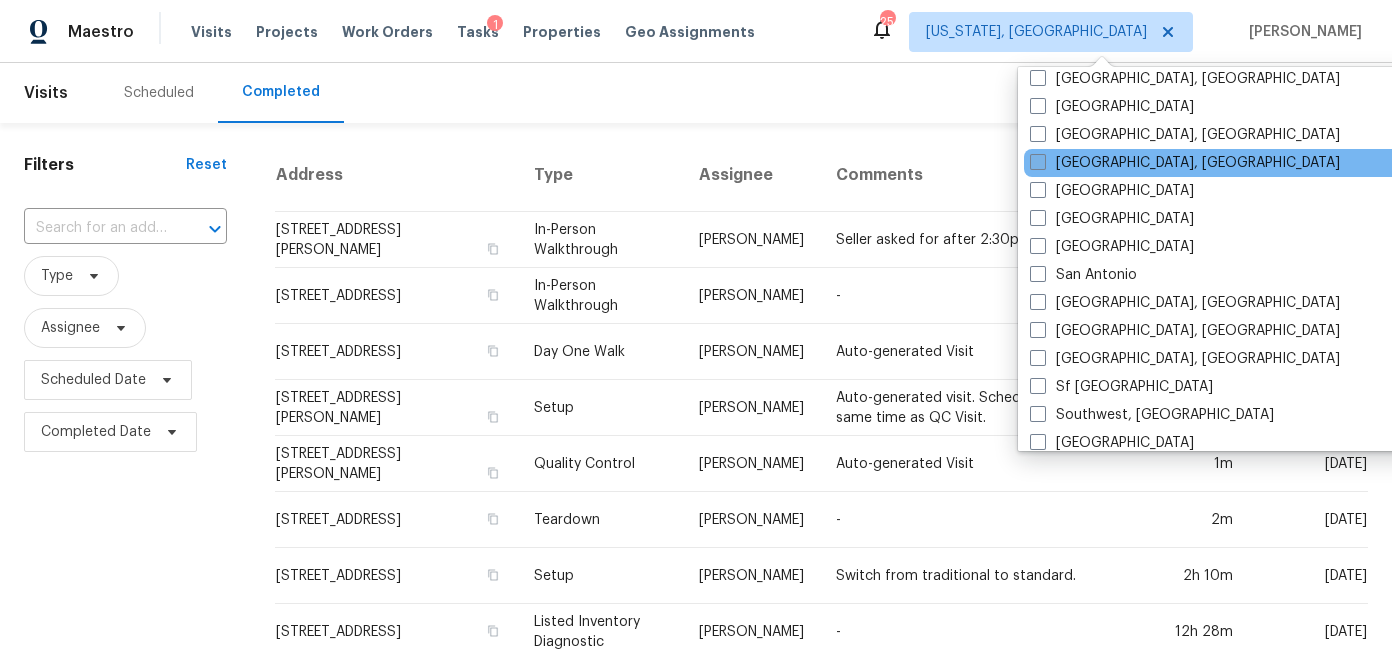 click on "Richmond, VA" at bounding box center [1185, 163] 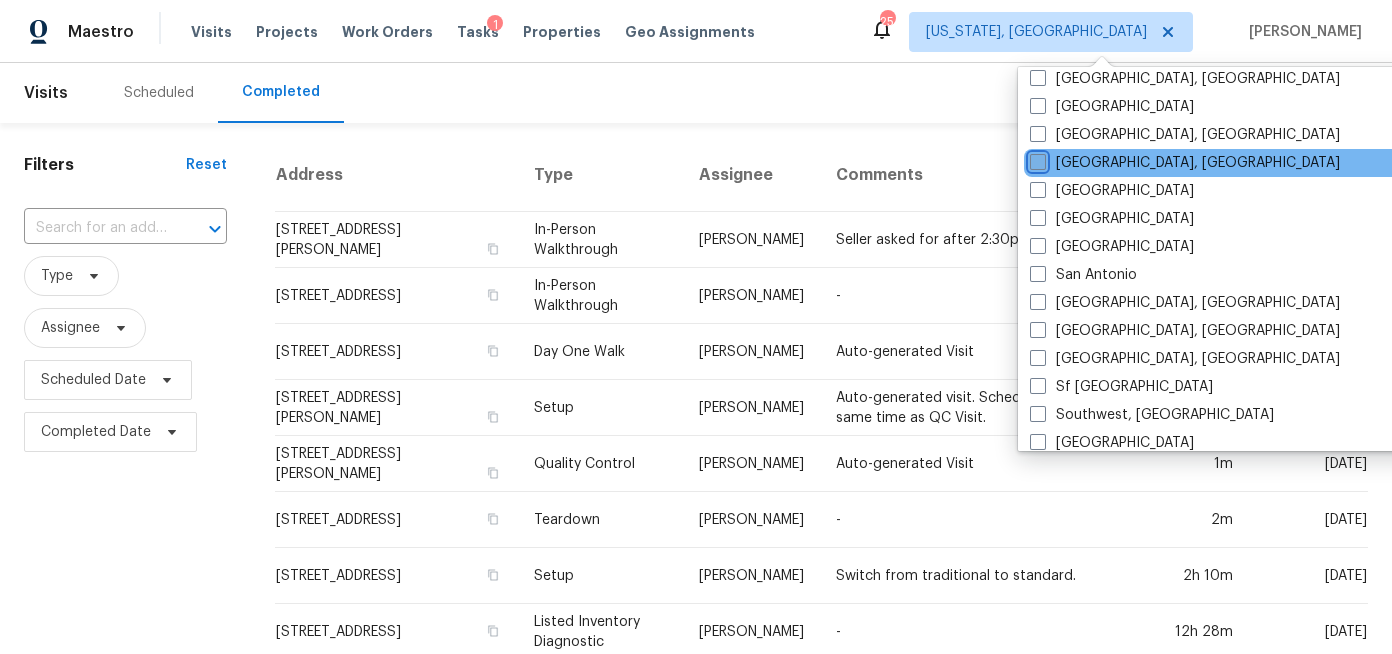 click on "Richmond, VA" at bounding box center (1036, 159) 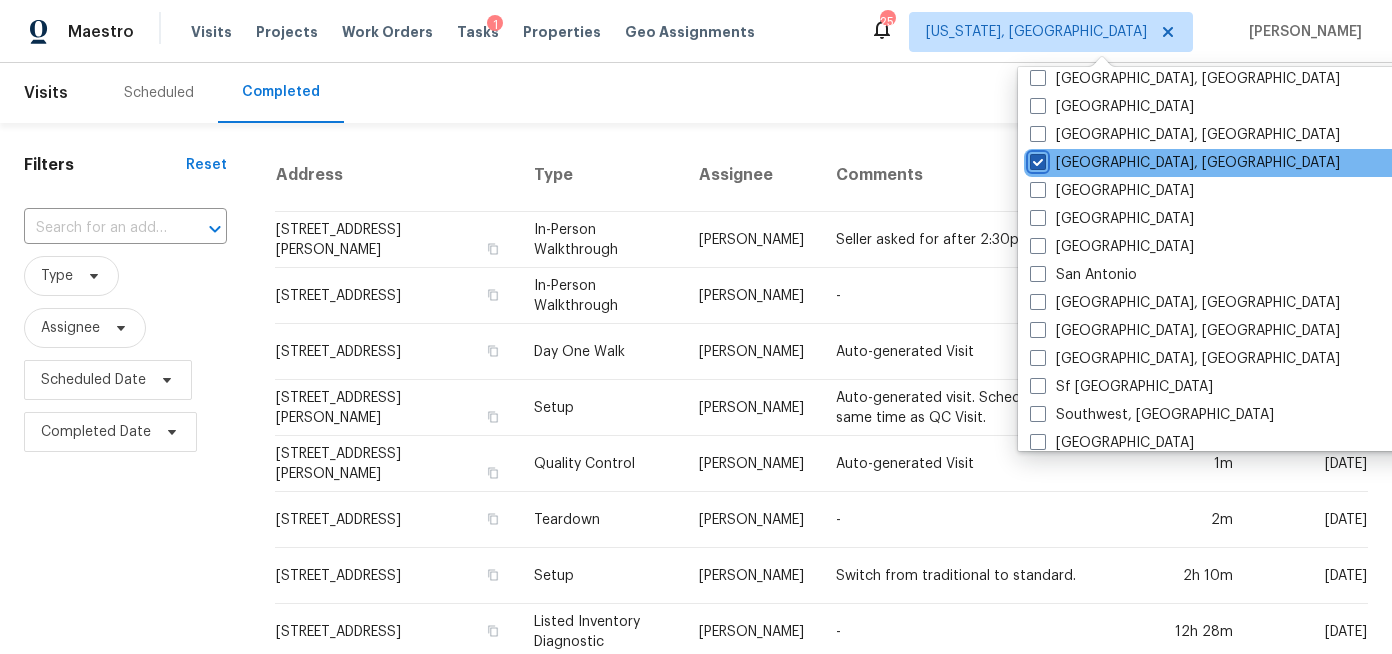 checkbox on "true" 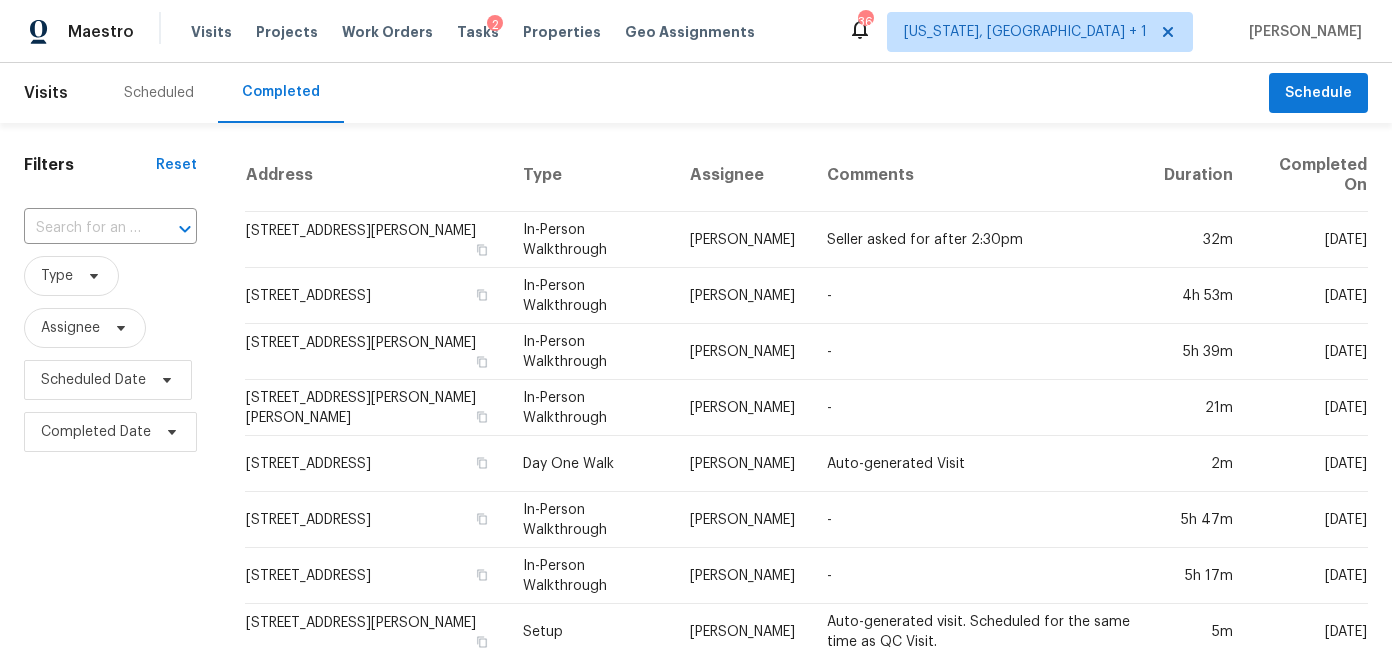 click on "Filters Reset ​ Type Assignee Scheduled Date Completed Date" at bounding box center [110, 787] 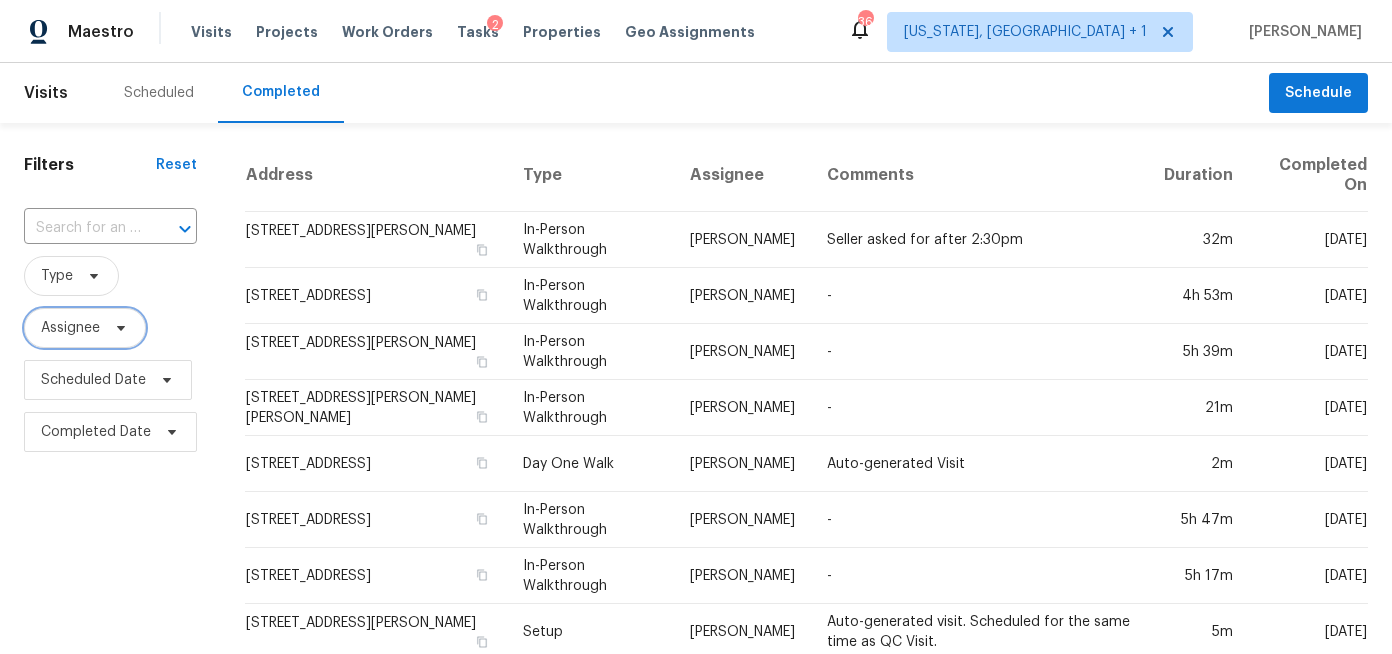 click on "Assignee" at bounding box center [70, 328] 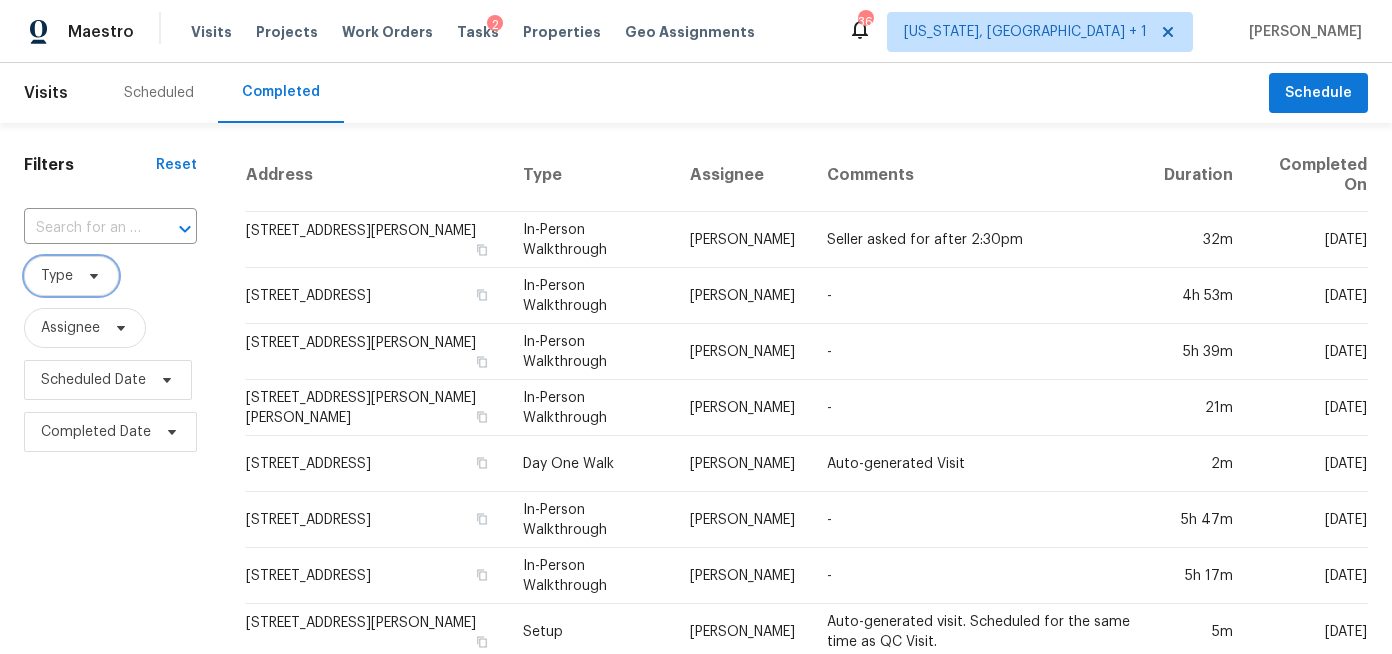 click on "Type" at bounding box center (71, 276) 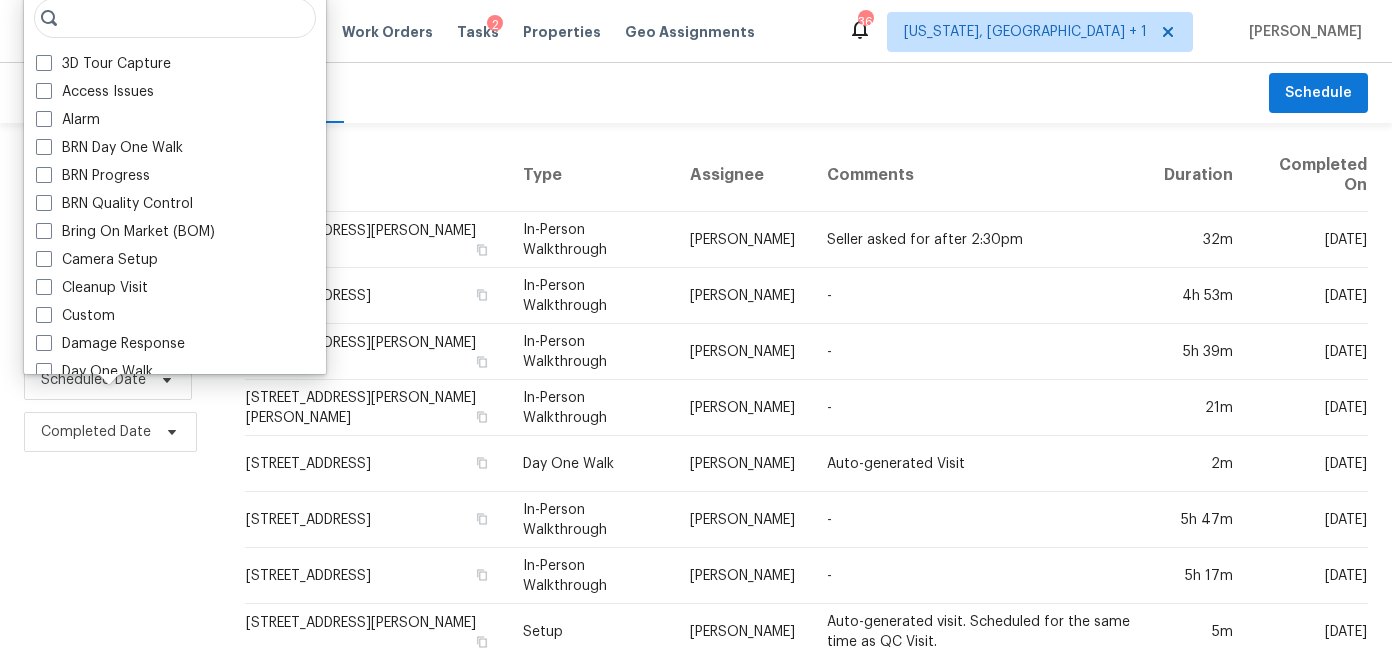 click at bounding box center [175, 18] 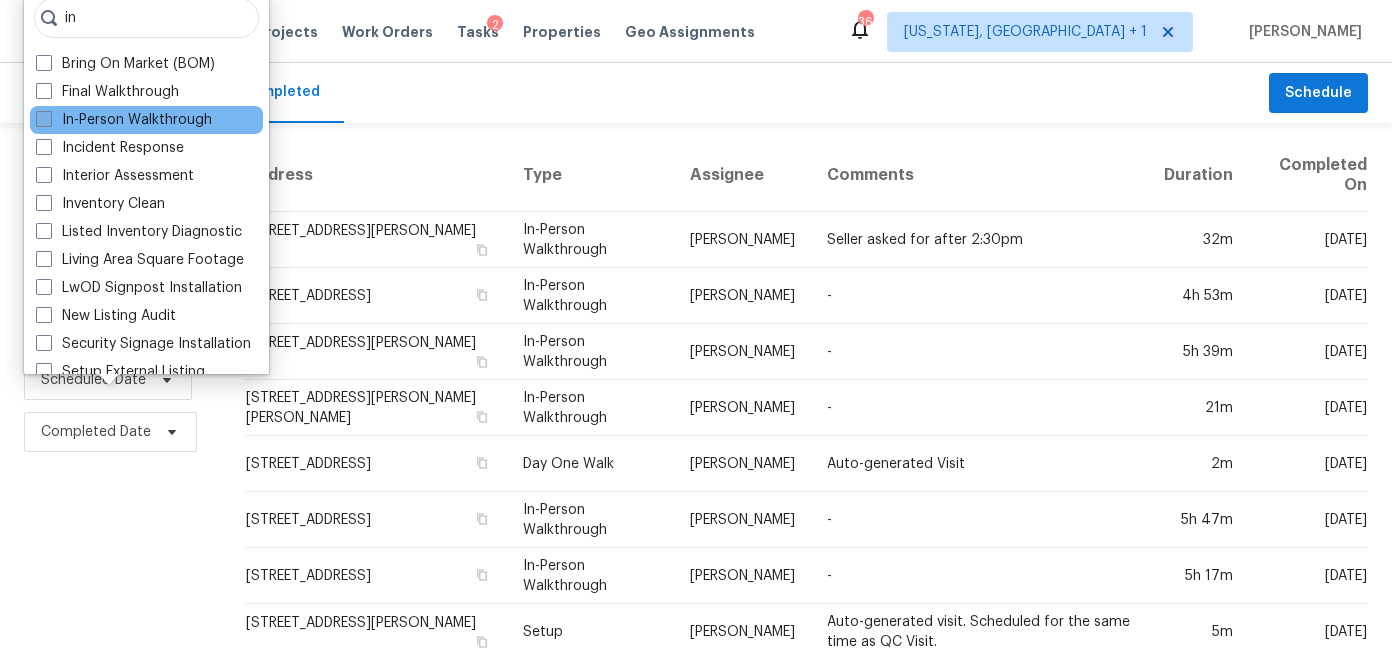 type on "in" 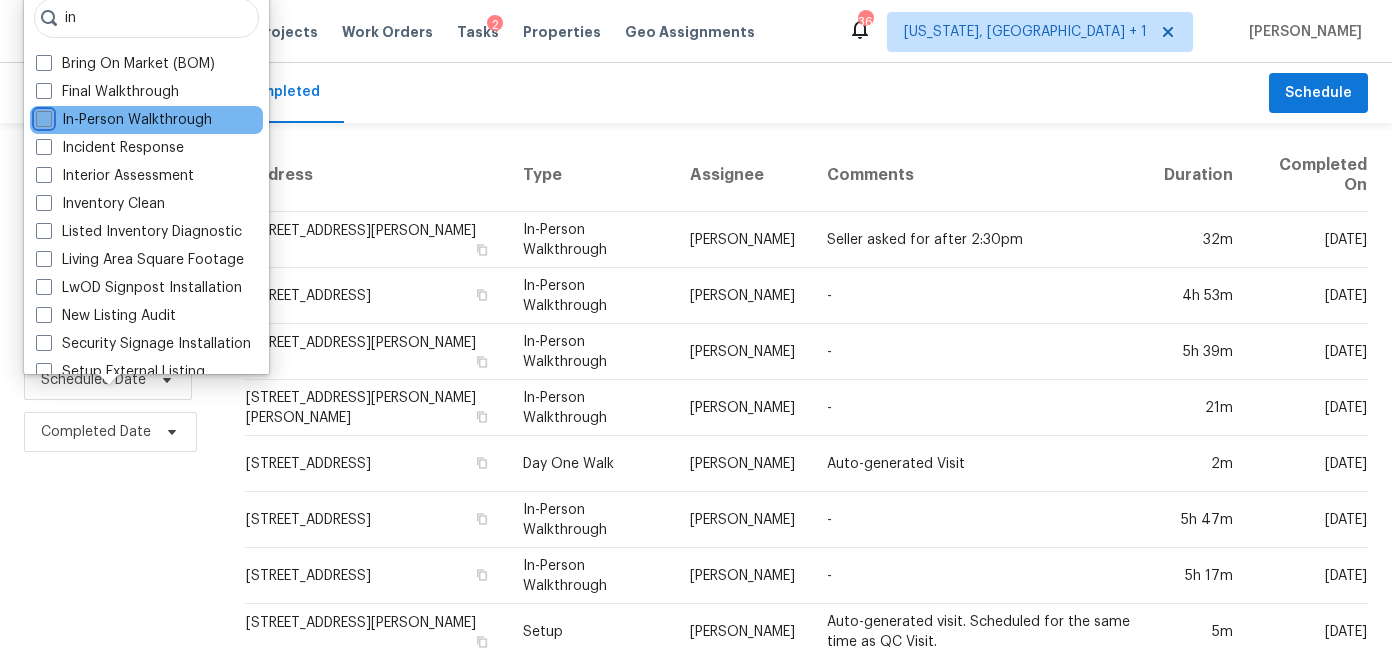 click on "In-Person Walkthrough" at bounding box center (42, 116) 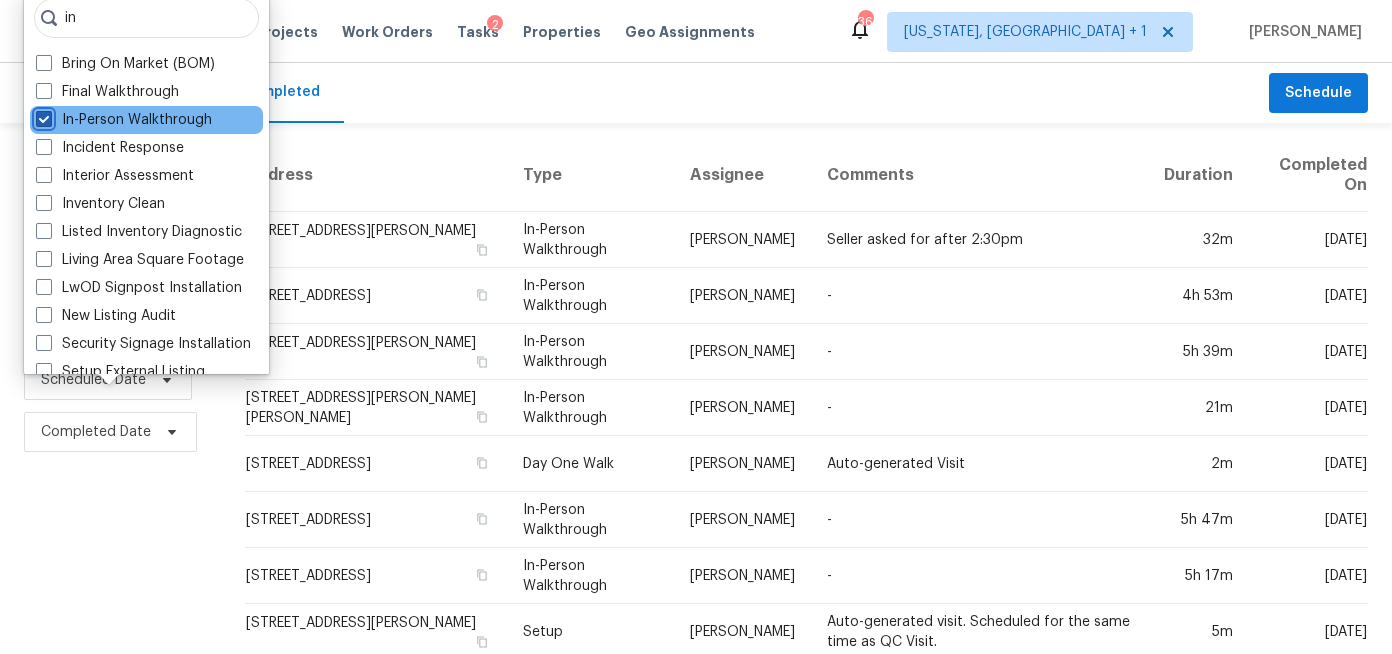 checkbox on "true" 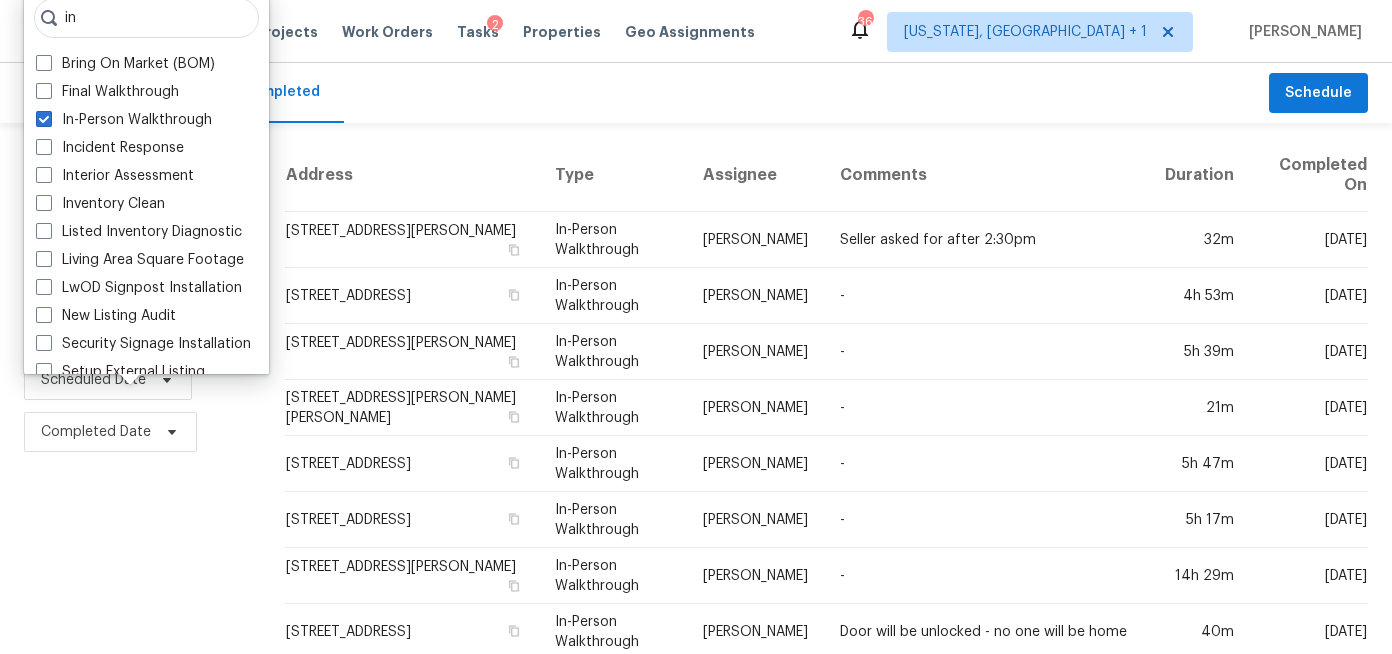click on "Filters Reset ​ In-Person Walkthrough Assignee Scheduled Date Completed Date" at bounding box center [130, 817] 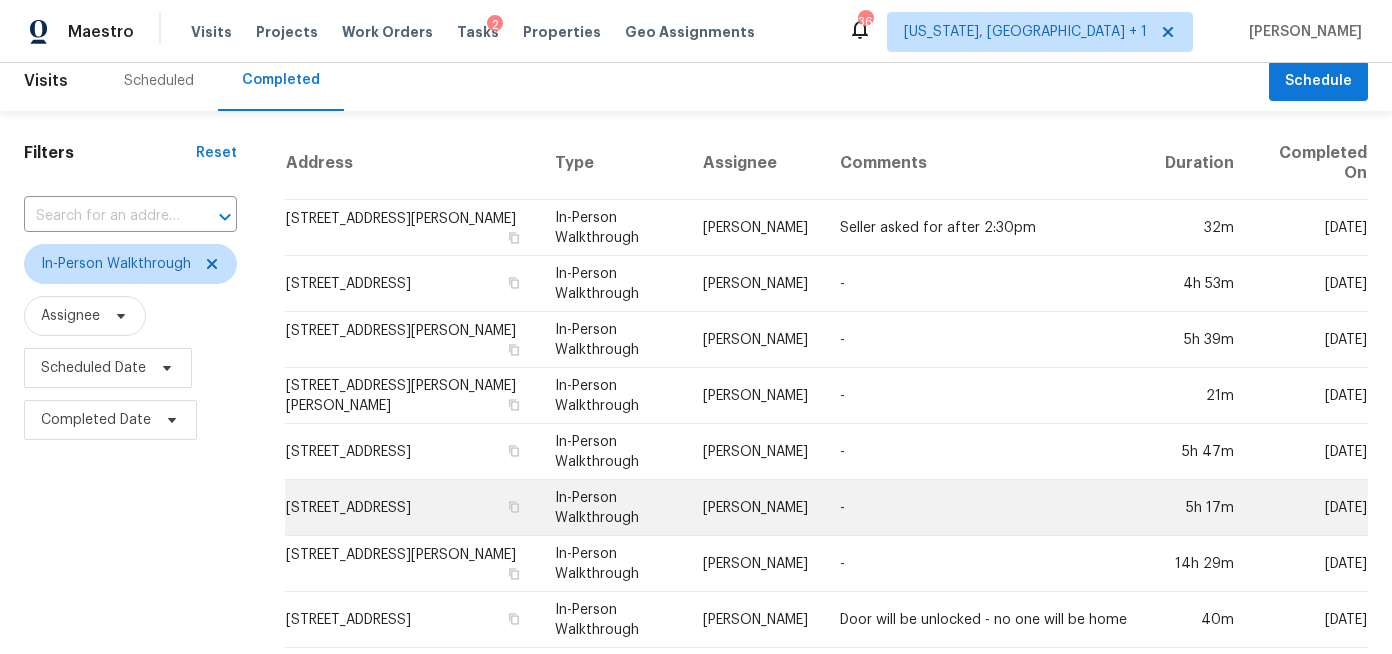 scroll, scrollTop: 0, scrollLeft: 0, axis: both 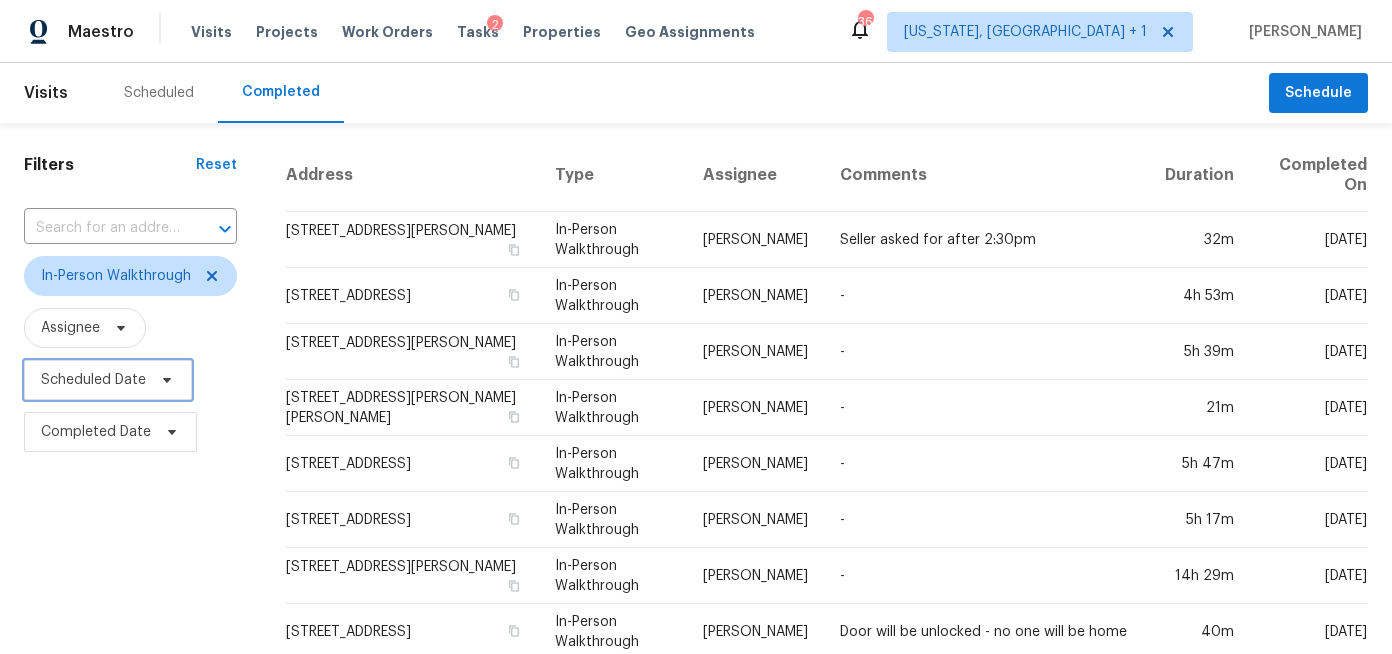 click on "Scheduled Date" at bounding box center [93, 380] 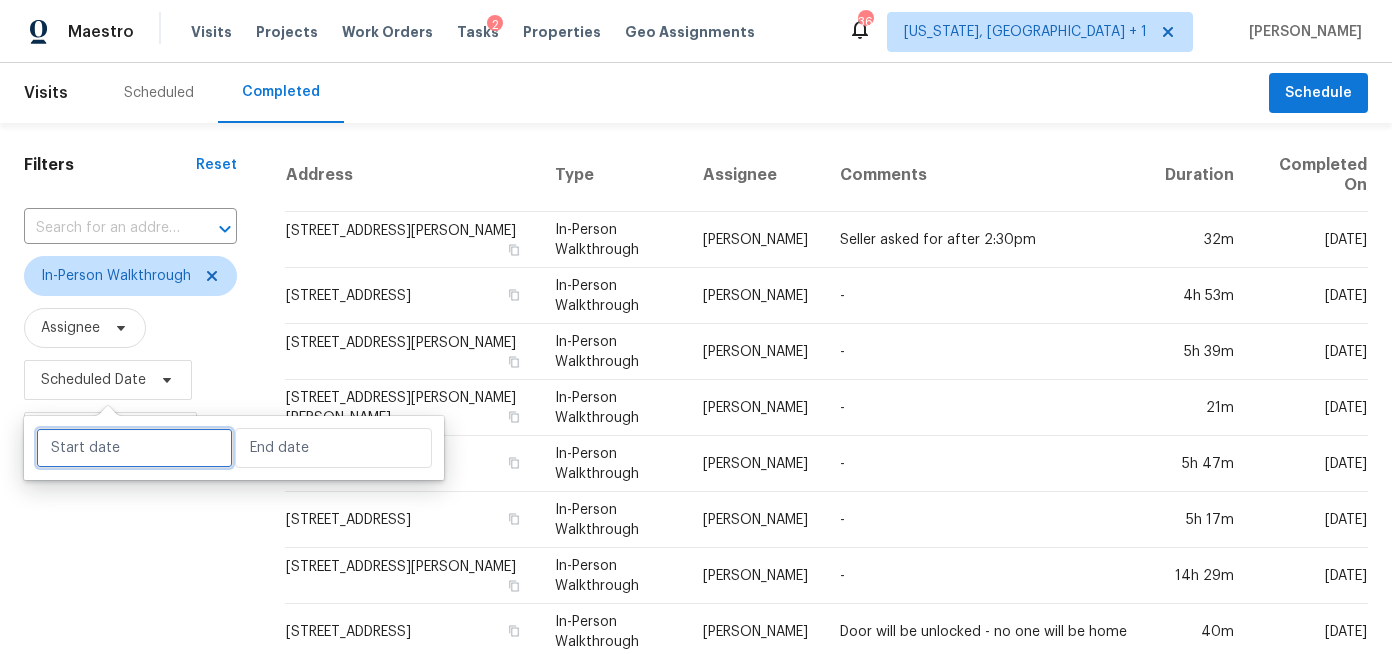 click at bounding box center [134, 448] 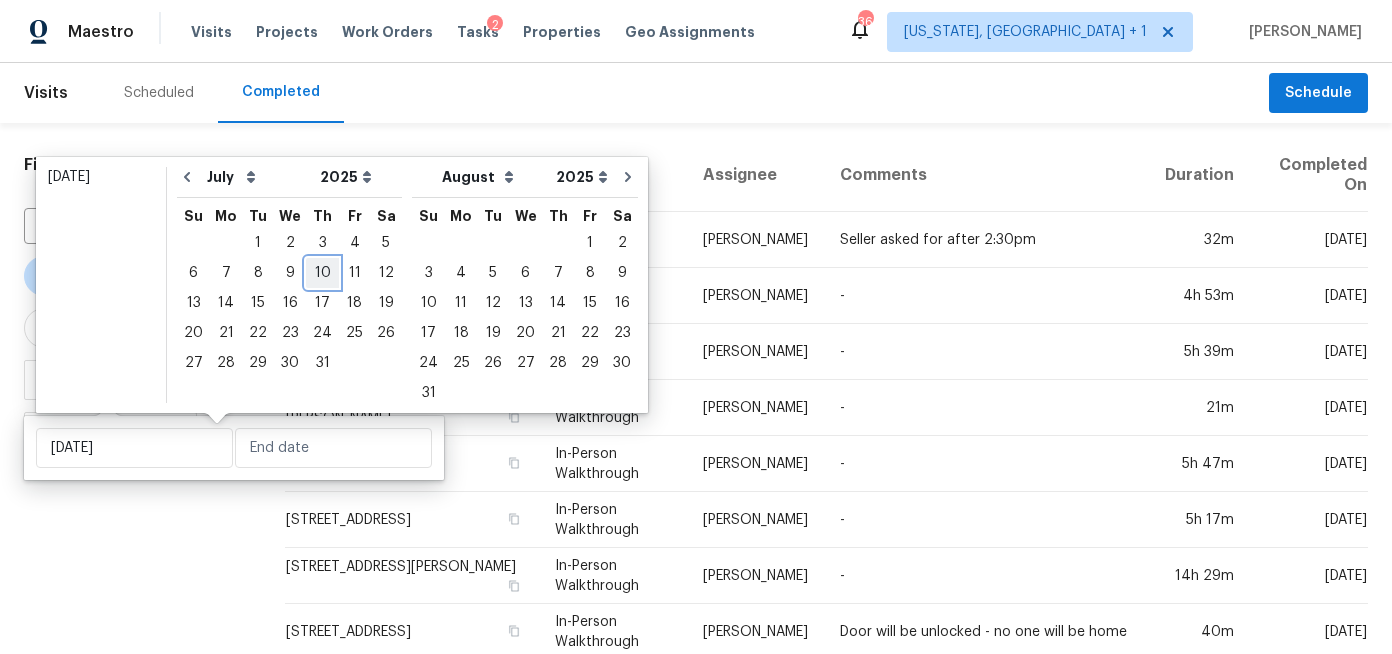 click on "10" at bounding box center (322, 273) 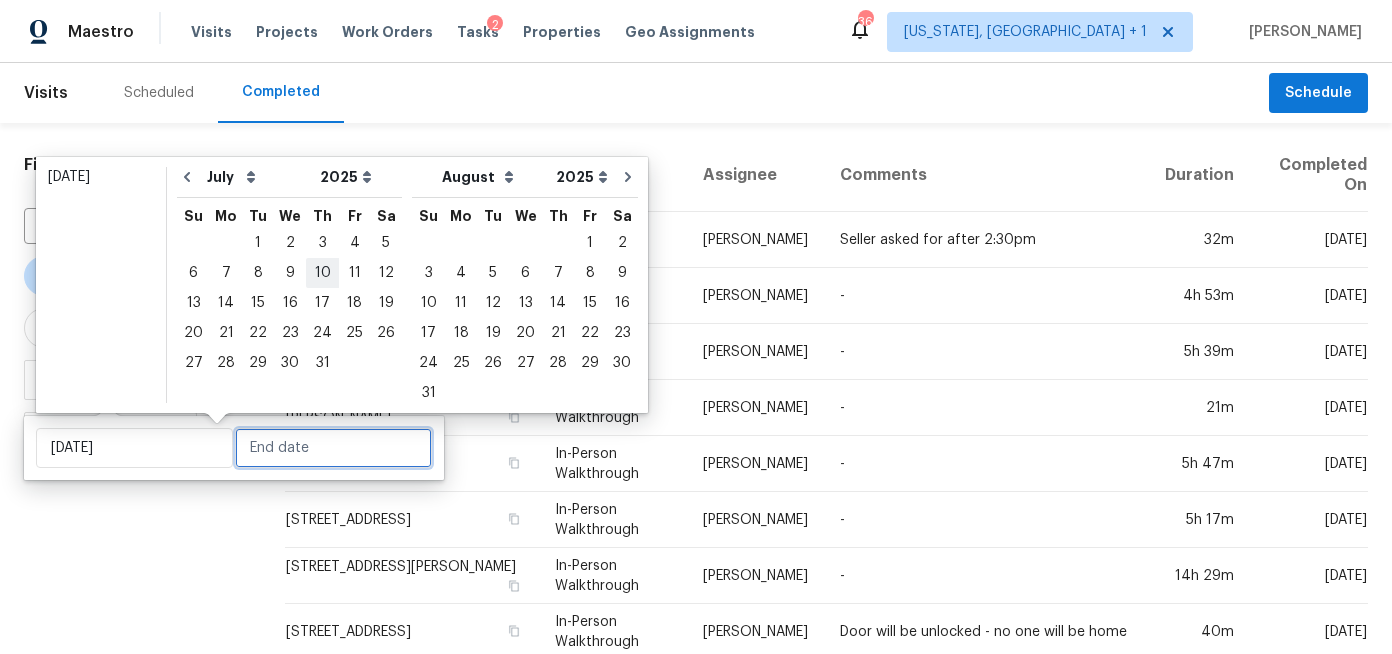 type on "Thu, Jul 10" 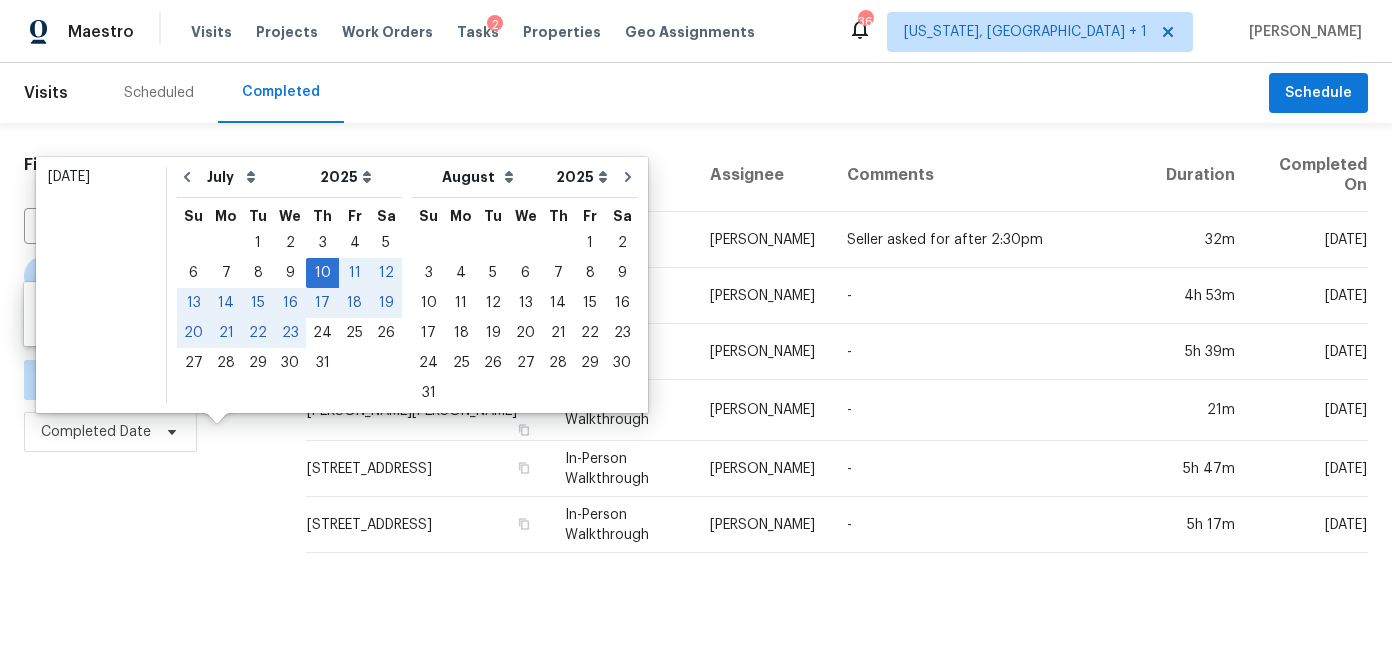 type on "Thu, Jul 31" 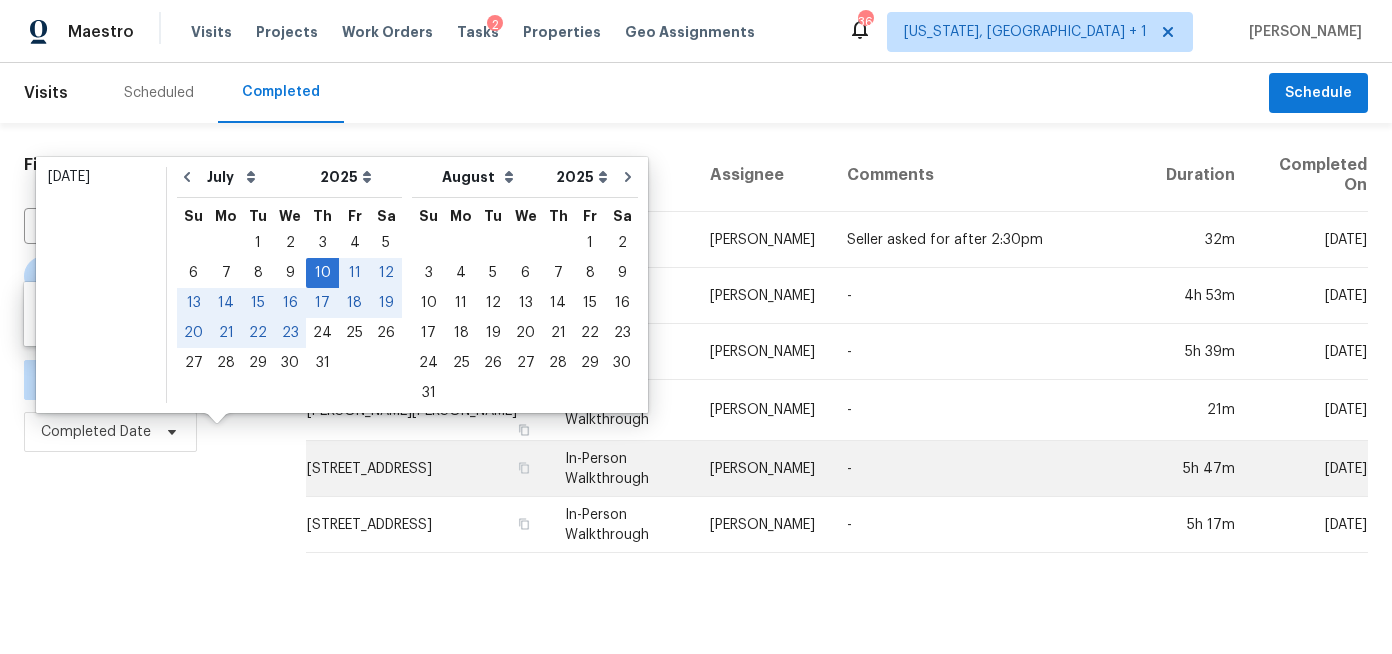 type 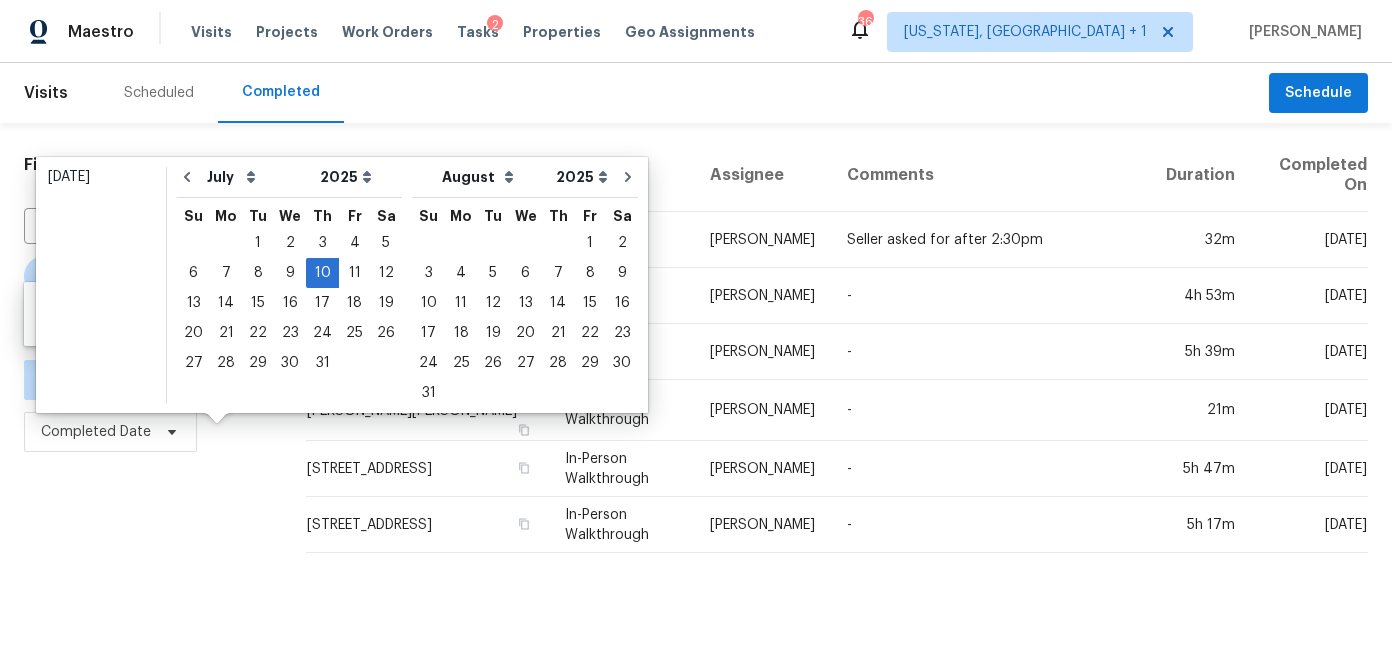 click on "Maestro Visits Projects Work Orders Tasks 2 Properties Geo Assignments 36 Washington, DC + 1 Anthony Andreala Visits Scheduled Completed Schedule Filters Reset ​ In-Person Walkthrough Assignee Thu, Jul 10 - ∞ Completed Date Address Type Assignee Comments Duration Completed On 7538 Belle Grae Dr, Manassas, VA 20109 In-Person Walkthrough Nelson Flores Seller asked for after 2:30pm  32m Thu, Jul 10 10235 Foxborough Ct, Manassas, VA 20110 In-Person Walkthrough Nelson Flores - 4h 53m Thu, Jul 10 10062 Rinker Dr, Mechanicsville, VA 23116 In-Person Walkthrough Christopher Neilson - 5h 39m Thu, Jul 10 3706 Paul Karnes Dr, Hopewell, VA 23860 In-Person Walkthrough Christopher Neilson -  21m Thu, Jul 10 801 Bedrock Ln, Richmond, VA 23224 In-Person Walkthrough Christopher Neilson - 5h 47m Thu, Jul 10 2501 Chimney House Ct, Midlothian, VA 23112 In-Person Walkthrough Christopher Neilson - 5h 17m Thu, Jul 10
Thu, Jul 10 Today January February March April May June July August September October November December Su" at bounding box center (696, 284) 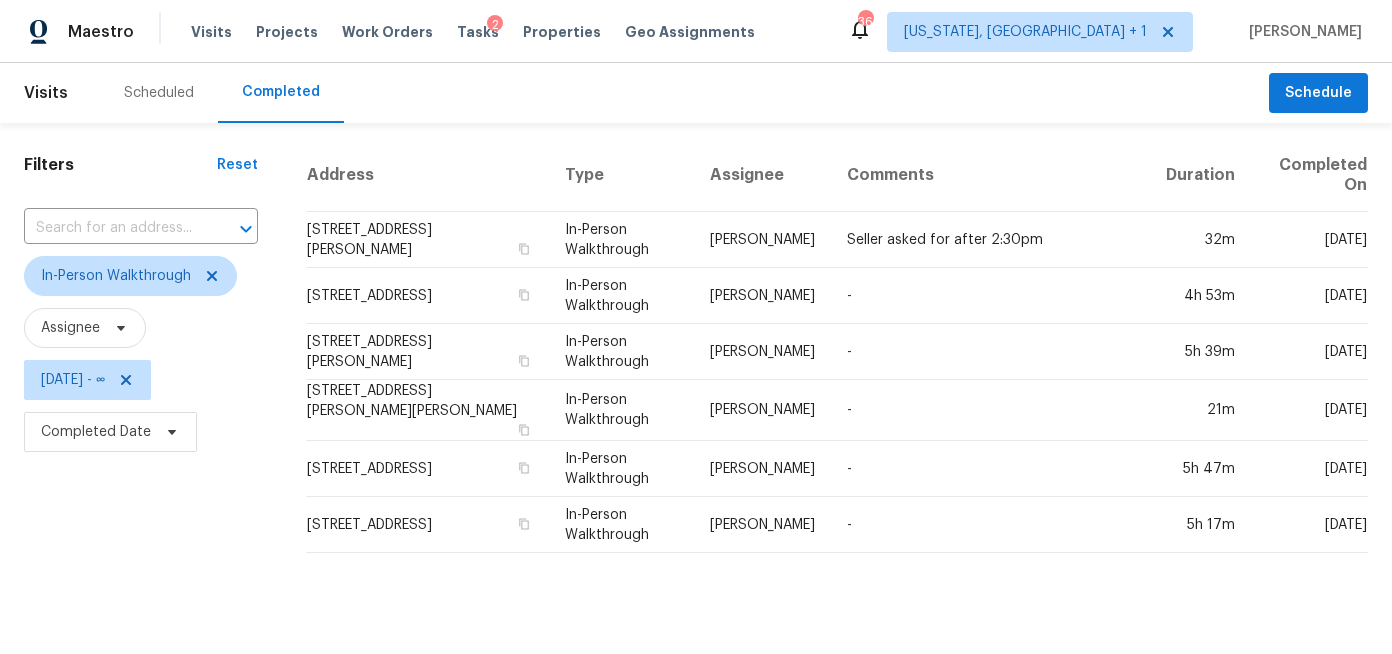 click on "Scheduled" at bounding box center (159, 93) 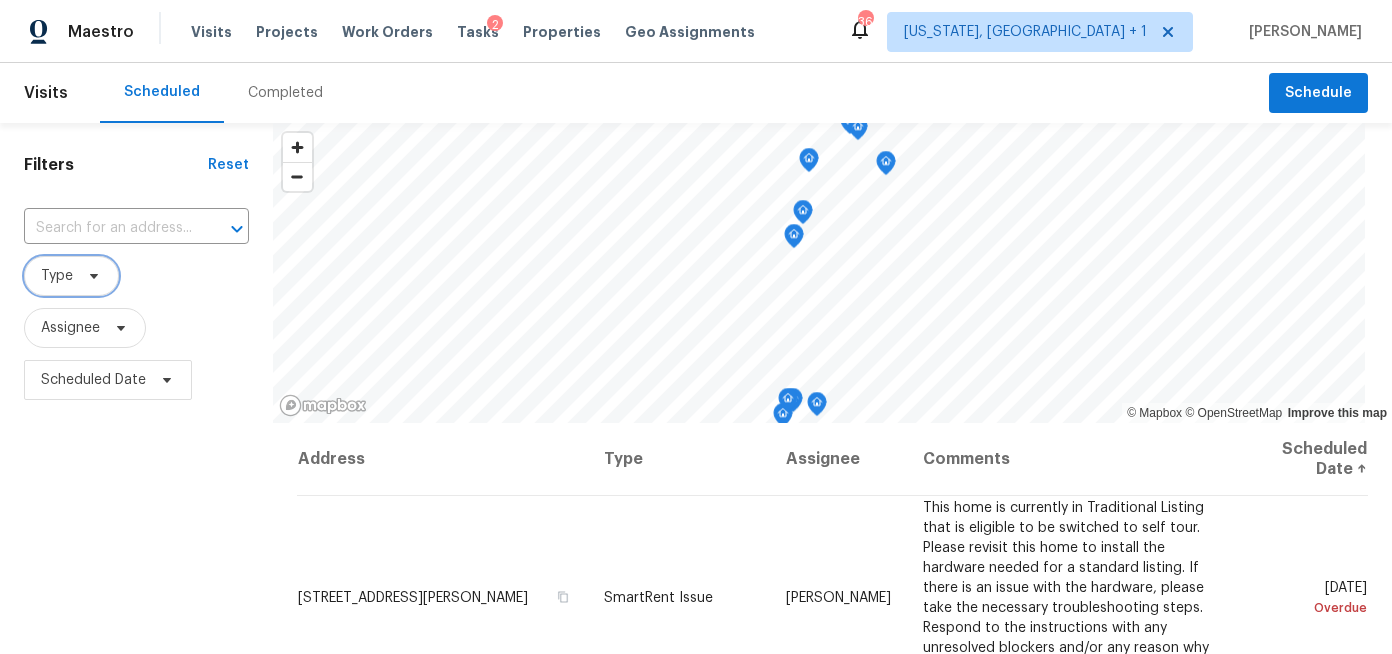 click on "Type" at bounding box center (71, 276) 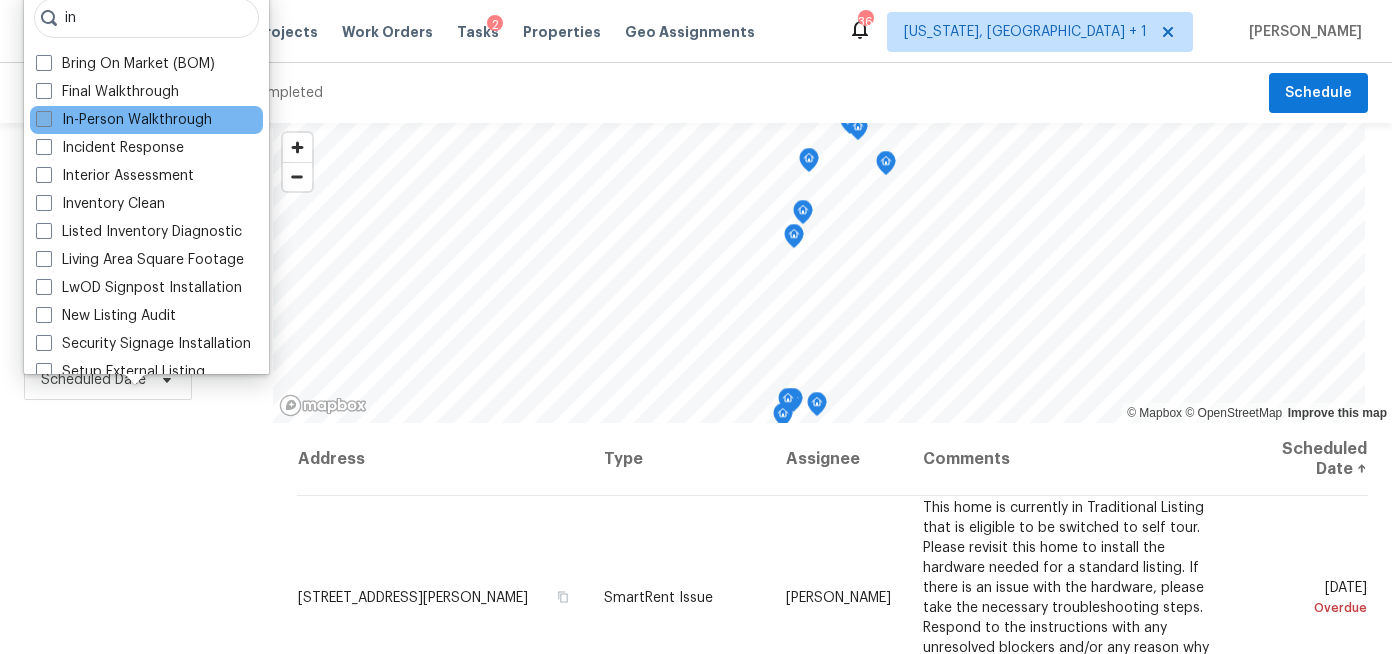 type on "in" 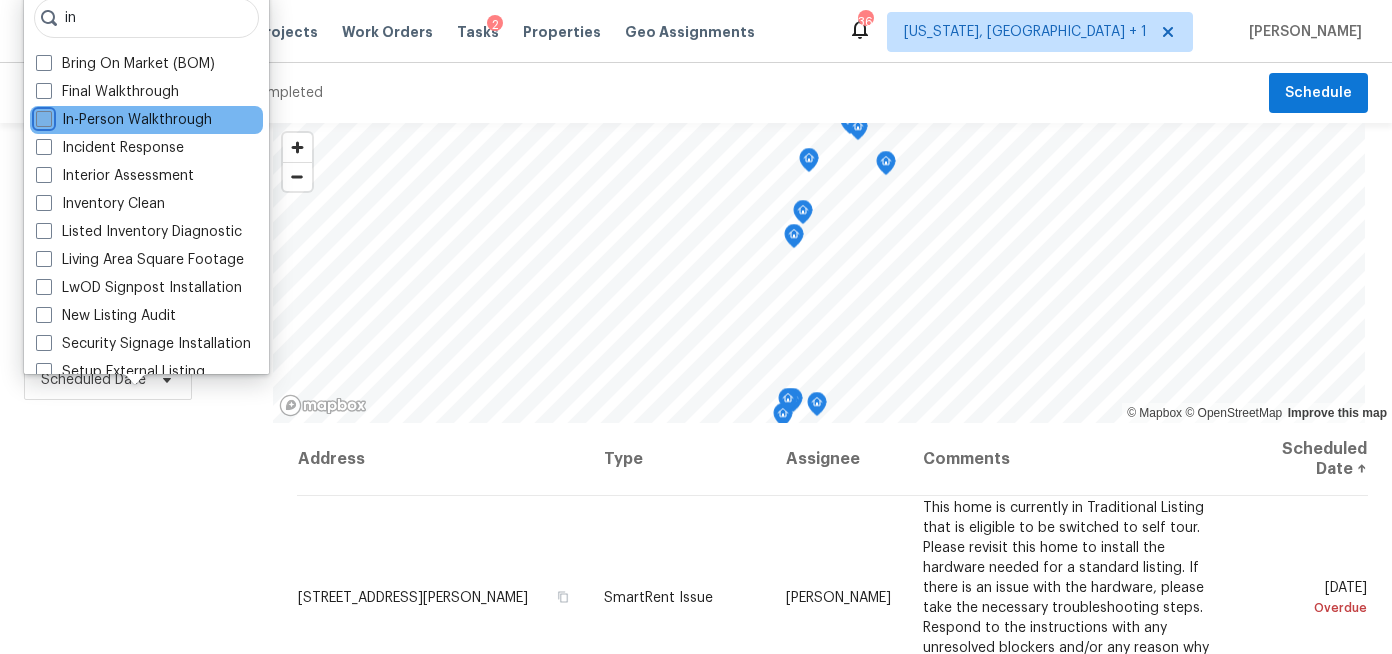 click on "In-Person Walkthrough" at bounding box center (42, 116) 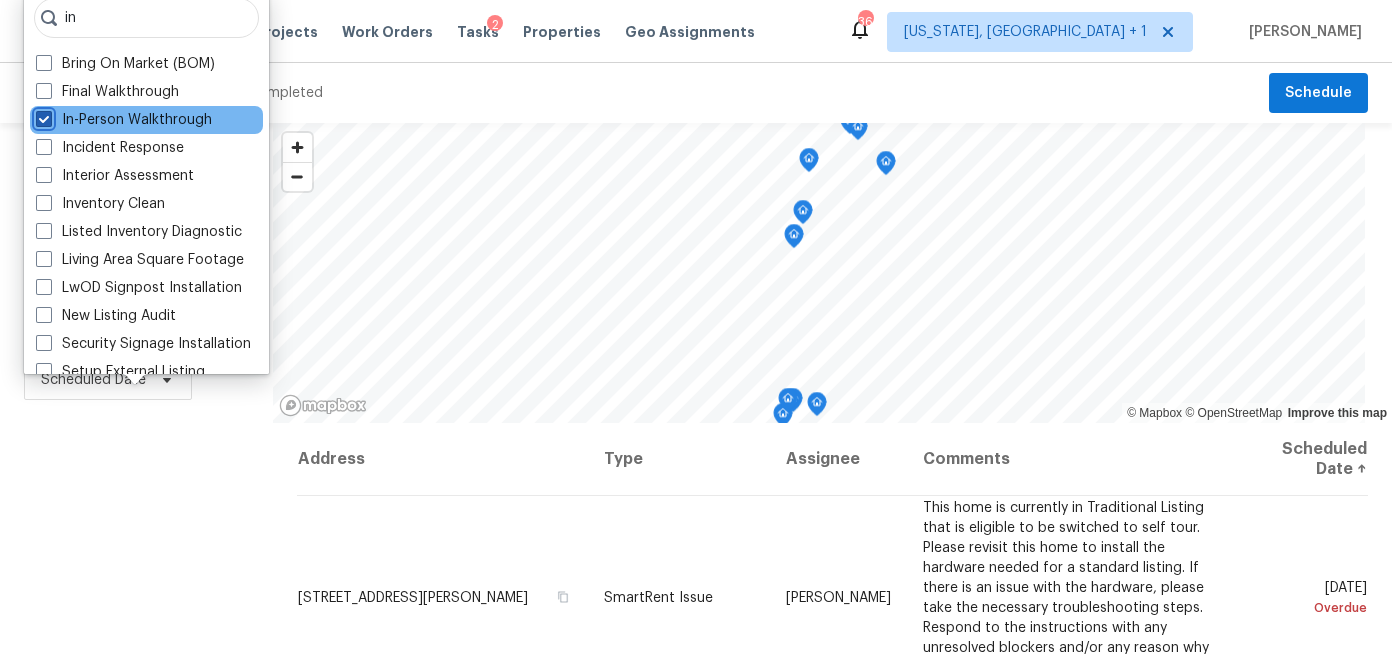 checkbox on "true" 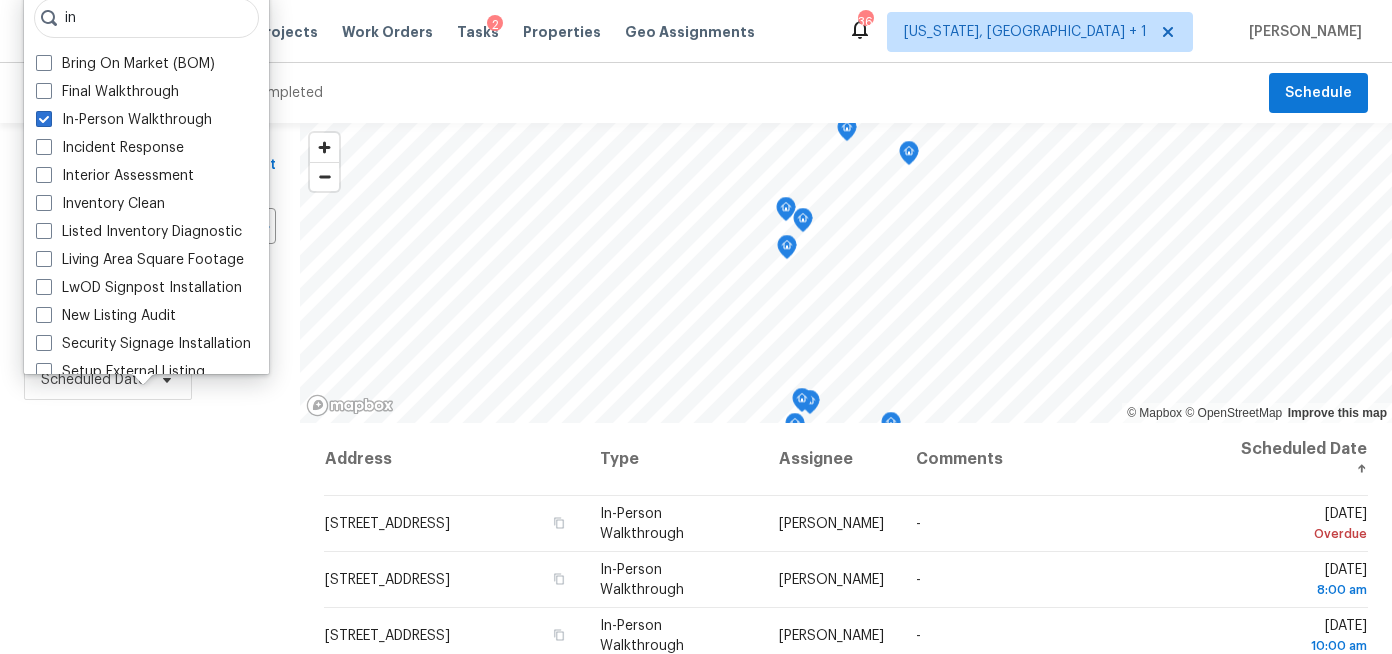 click on "Filters Reset ​ In-Person Walkthrough Assignee Scheduled Date" at bounding box center [150, 534] 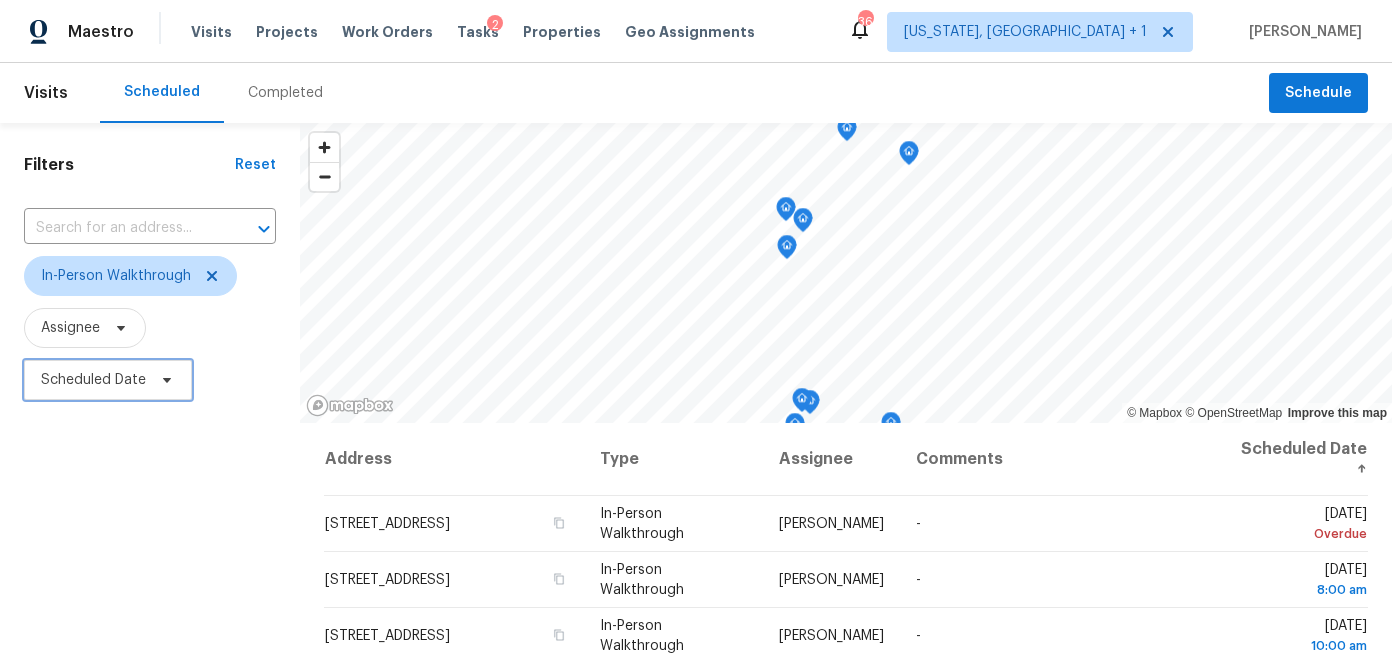 click on "Scheduled Date" at bounding box center [93, 380] 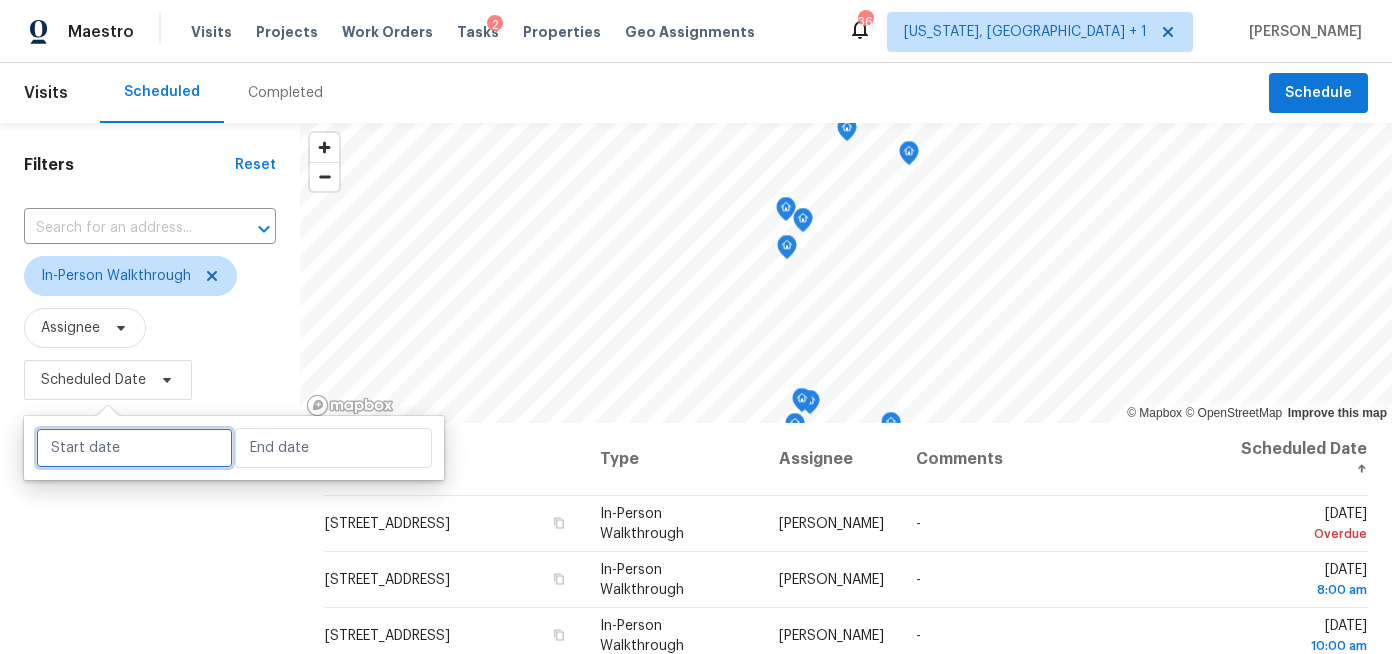 click at bounding box center [134, 448] 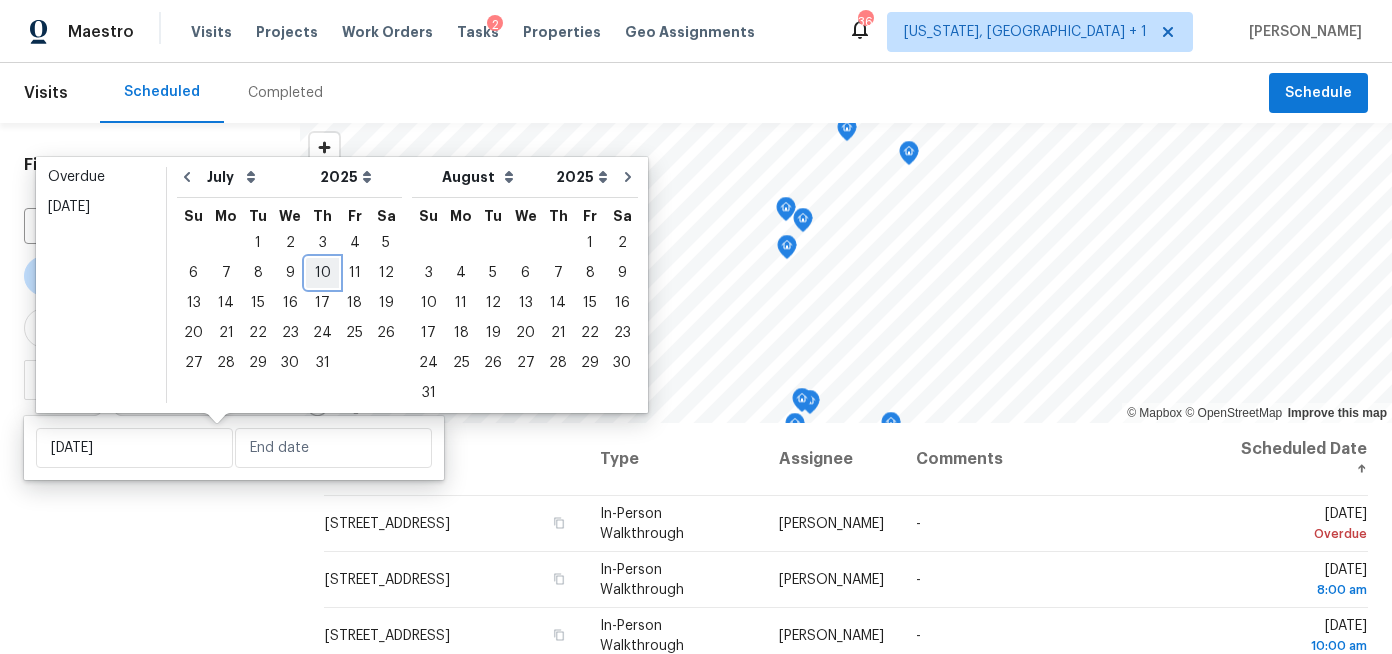 click on "10" at bounding box center (322, 273) 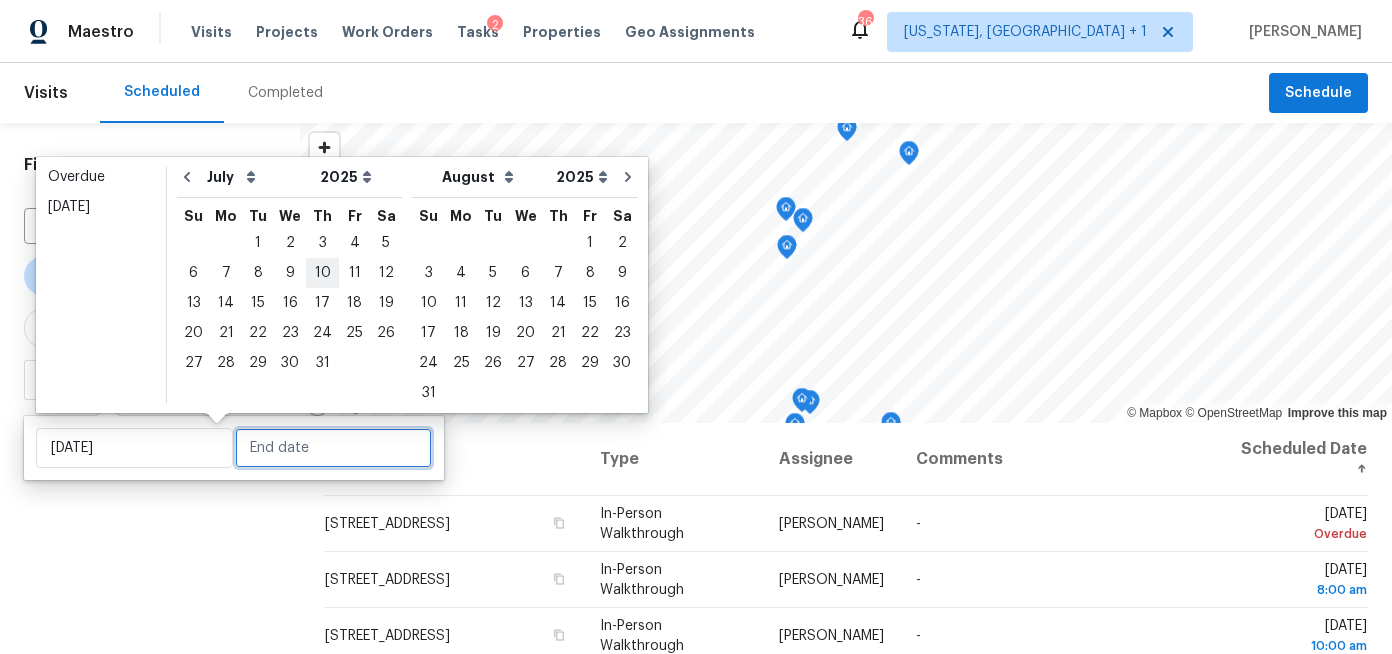 type on "Thu, Jul 10" 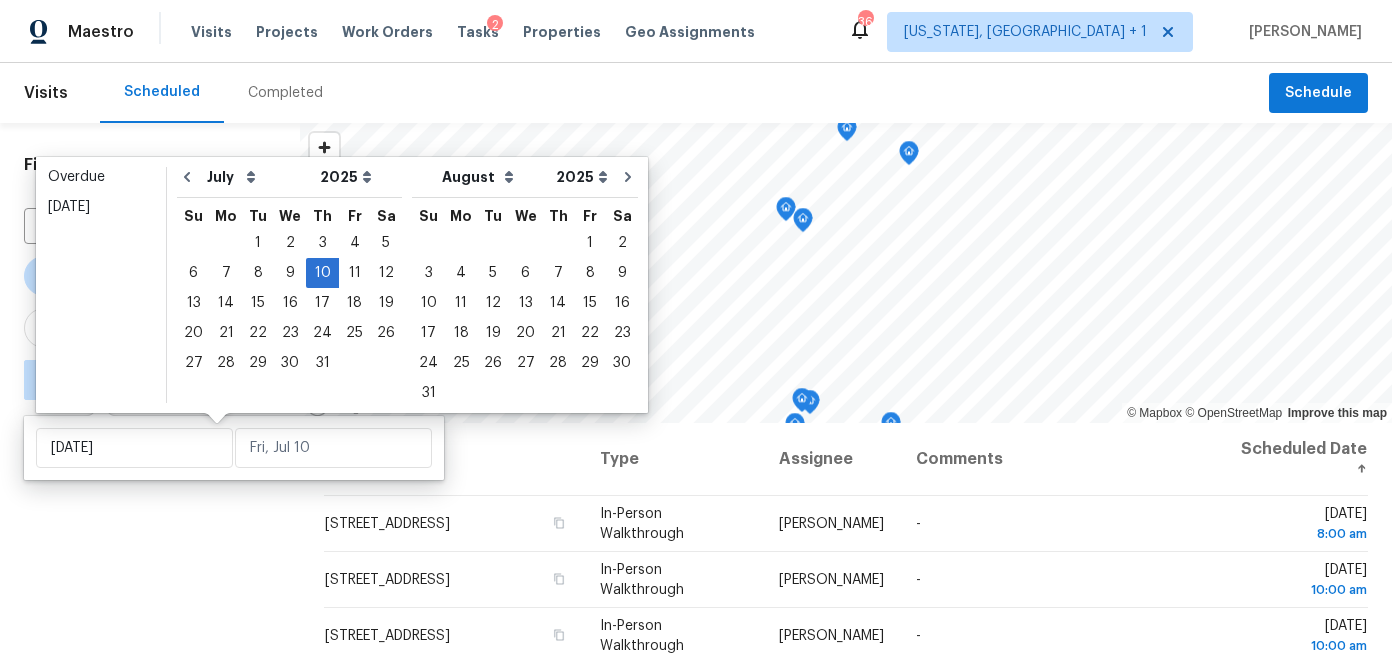click on "Filters Reset ​ In-Person Walkthrough Assignee Thu, Jul 10 - ∞" at bounding box center [150, 534] 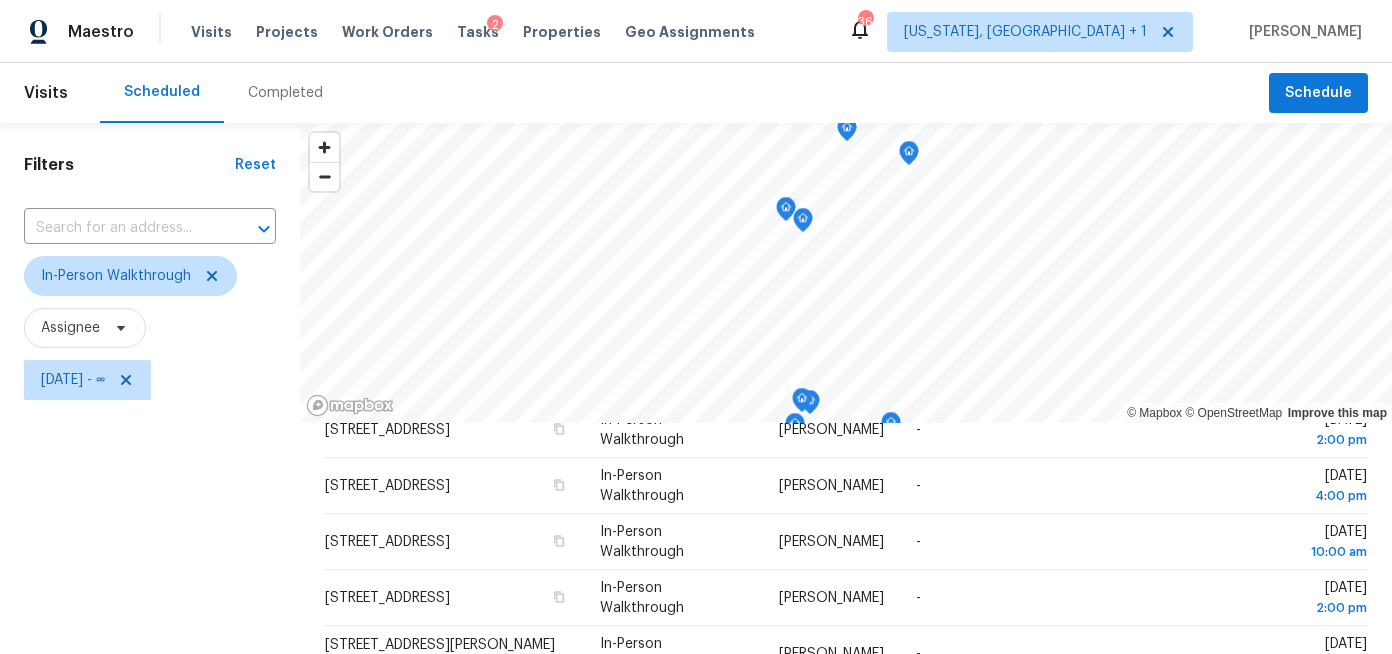scroll, scrollTop: 574, scrollLeft: 0, axis: vertical 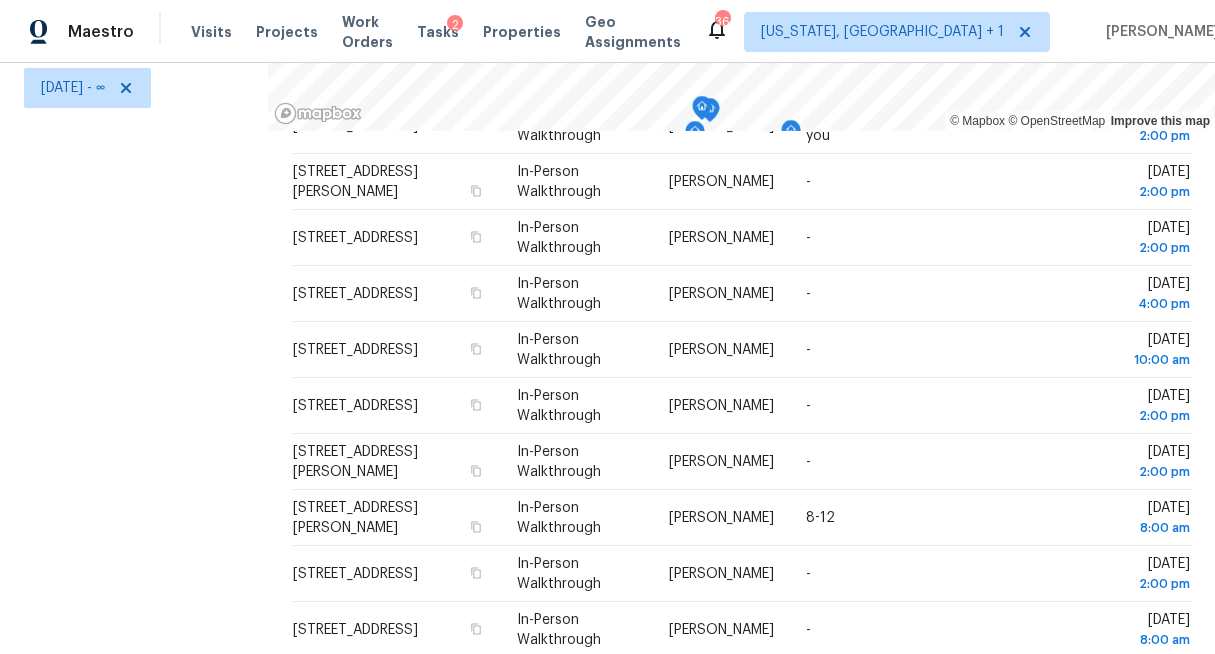 click on "Tasks 2" at bounding box center (438, 32) 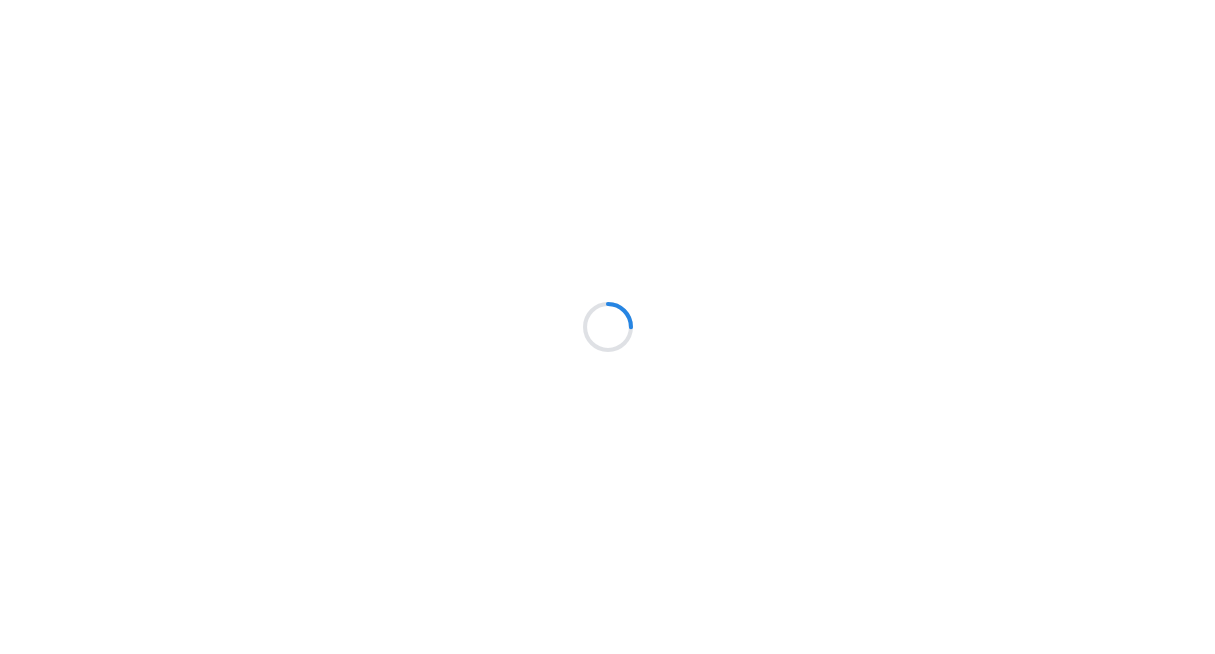 scroll, scrollTop: 0, scrollLeft: 0, axis: both 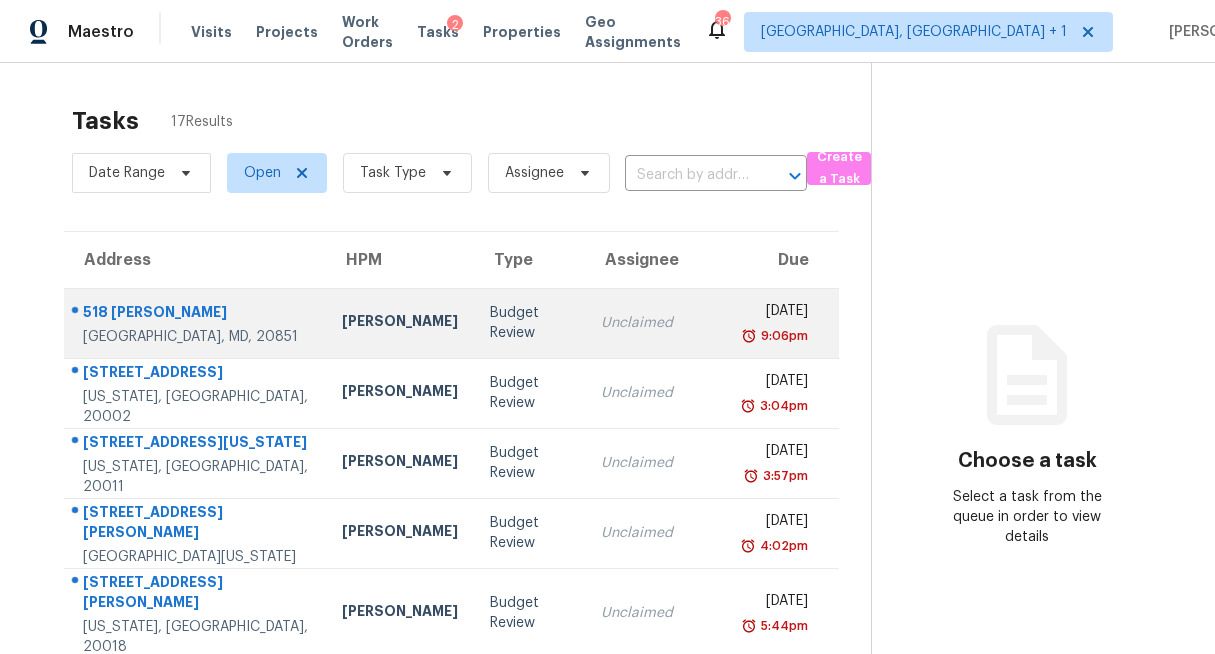 click on "Rockville, MD, 20851" at bounding box center [196, 337] 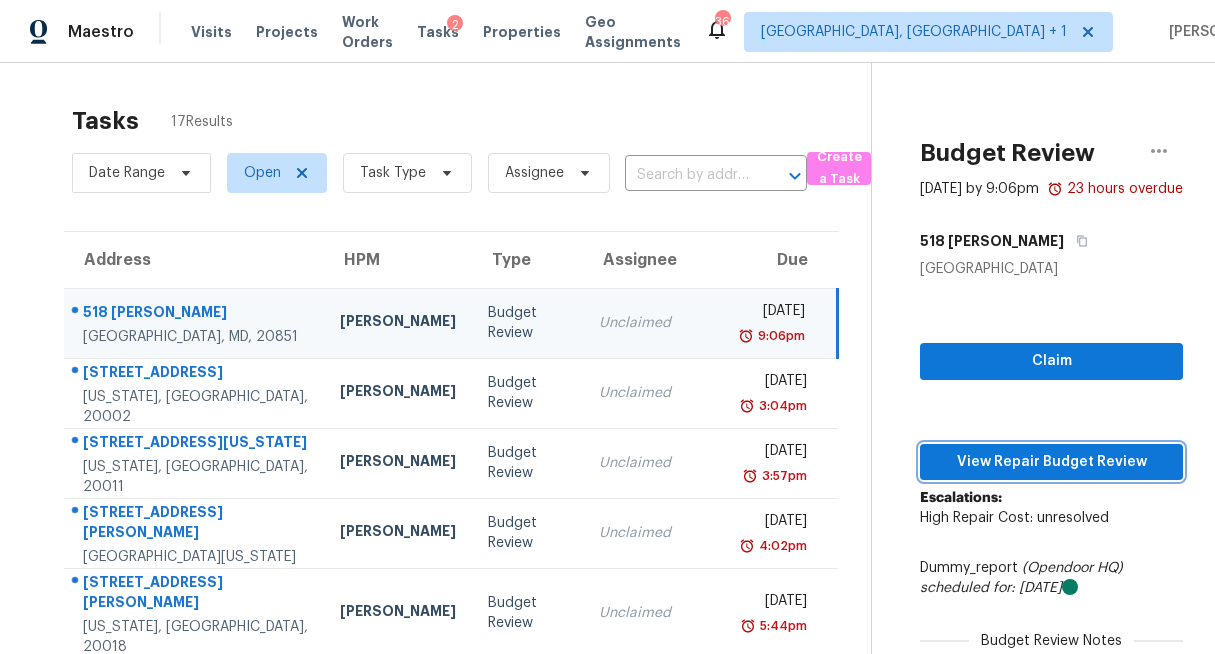 click on "View Repair Budget Review" at bounding box center (1051, 462) 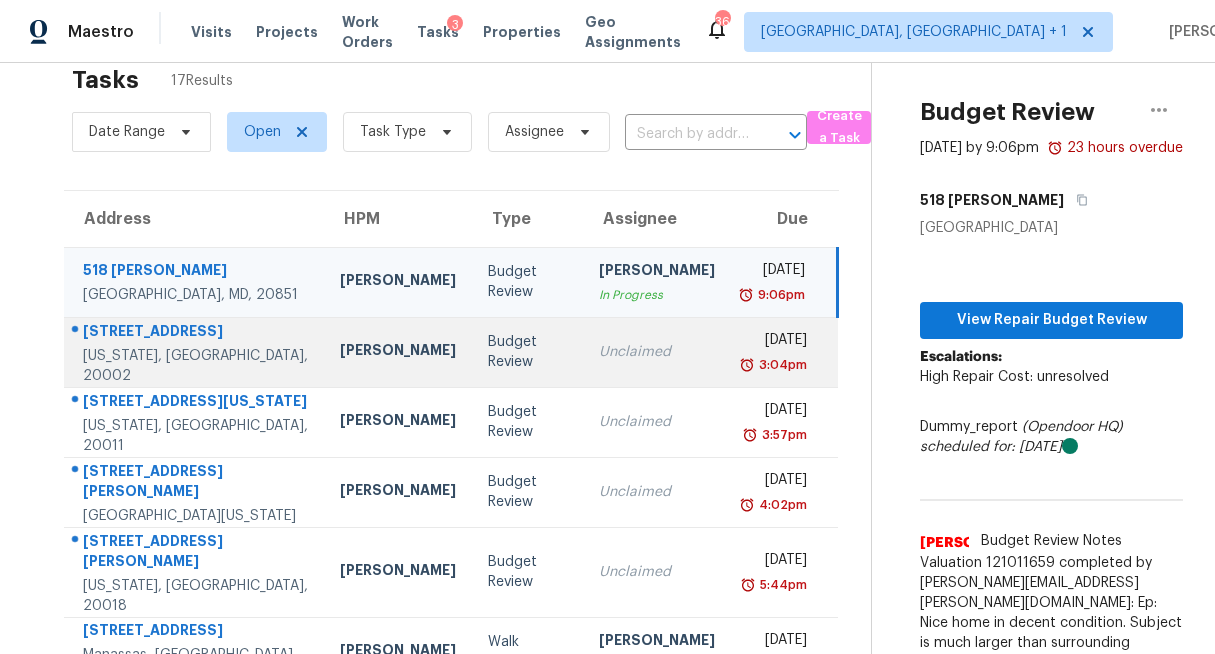 scroll, scrollTop: 58, scrollLeft: 0, axis: vertical 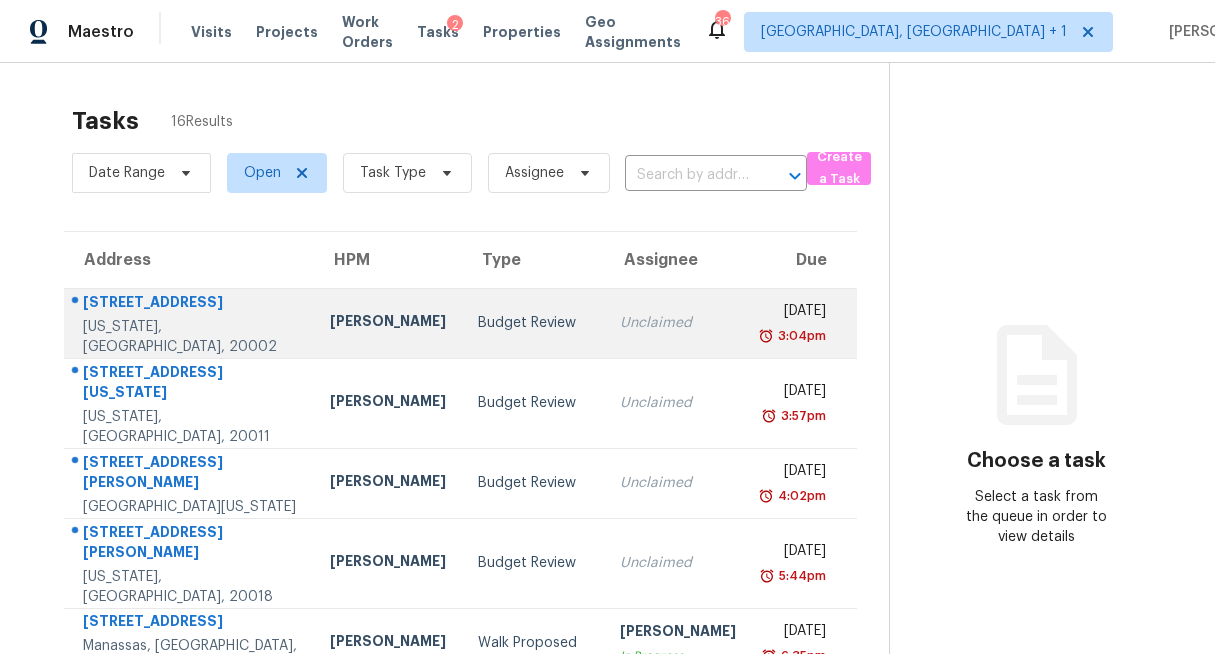 click on "[PERSON_NAME]" at bounding box center (388, 323) 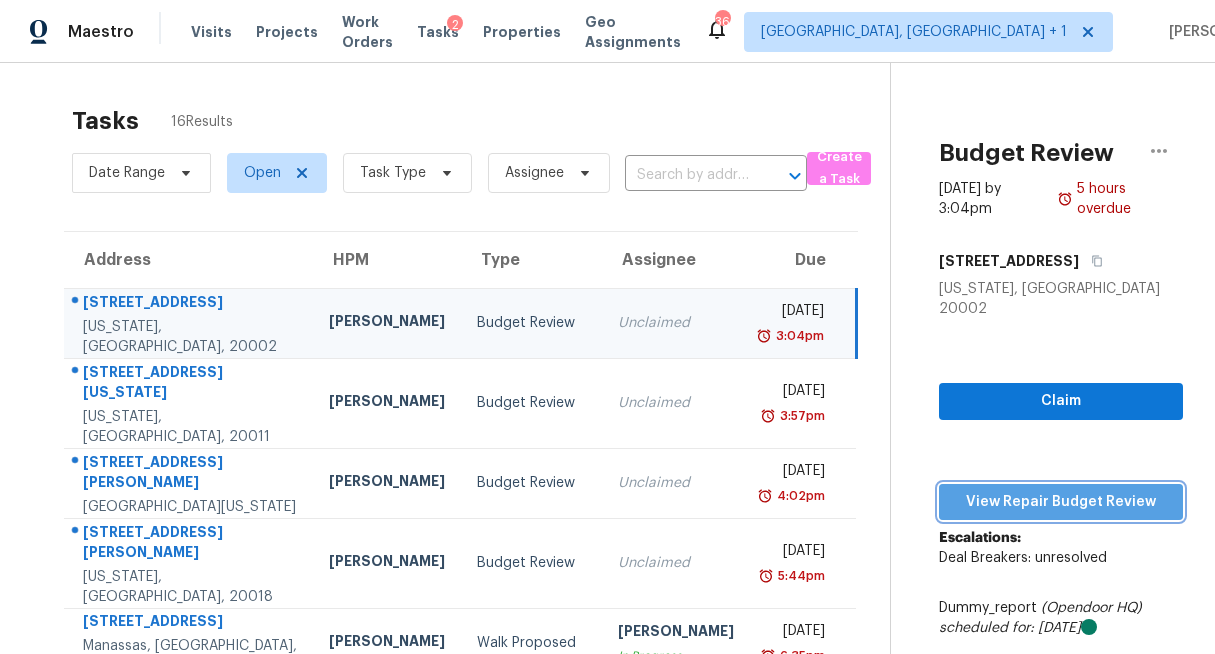 click on "View Repair Budget Review" at bounding box center [1061, 502] 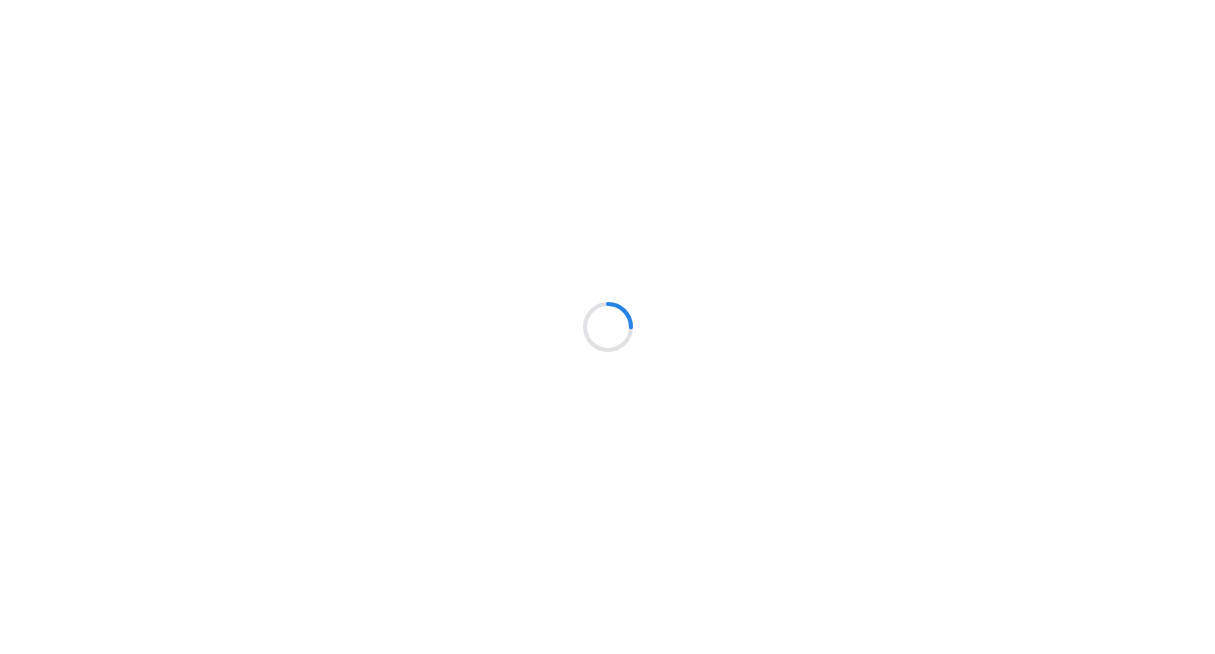 scroll, scrollTop: 0, scrollLeft: 0, axis: both 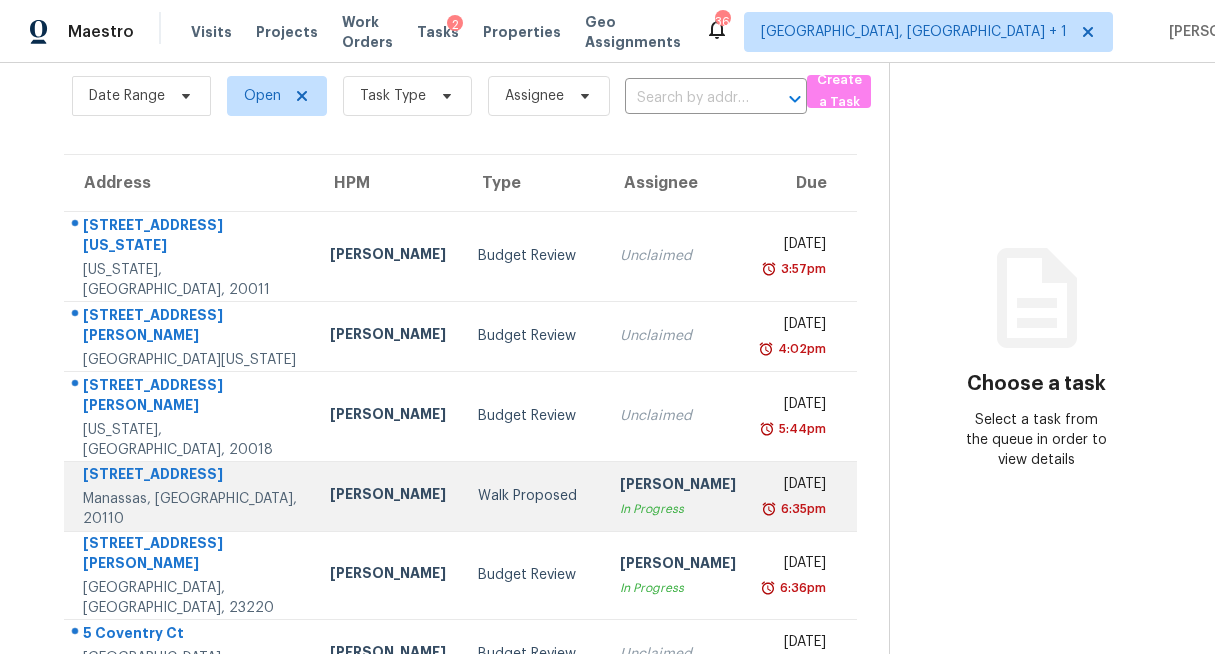 click on "Walk Proposed" at bounding box center (533, 496) 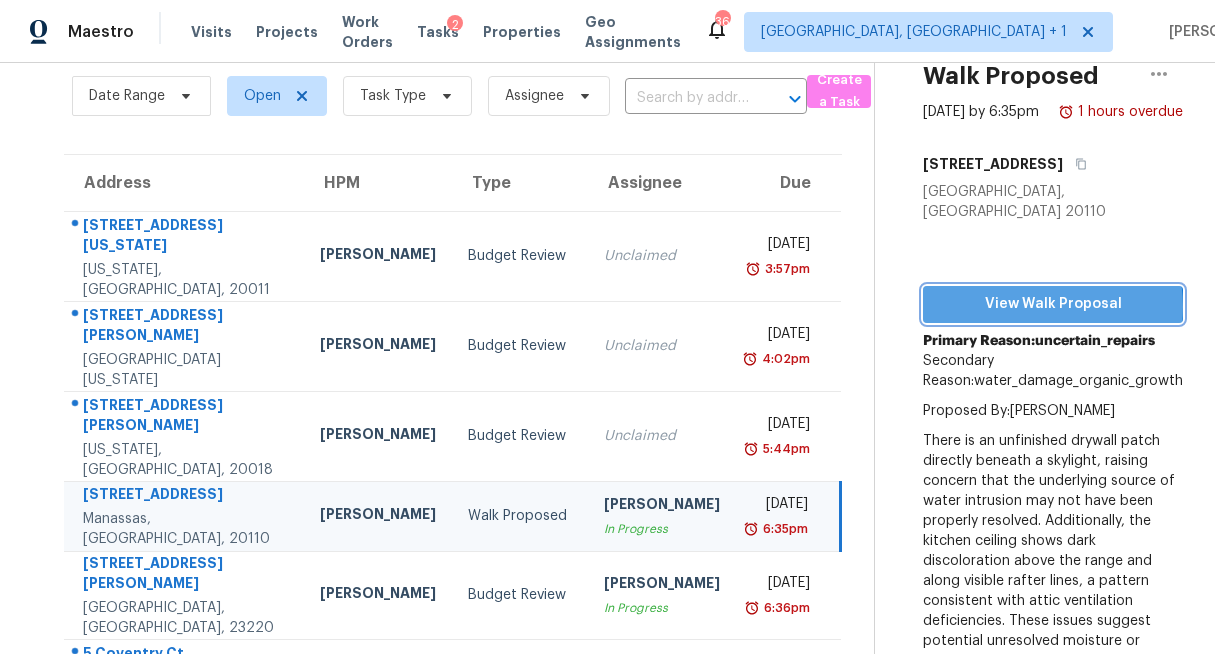 click on "View Walk Proposal" at bounding box center (1053, 304) 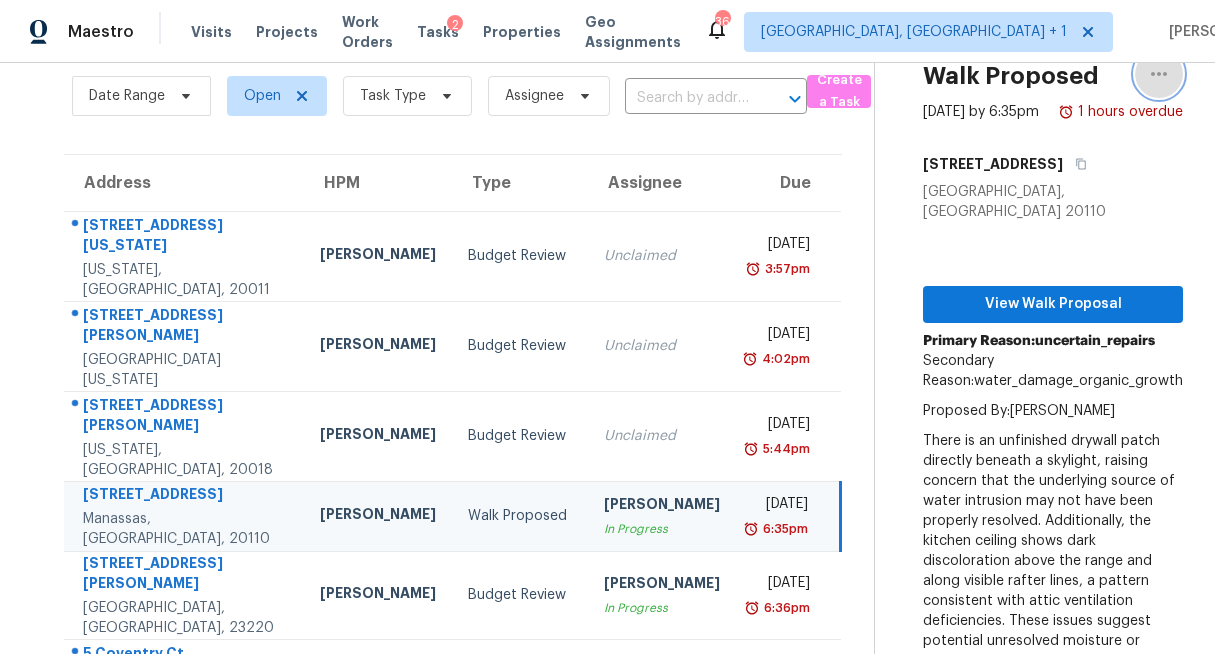 click 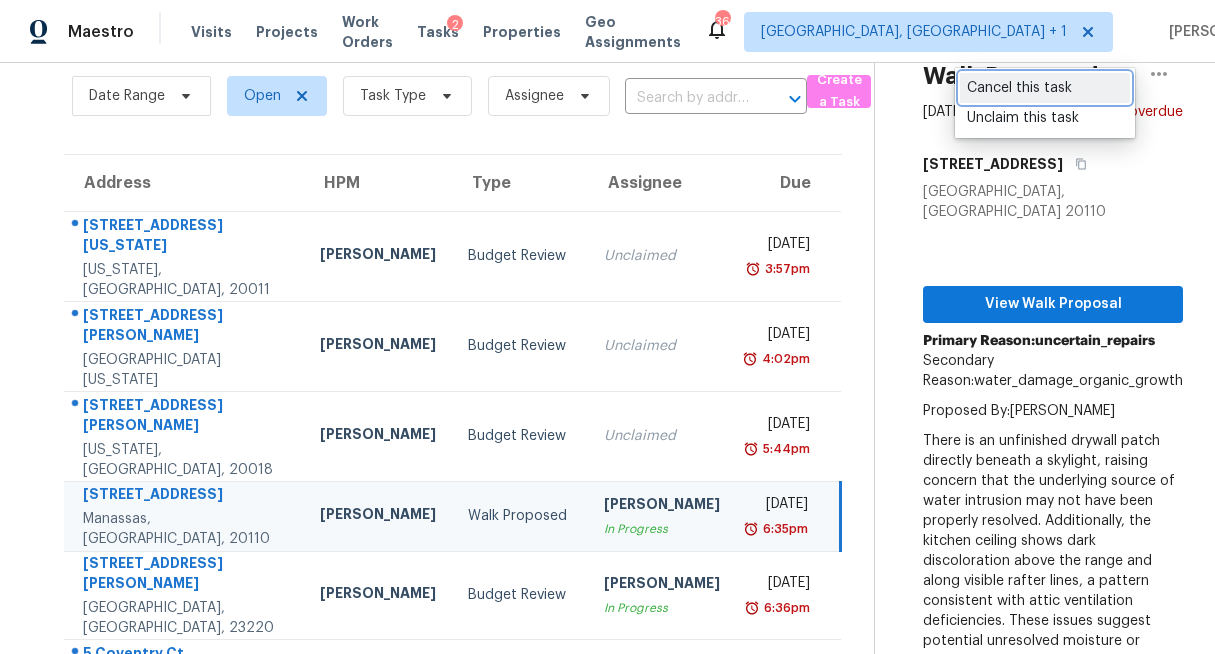 click on "Cancel this task" at bounding box center [1045, 88] 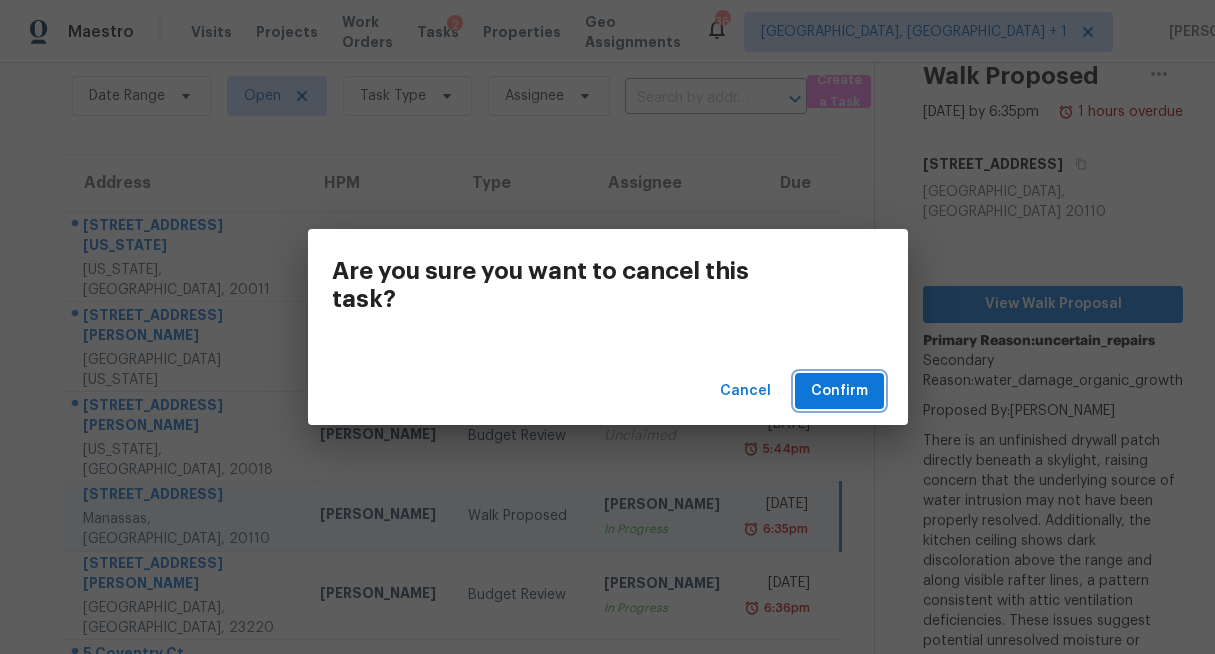 click on "Confirm" at bounding box center (839, 391) 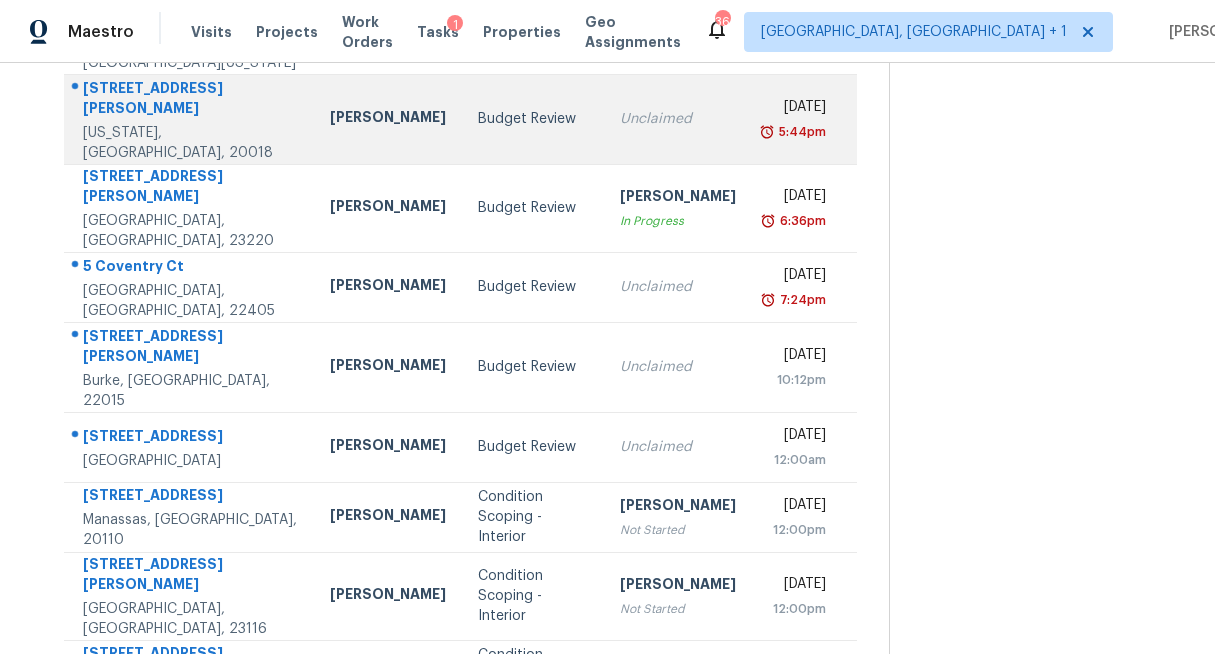 scroll, scrollTop: 0, scrollLeft: 0, axis: both 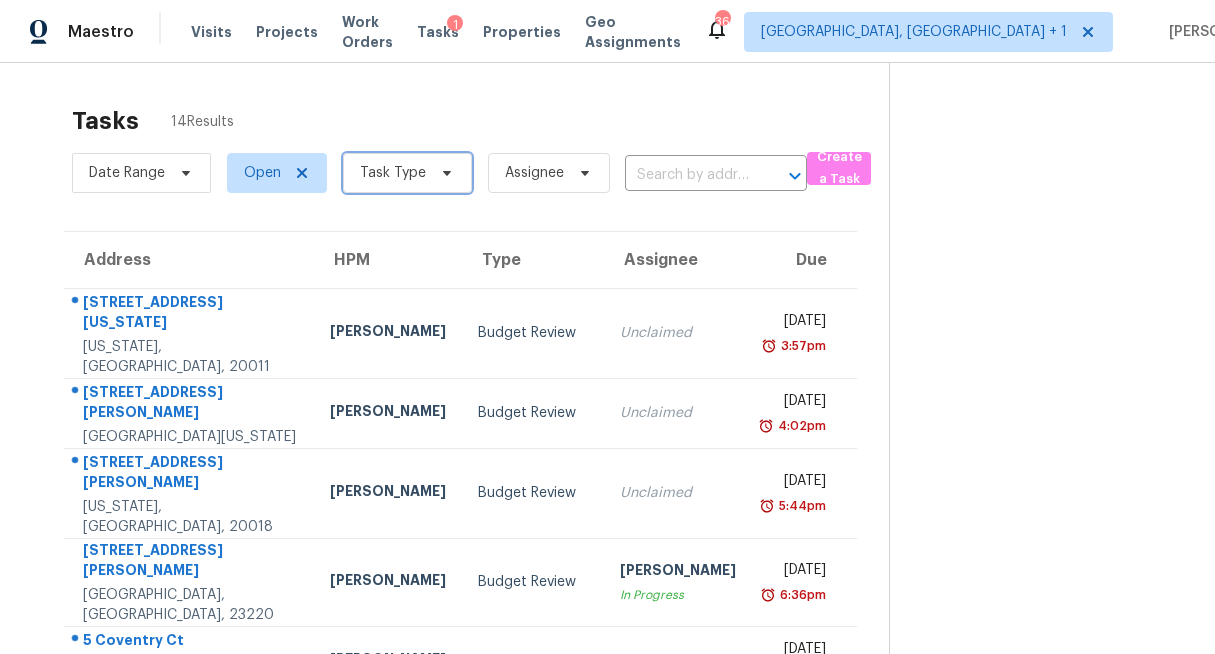 click on "Task Type" at bounding box center (393, 173) 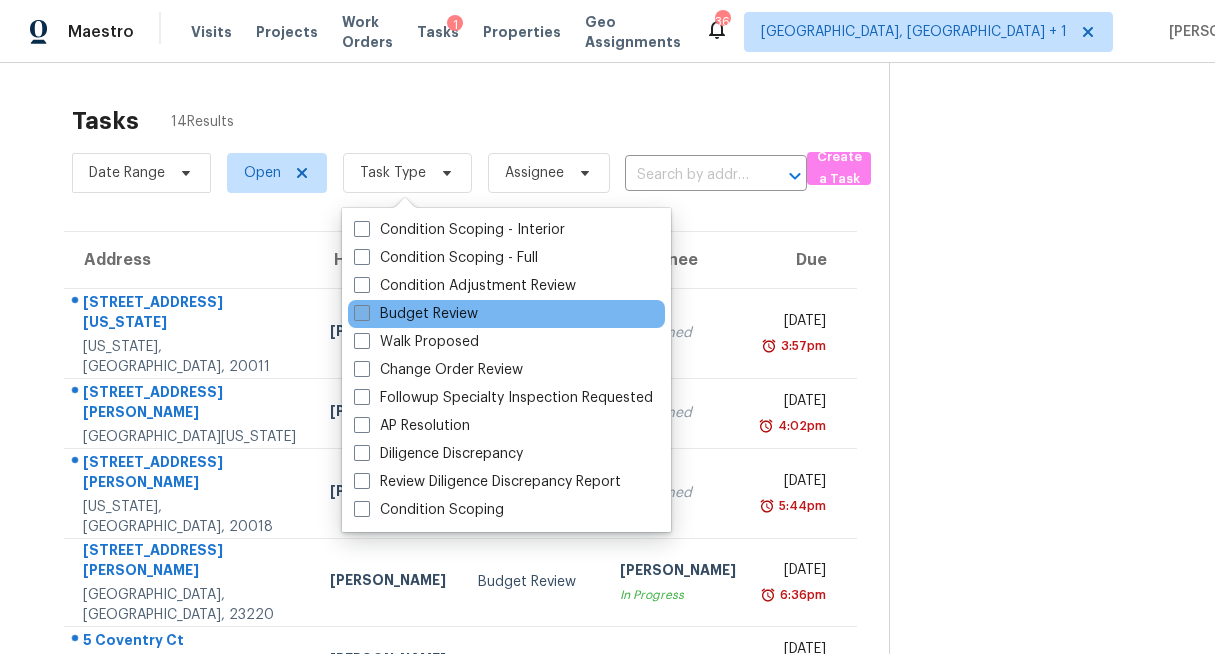 click on "Budget Review" at bounding box center [416, 314] 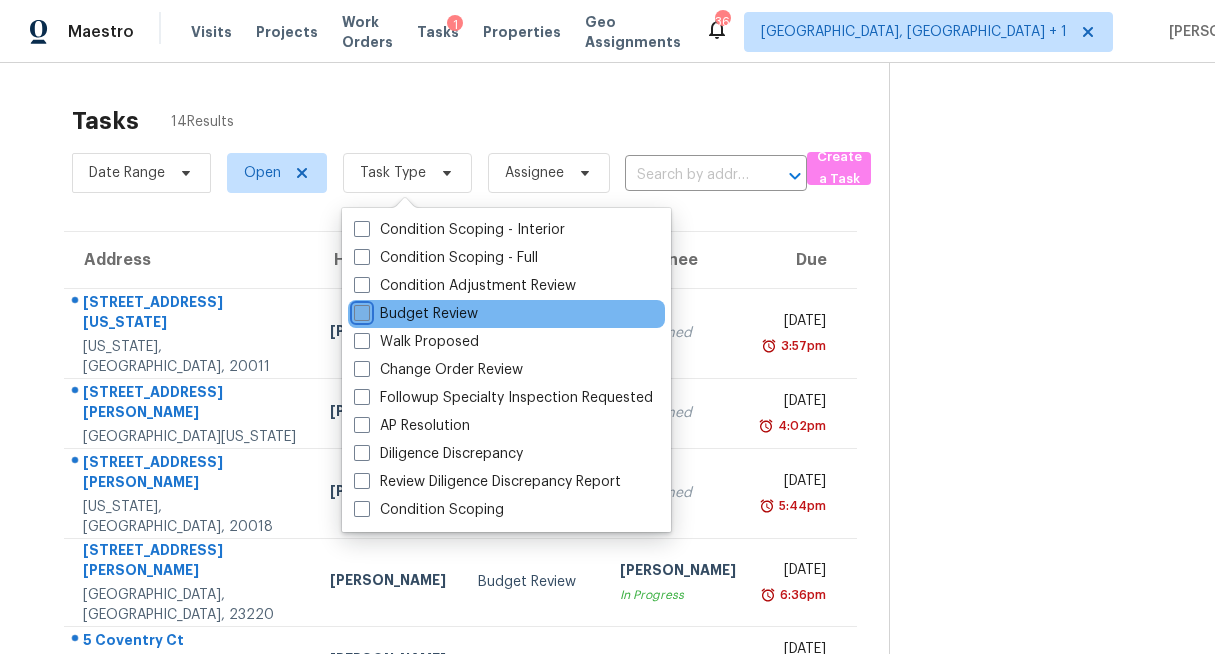 click on "Budget Review" at bounding box center [360, 310] 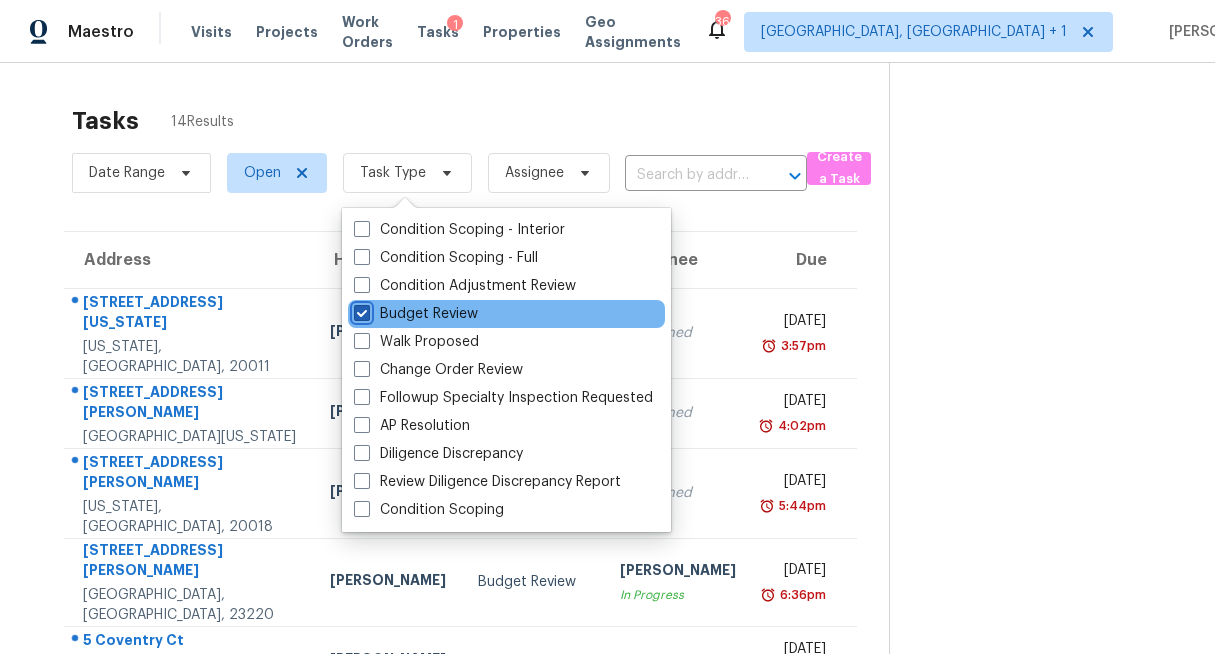 checkbox on "true" 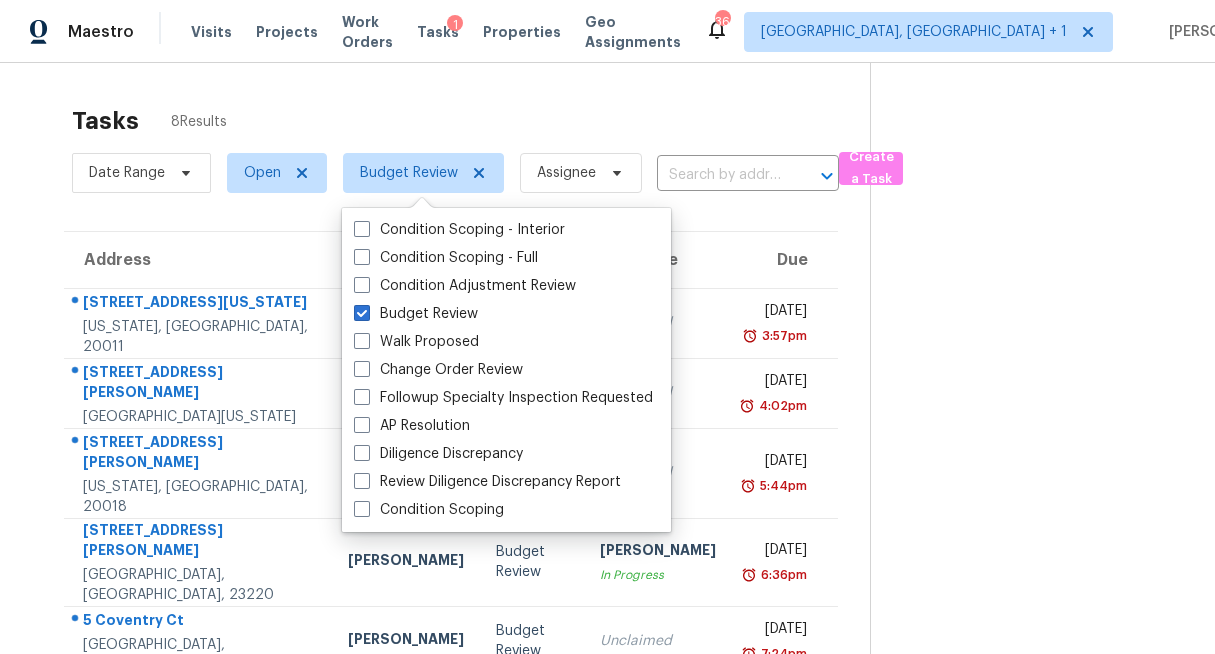 click on "Address HPM Type Assignee Due 3905 Kansas Ave NW Unit 1 Washington, DC, 20011 Nicolas Campuzano Budget Review Unclaimed Thu, Jul 10th 2025 3:57pm 513 Holly Rd   Fort Washington, MD, 20744 Nelson Flores Budget Review Unclaimed Thu, Jul 10th 2025 4:02pm 1334 Downing Pl NE # B Washington, DC, 20018 Nicolas Campuzano Budget Review Unclaimed Thu, Jul 10th 2025 5:44pm 501 Randolph St   Richmond, VA, 23220 Christopher Neilson Budget Review Anthony Andreala In Progress Thu, Jul 10th 2025 6:36pm 5 Coventry Ct   Fredericksburg, VA, 22405 Christopher Pace Budget Review Unclaimed Thu, Jul 10th 2025 7:24pm 10117 Schoolhouse Woods Ct   Burke, VA, 22015 Nelson Flores Budget Review Unclaimed Thu, Jul 10th 2025 10:12pm 9126 Friars Rd   Bethesda, MD, 20817 Nicolas Campuzano Budget Review Unclaimed Fri, Jul 11th 2025 12:00am 40 E Reed Ave   Alexandria, VA, 22305 Nelson Flores Budget Review Unclaimed Fri, Jul 11th 2025 2:53pm" at bounding box center (451, 569) 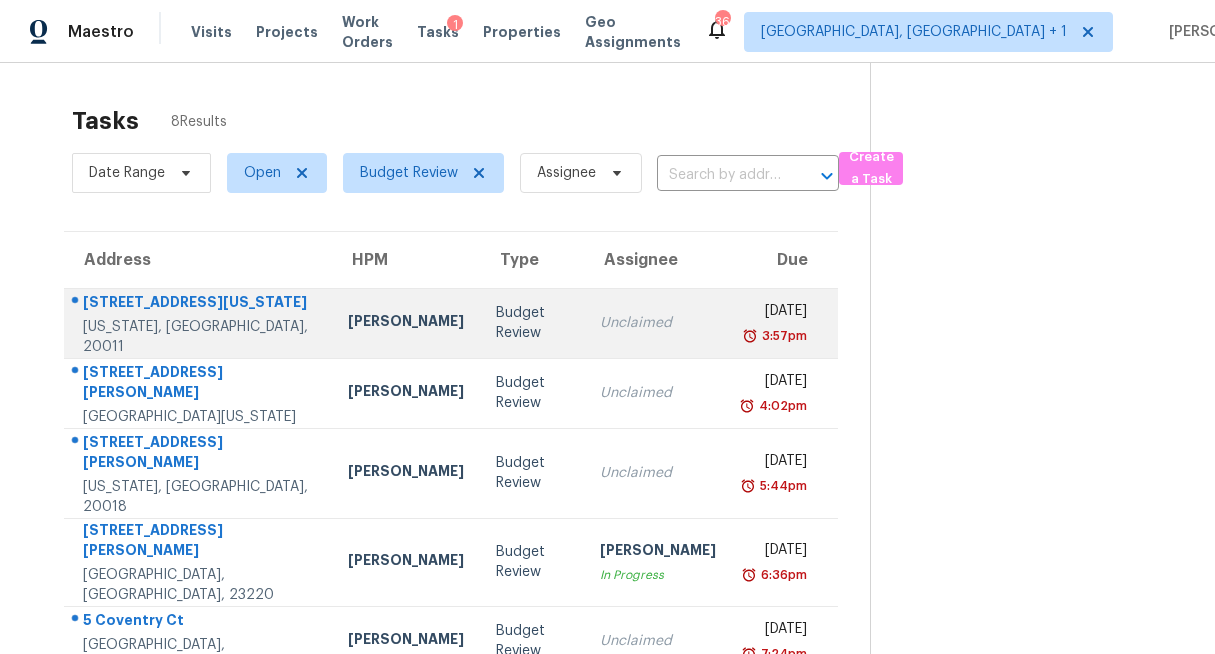 click on "[PERSON_NAME]" at bounding box center [406, 323] 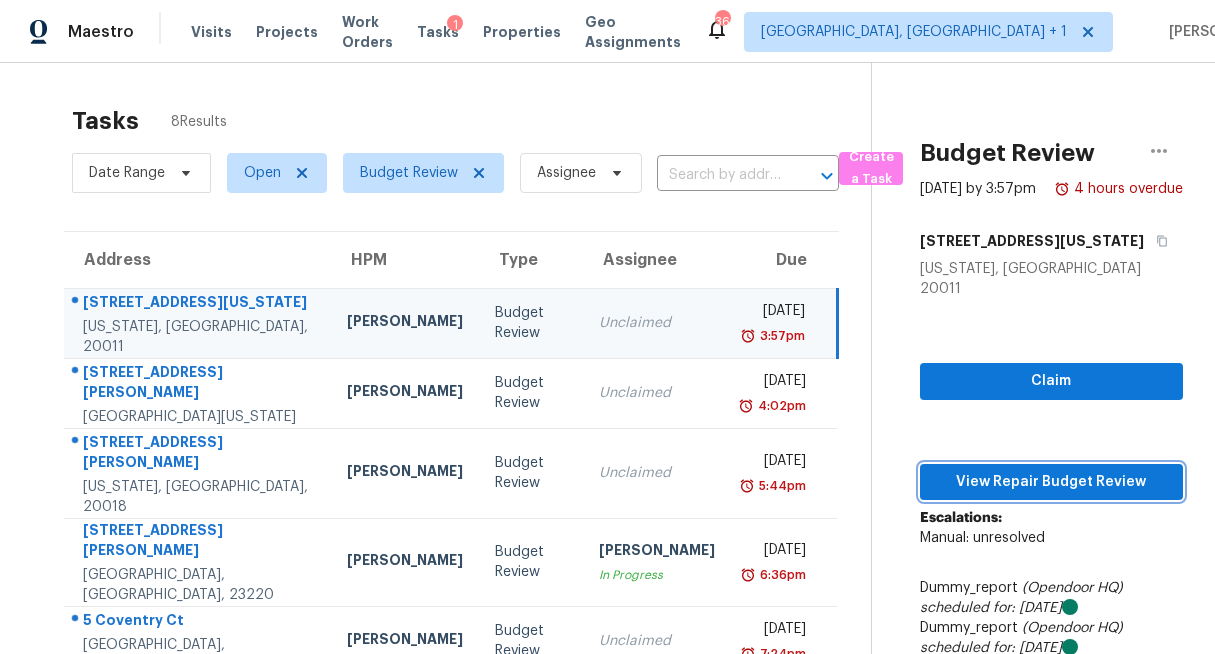 click on "View Repair Budget Review" at bounding box center (1051, 482) 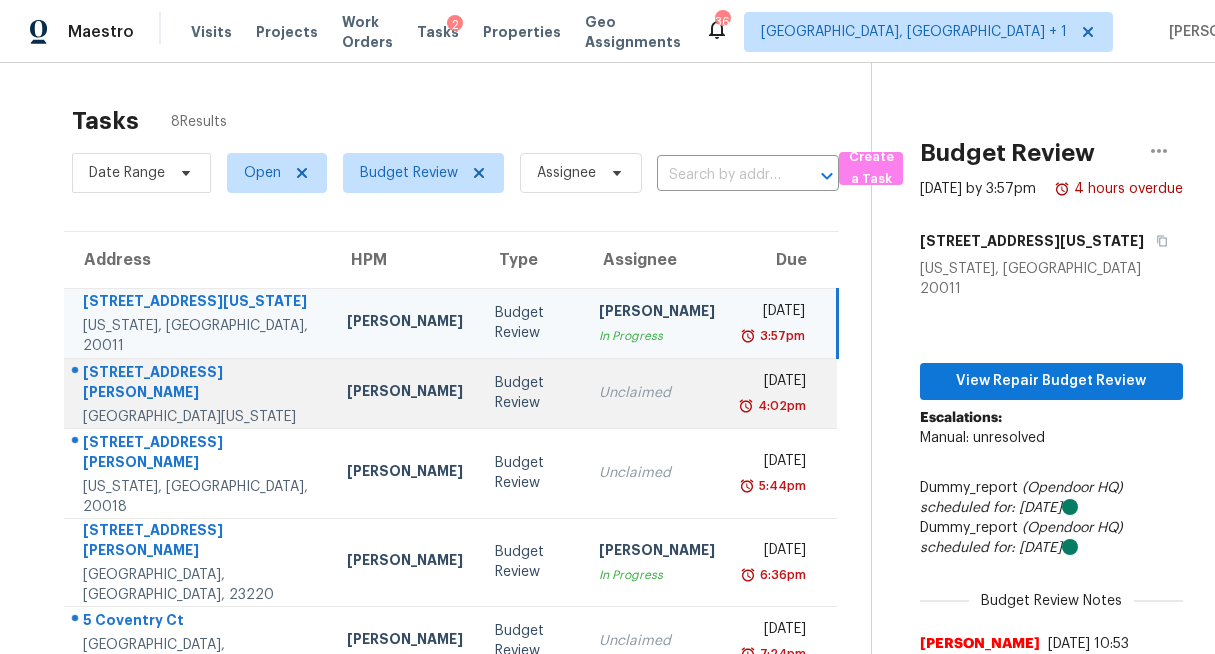 click on "Fort Washington, MD, 20744" at bounding box center [199, 417] 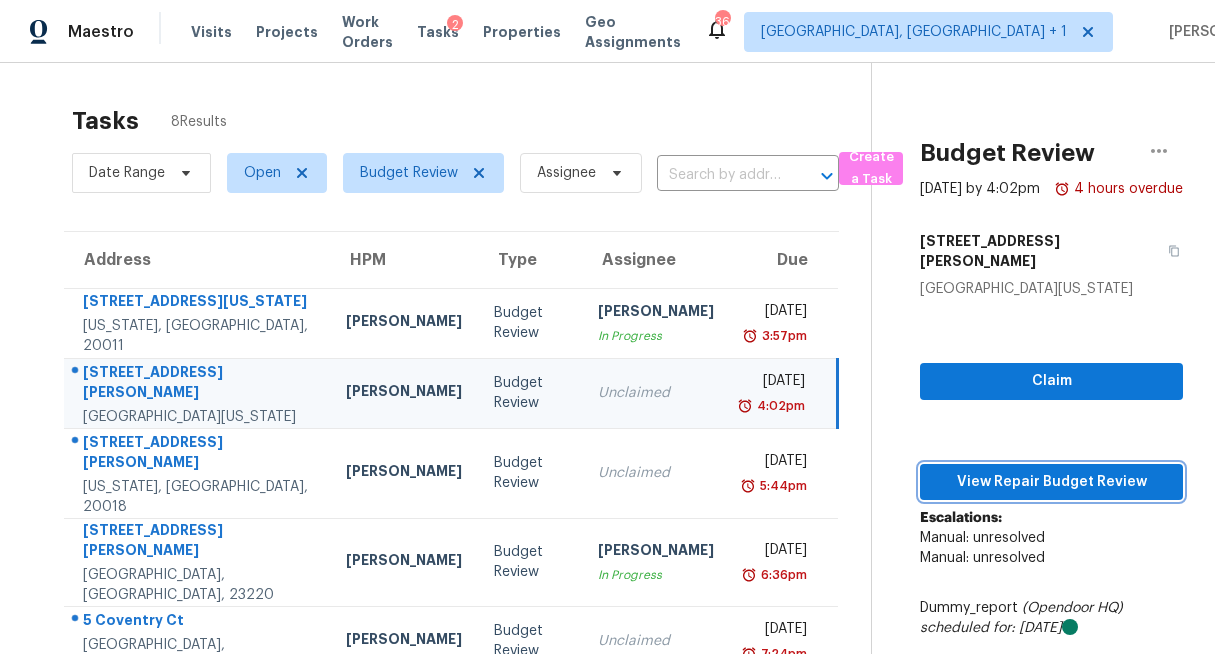 click on "View Repair Budget Review" at bounding box center (1051, 482) 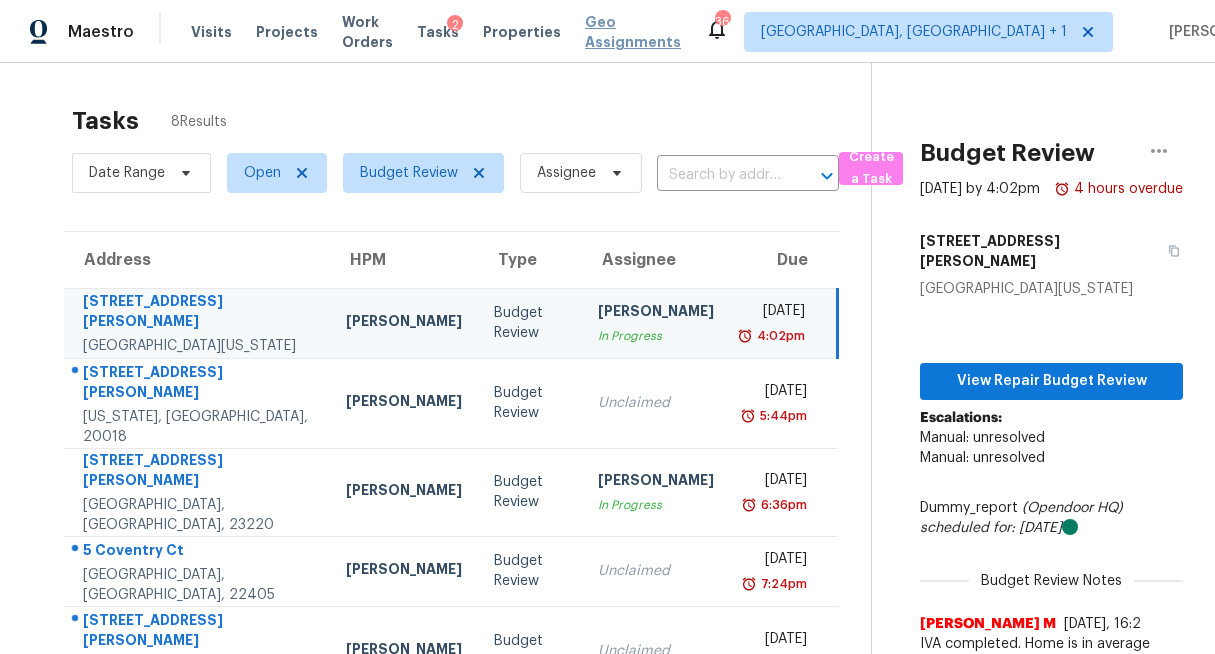 click on "Geo Assignments" at bounding box center [633, 32] 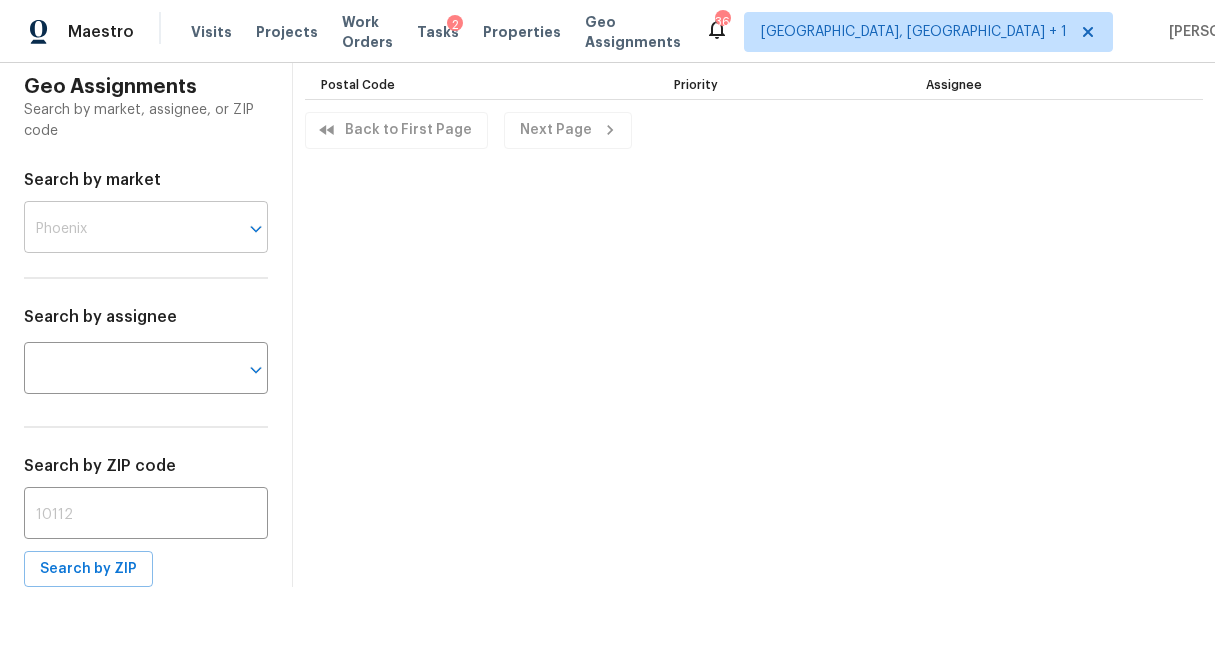 click at bounding box center (118, 229) 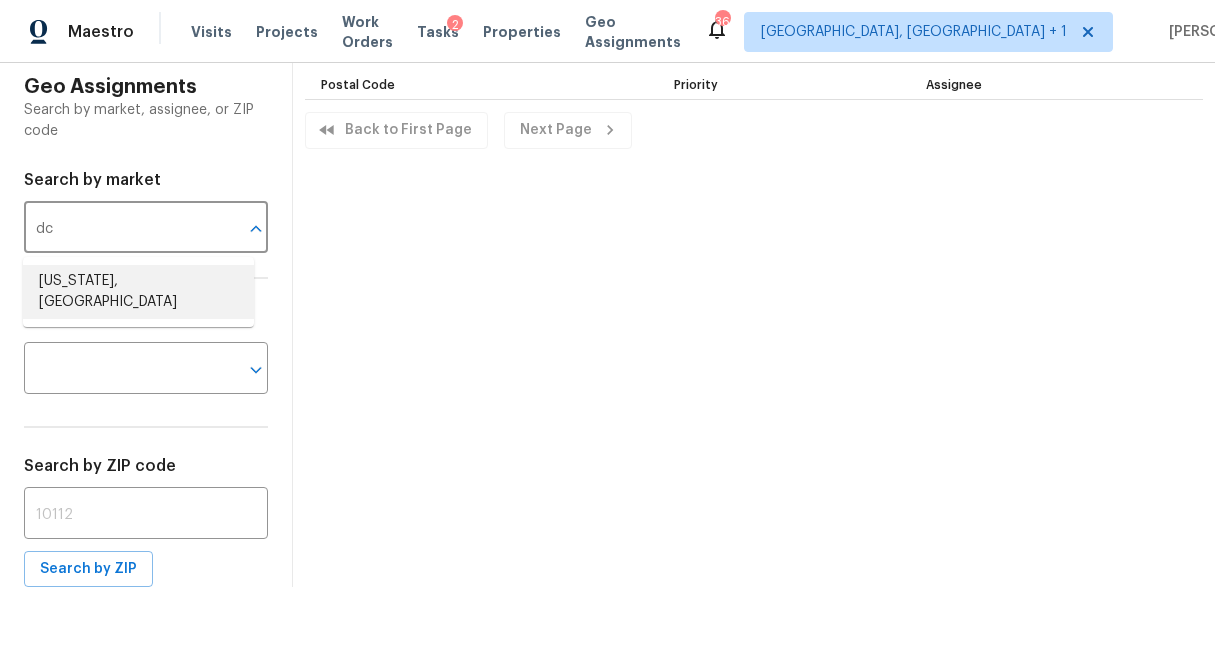 click on "Washington, DC" at bounding box center (138, 292) 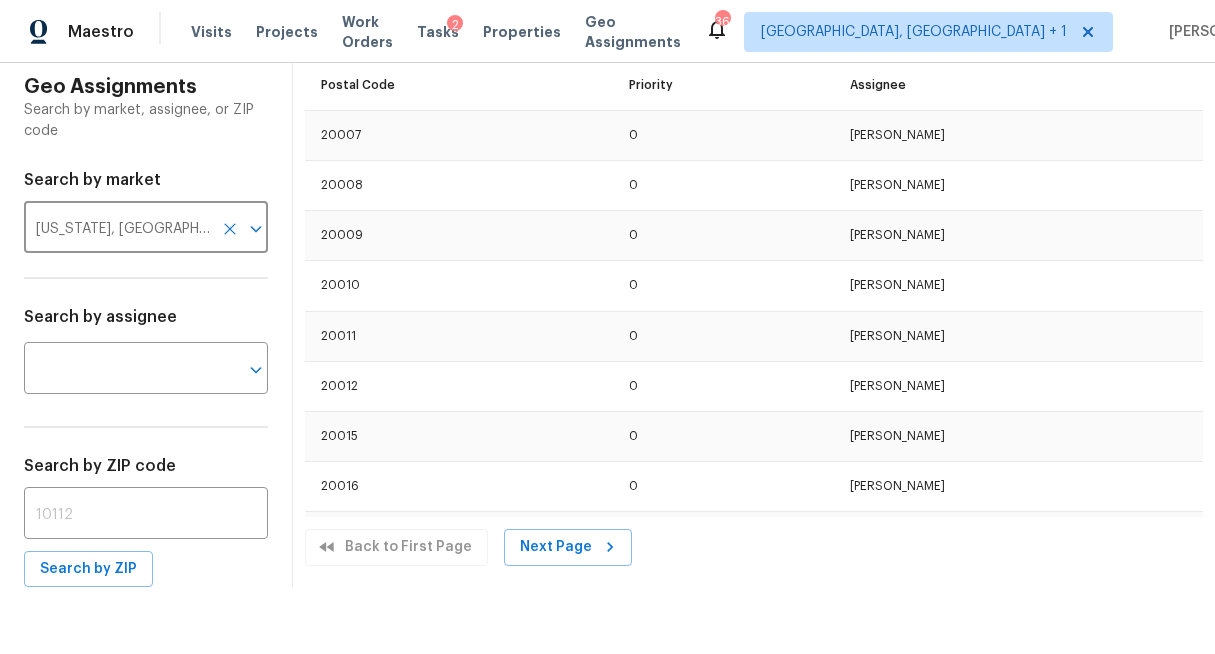scroll, scrollTop: 0, scrollLeft: 0, axis: both 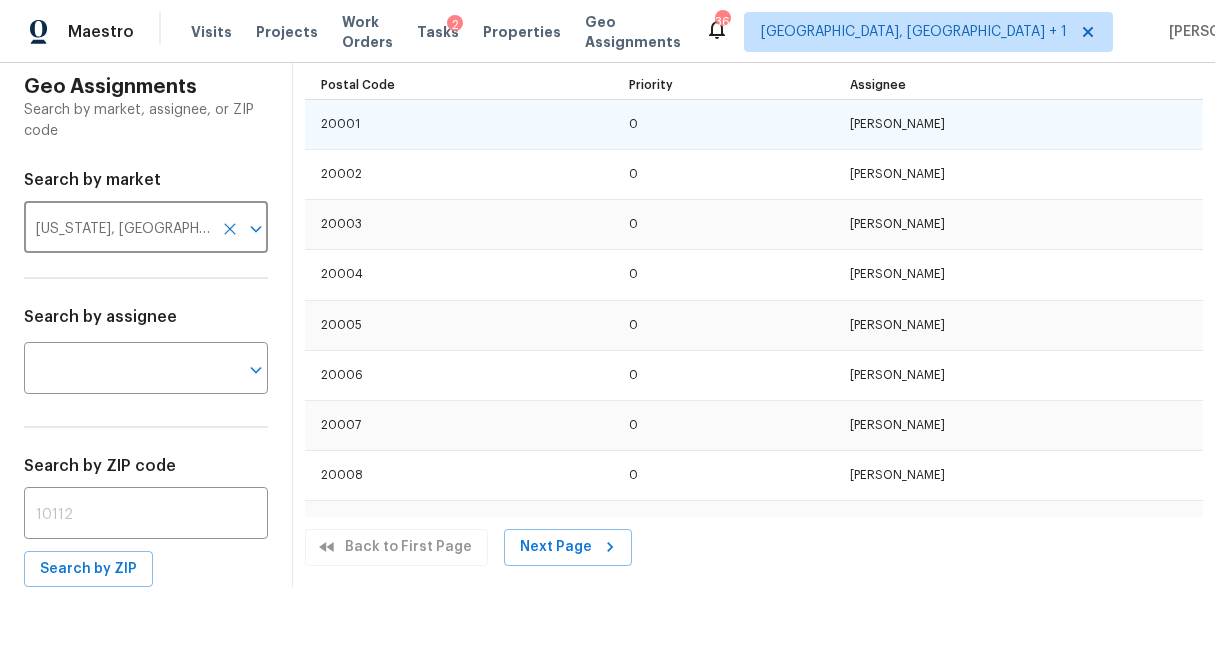 type on "Washington, DC" 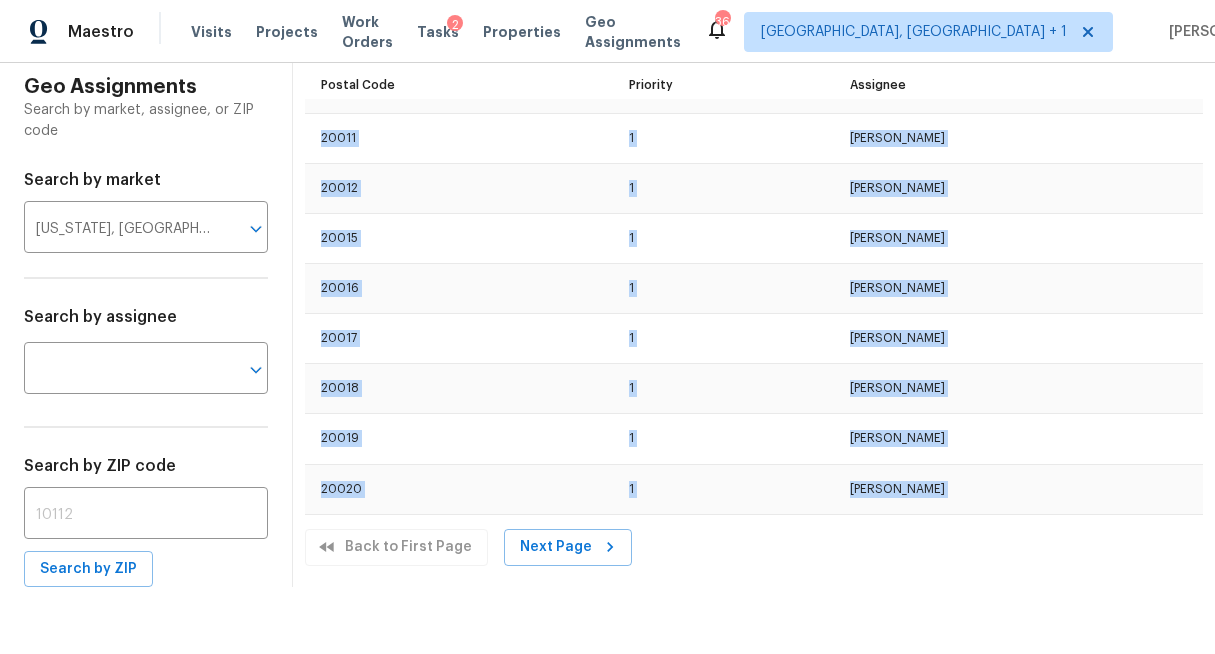 scroll, scrollTop: 9613, scrollLeft: 0, axis: vertical 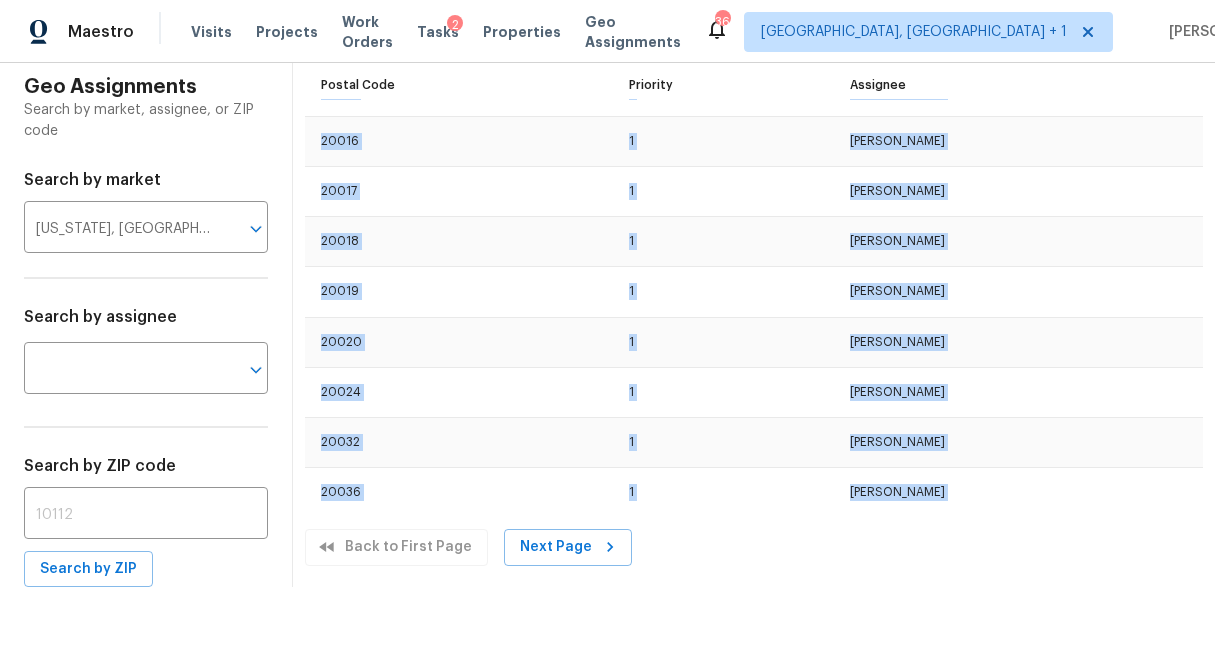 drag, startPoint x: 301, startPoint y: 121, endPoint x: 638, endPoint y: 546, distance: 542.39655 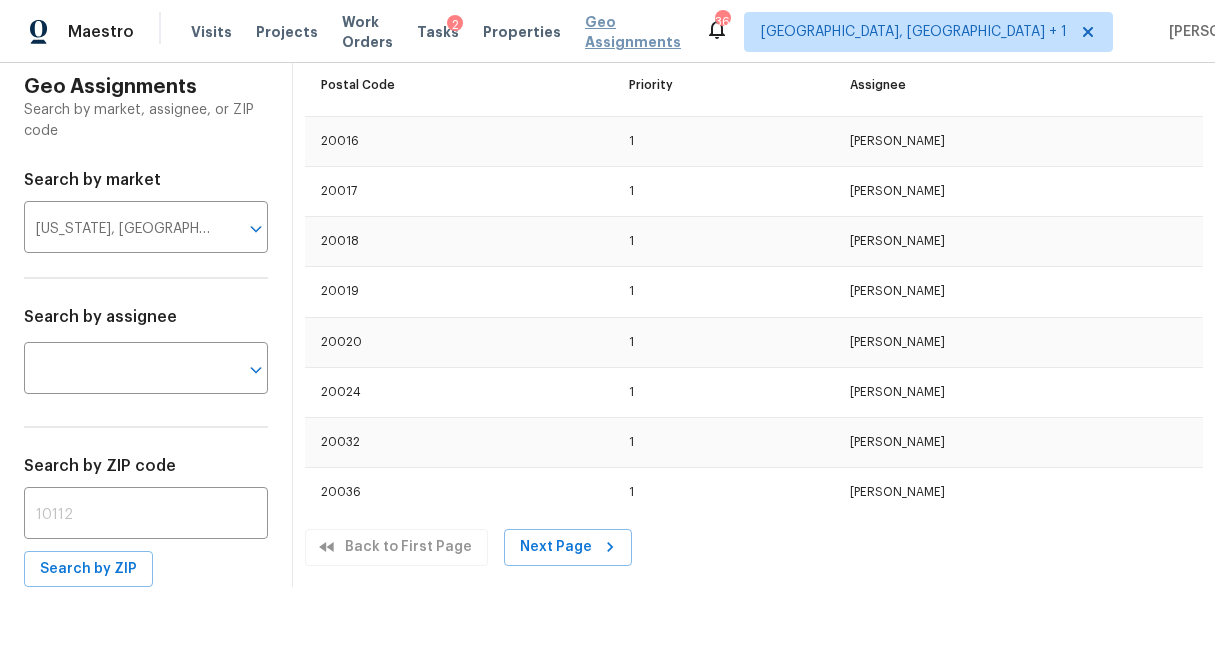 click on "Geo Assignments" at bounding box center [633, 32] 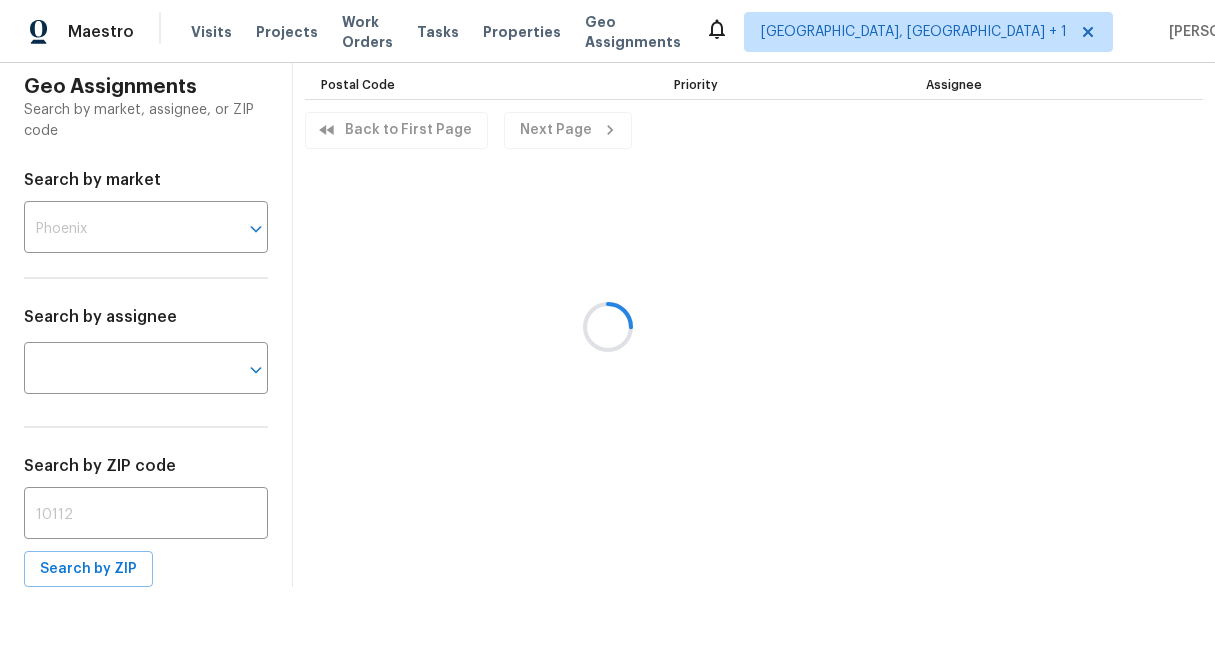 scroll, scrollTop: 0, scrollLeft: 0, axis: both 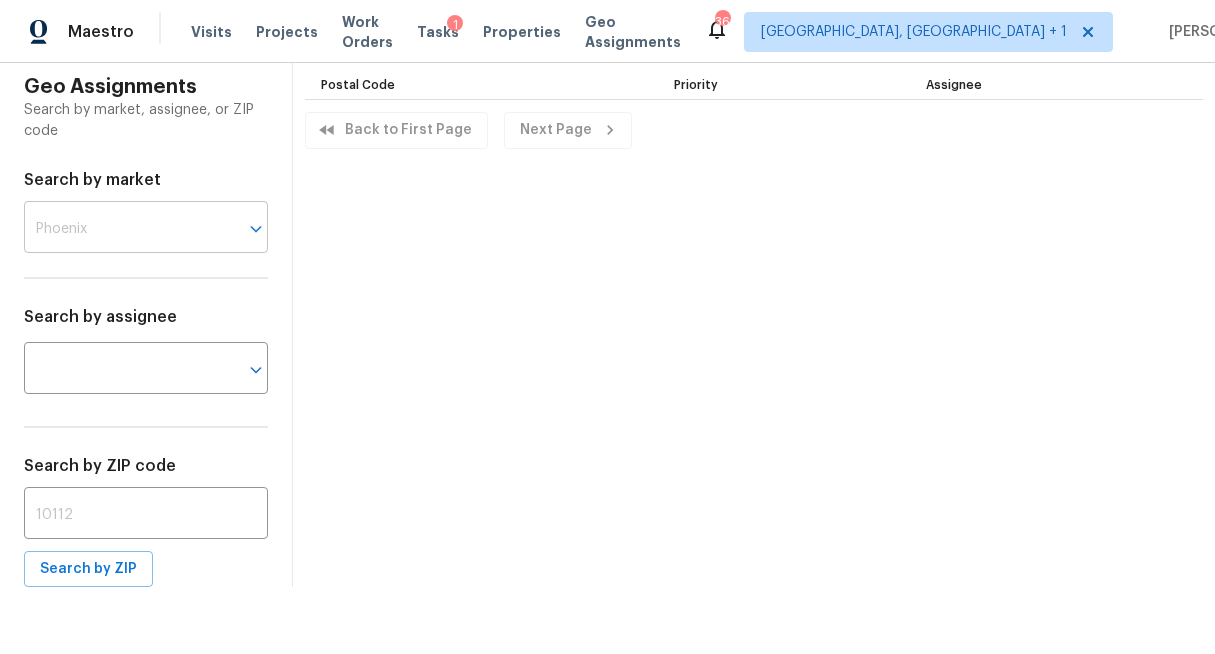 click at bounding box center (118, 229) 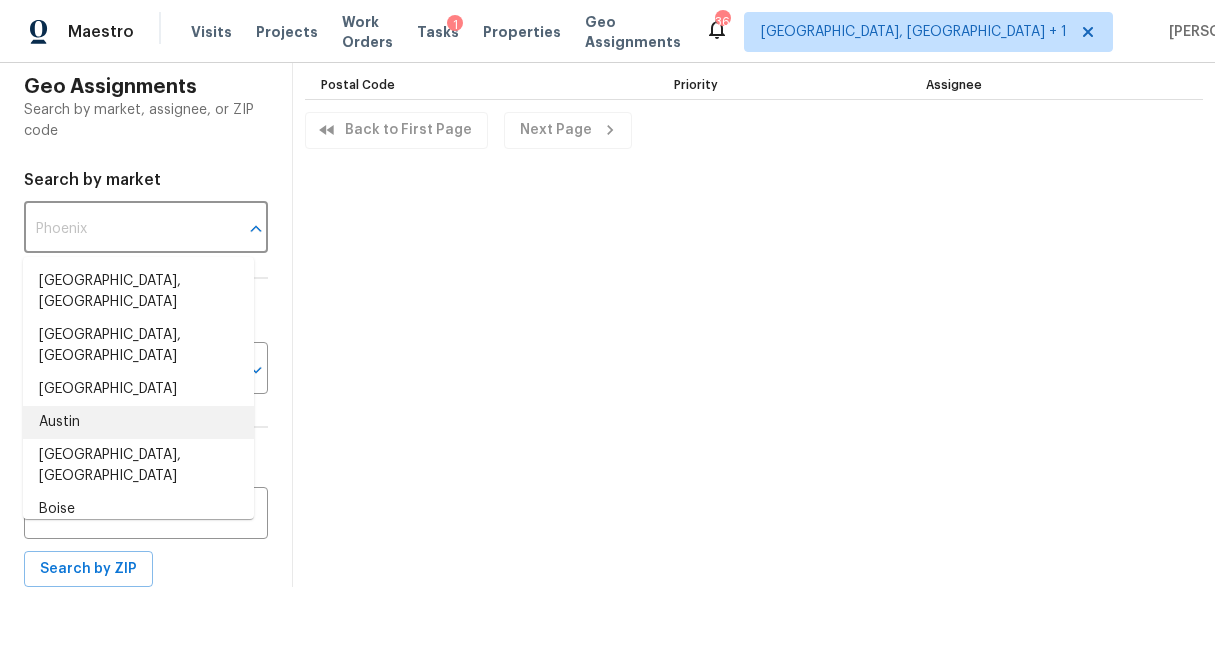 scroll, scrollTop: 1503, scrollLeft: 0, axis: vertical 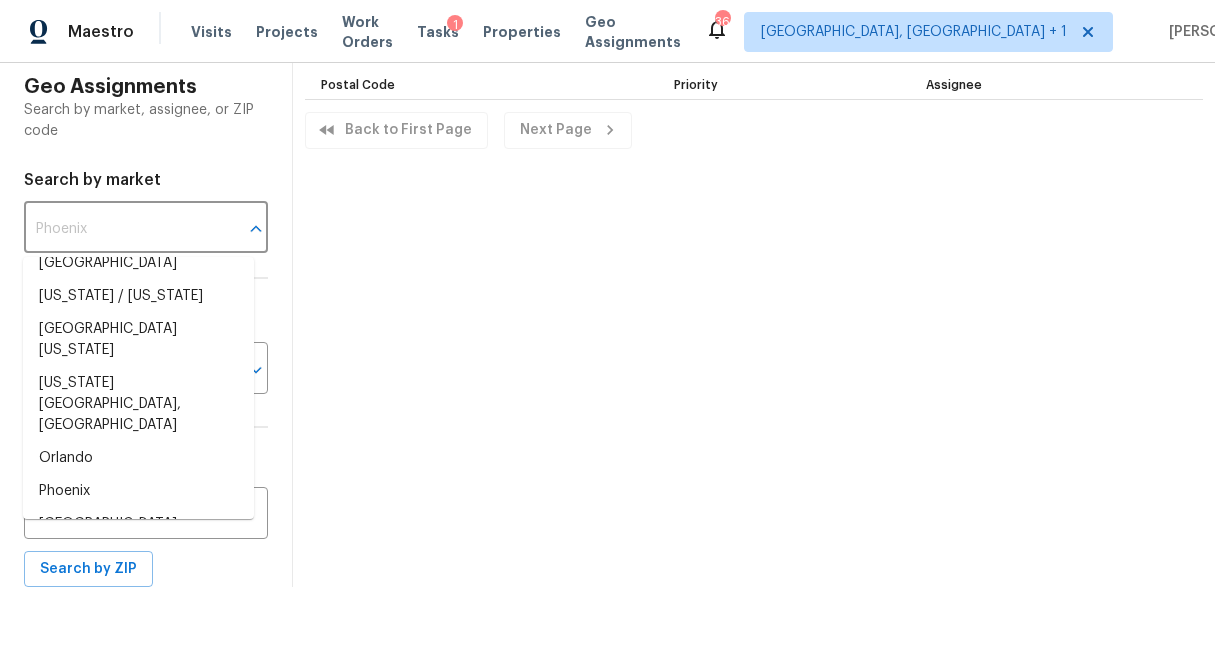 click on "[US_STATE], [GEOGRAPHIC_DATA]" at bounding box center [138, 1198] 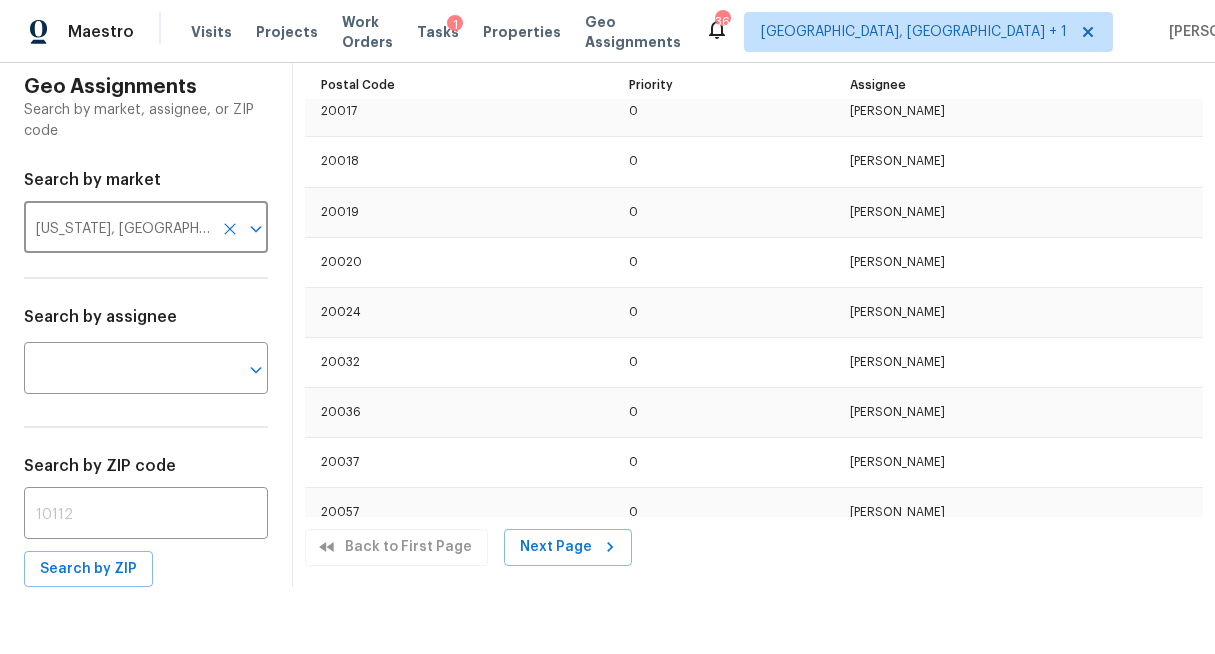 scroll, scrollTop: 0, scrollLeft: 0, axis: both 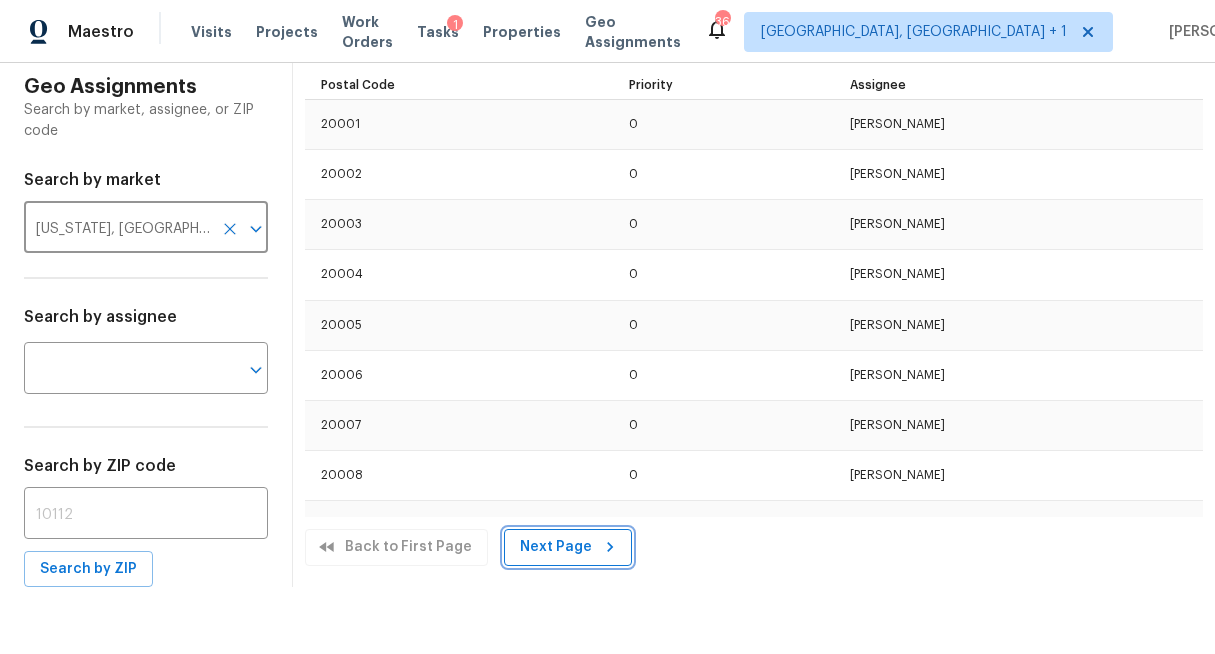 click on "Next Page" at bounding box center (568, 547) 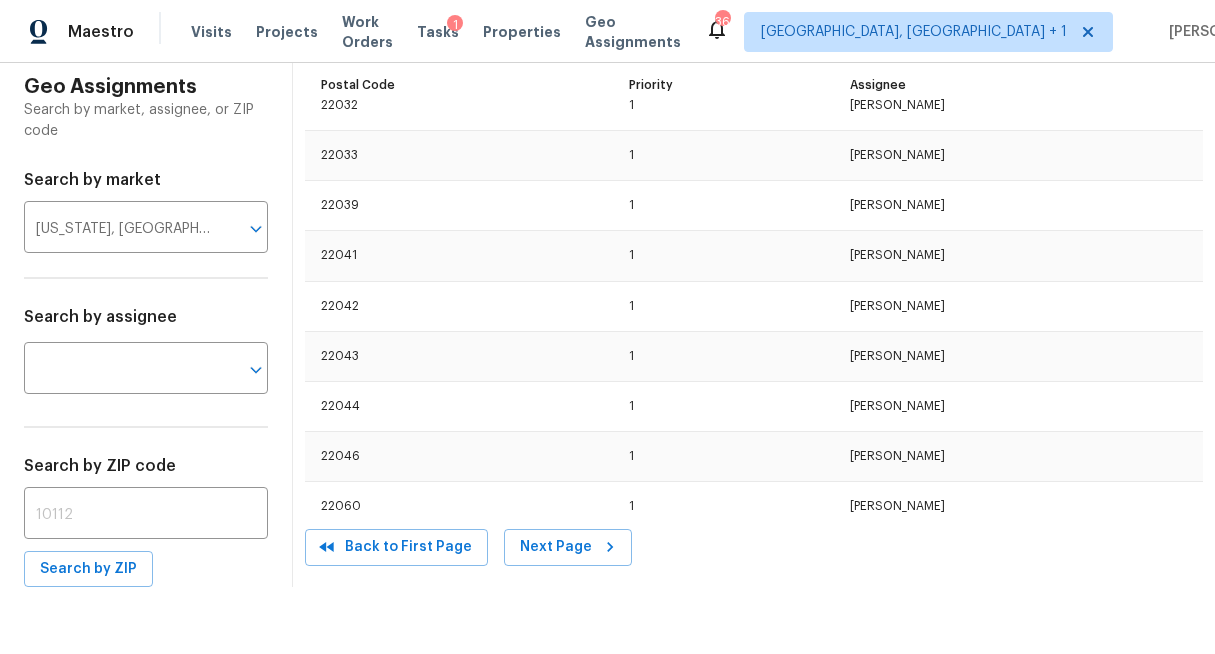 scroll, scrollTop: 9613, scrollLeft: 0, axis: vertical 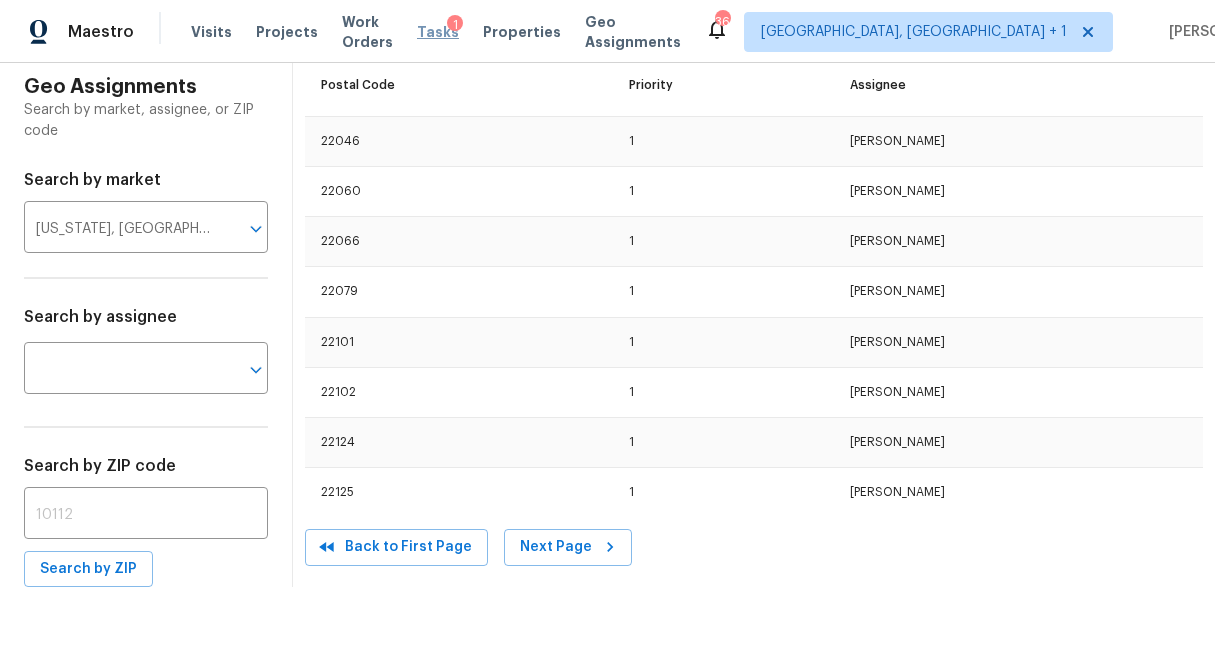 click on "Tasks" at bounding box center [438, 32] 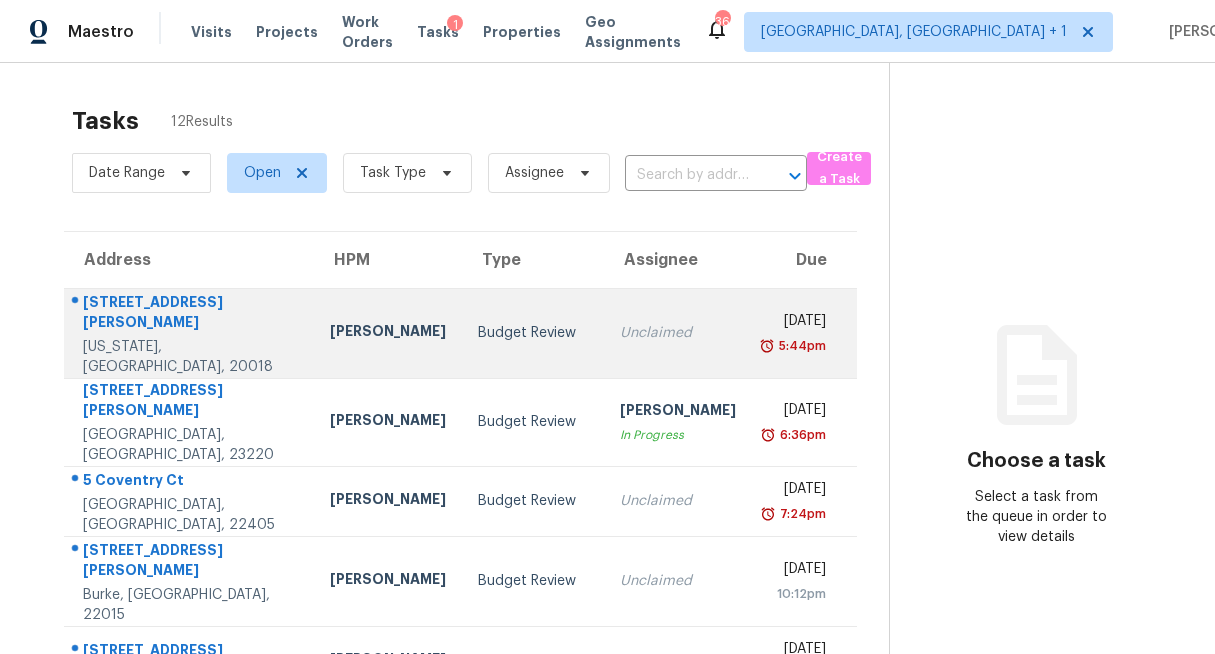 click on "Budget Review" at bounding box center [533, 333] 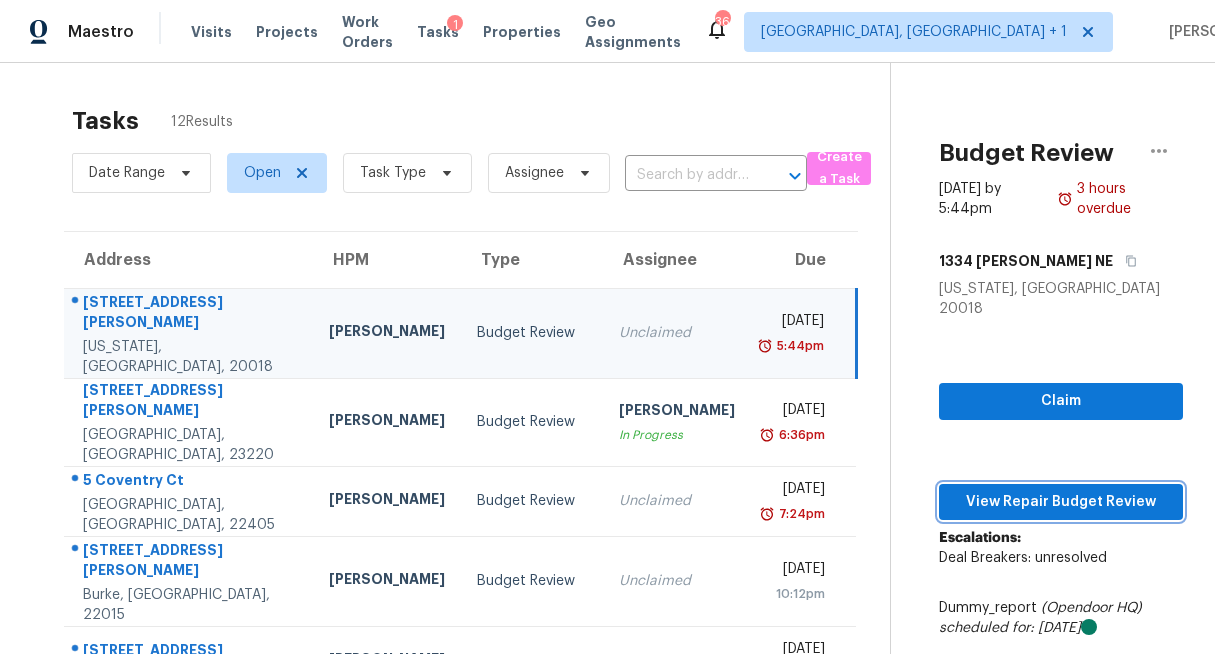 click on "View Repair Budget Review" at bounding box center [1061, 502] 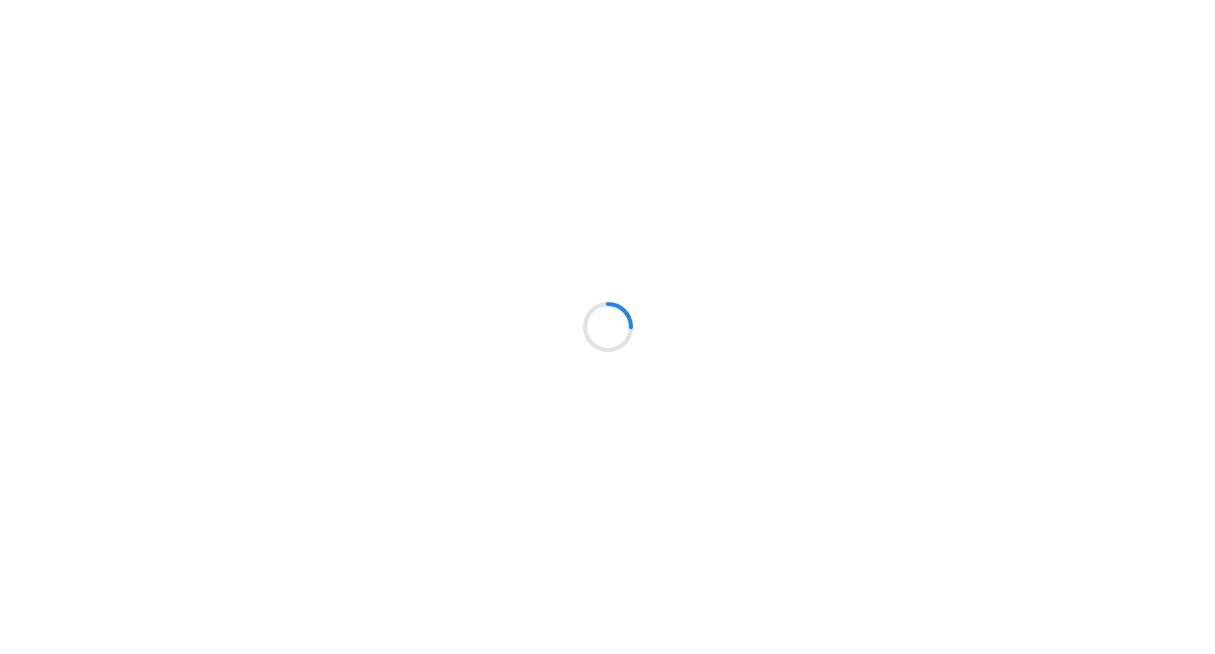 scroll, scrollTop: 0, scrollLeft: 0, axis: both 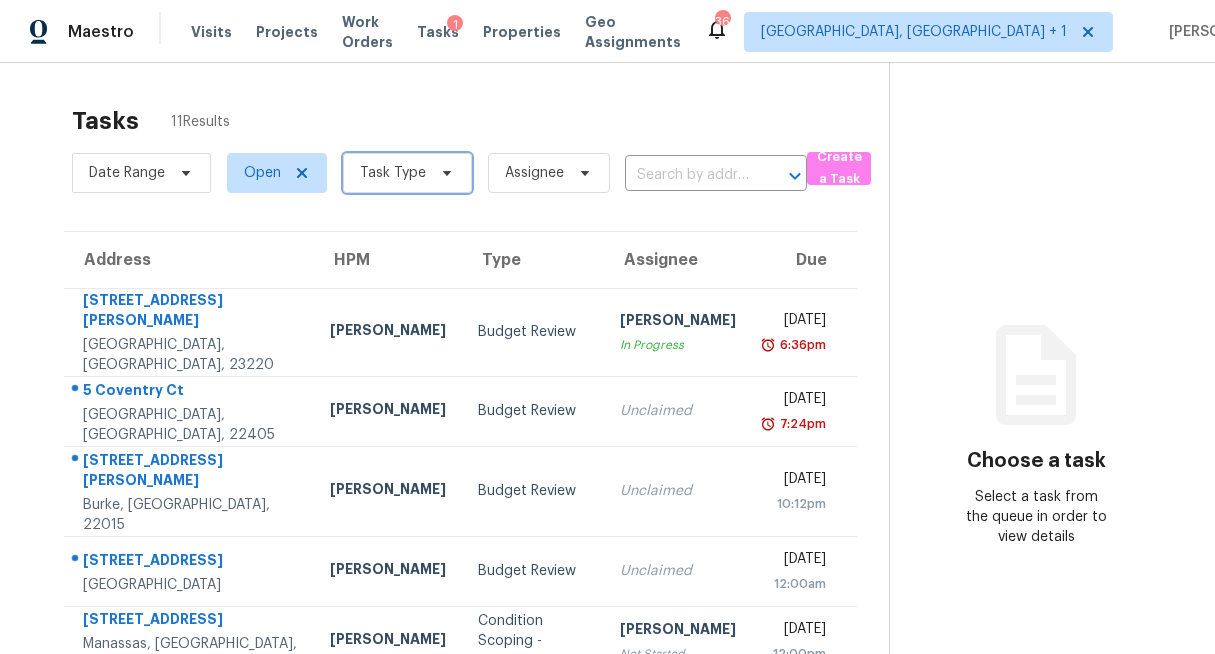 click on "Task Type" at bounding box center (407, 173) 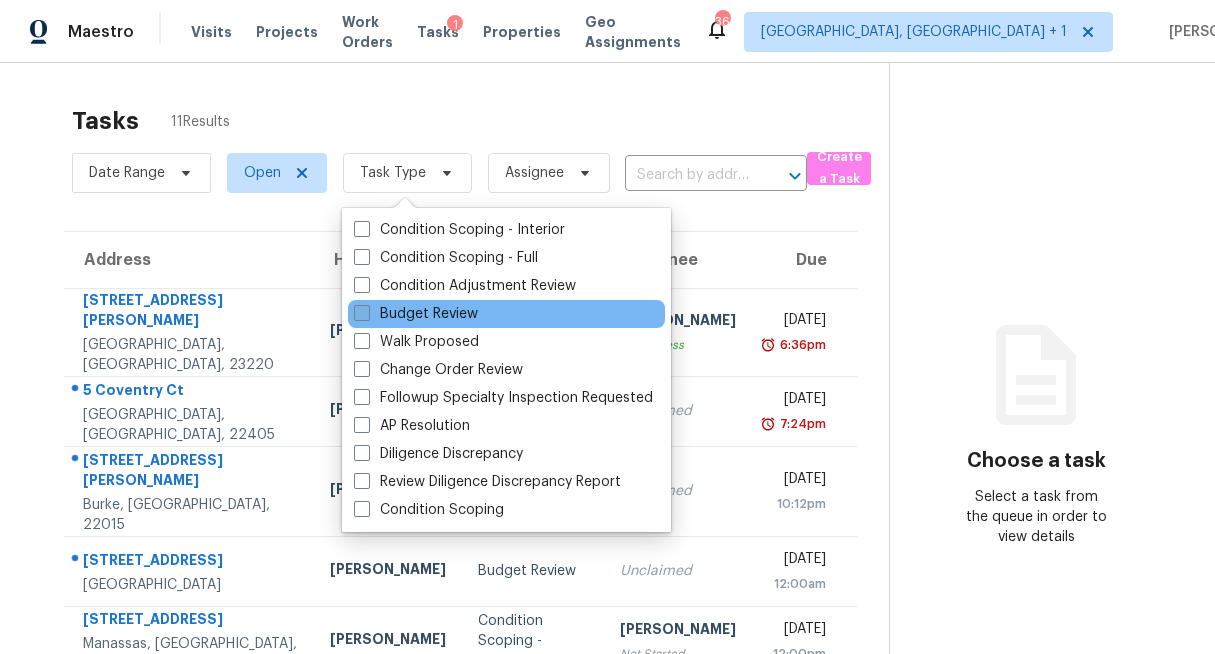 click on "Budget Review" at bounding box center (416, 314) 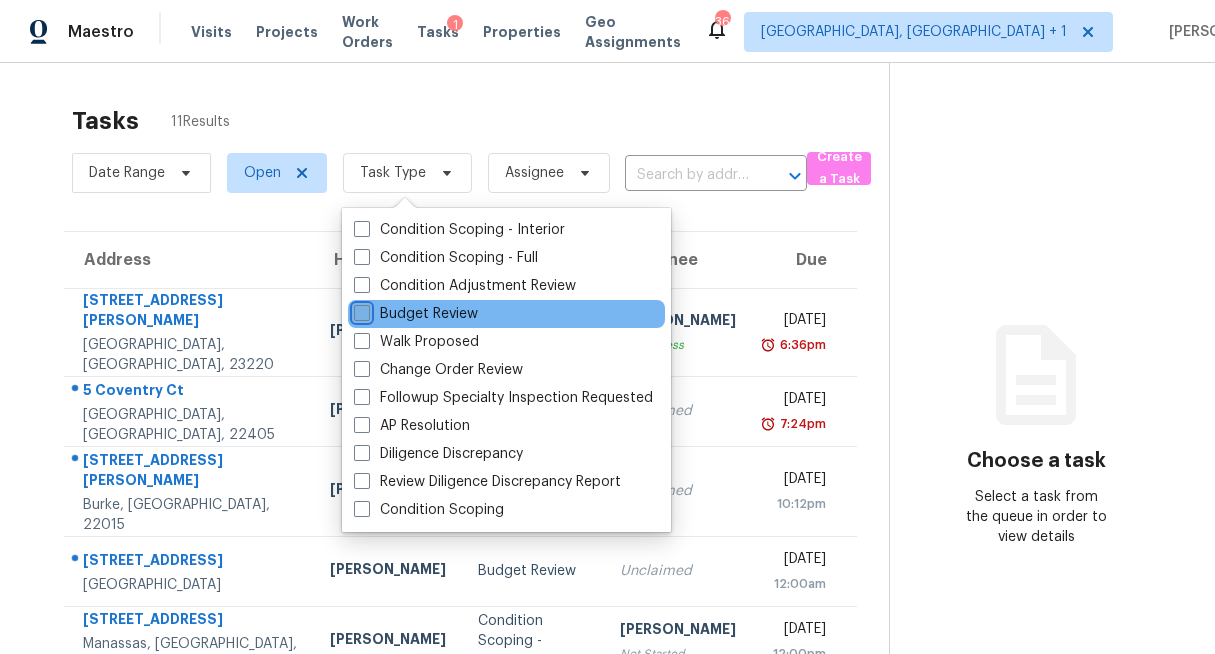 click on "Budget Review" at bounding box center (360, 310) 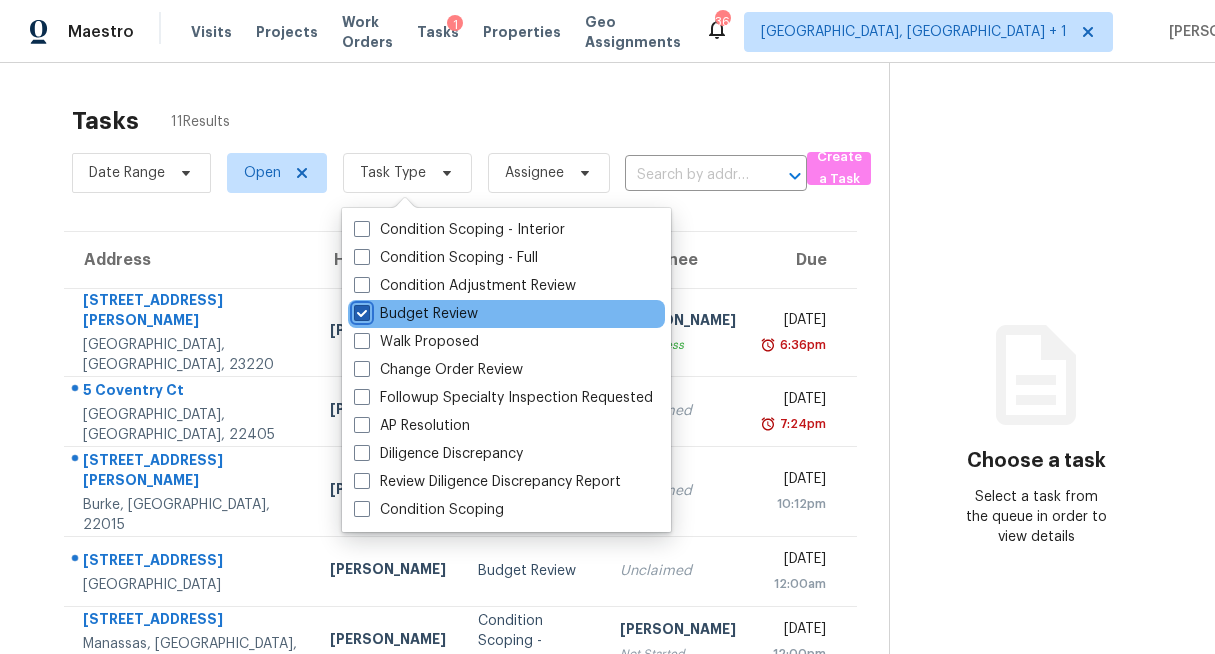 checkbox on "true" 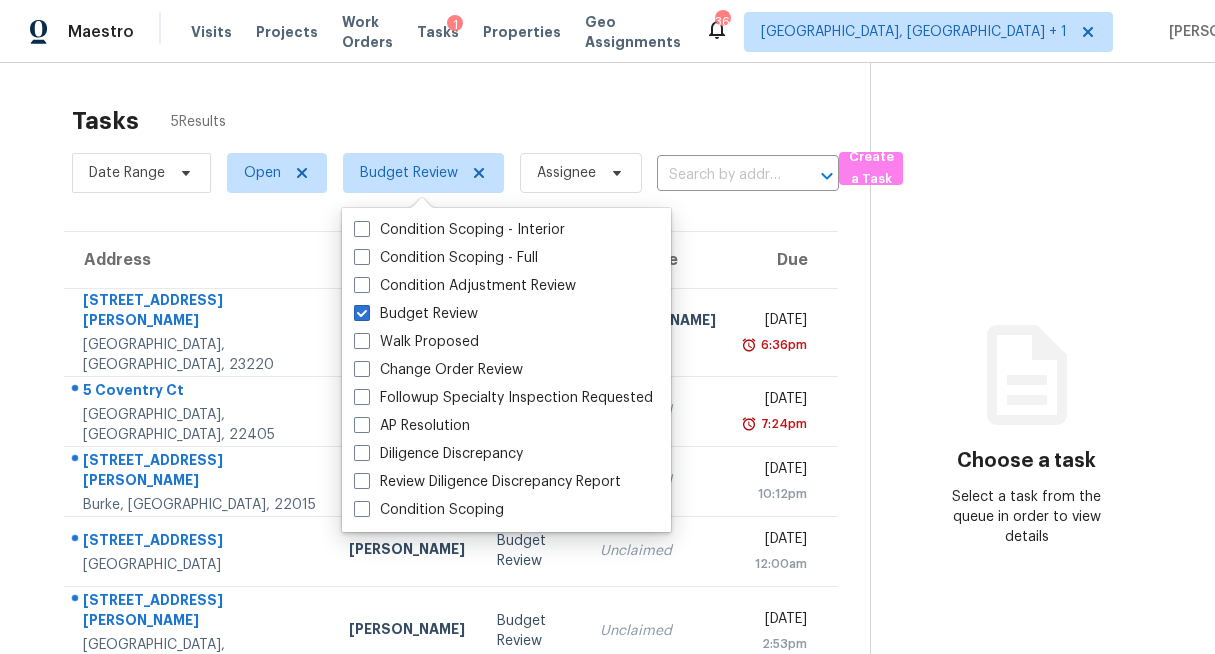 click on "Address HPM Type Assignee [GEOGRAPHIC_DATA][STREET_ADDRESS][PERSON_NAME] [PERSON_NAME] Budget Review [PERSON_NAME] In Progress [DATE] 6:36pm 5 [GEOGRAPHIC_DATA] [PERSON_NAME] Budget Review Unclaimed [DATE] 7:24pm [STREET_ADDRESS][PERSON_NAME] [PERSON_NAME] Budget Review Unclaimed [DATE] 10:12pm [STREET_ADDRESS] [PERSON_NAME] Budget Review Unclaimed [DATE] 12:00am [STREET_ADDRESS][PERSON_NAME] [PERSON_NAME] Budget Review Unclaimed [DATE] 2:53pm" at bounding box center [451, 454] 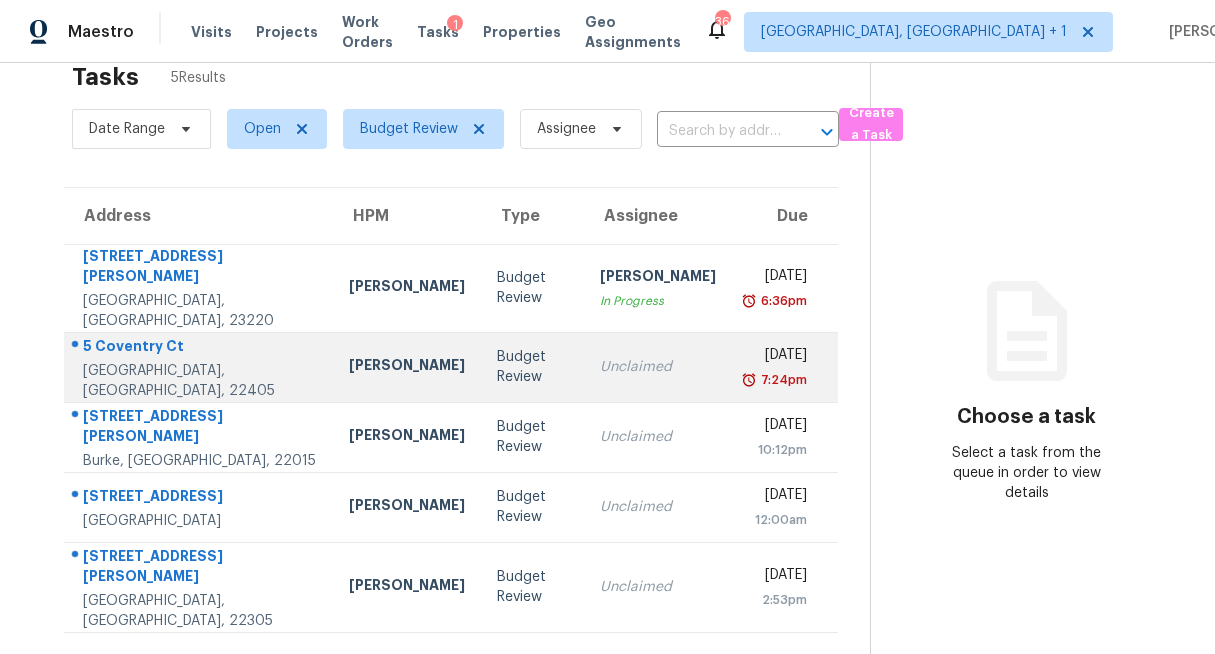 scroll, scrollTop: 63, scrollLeft: 0, axis: vertical 